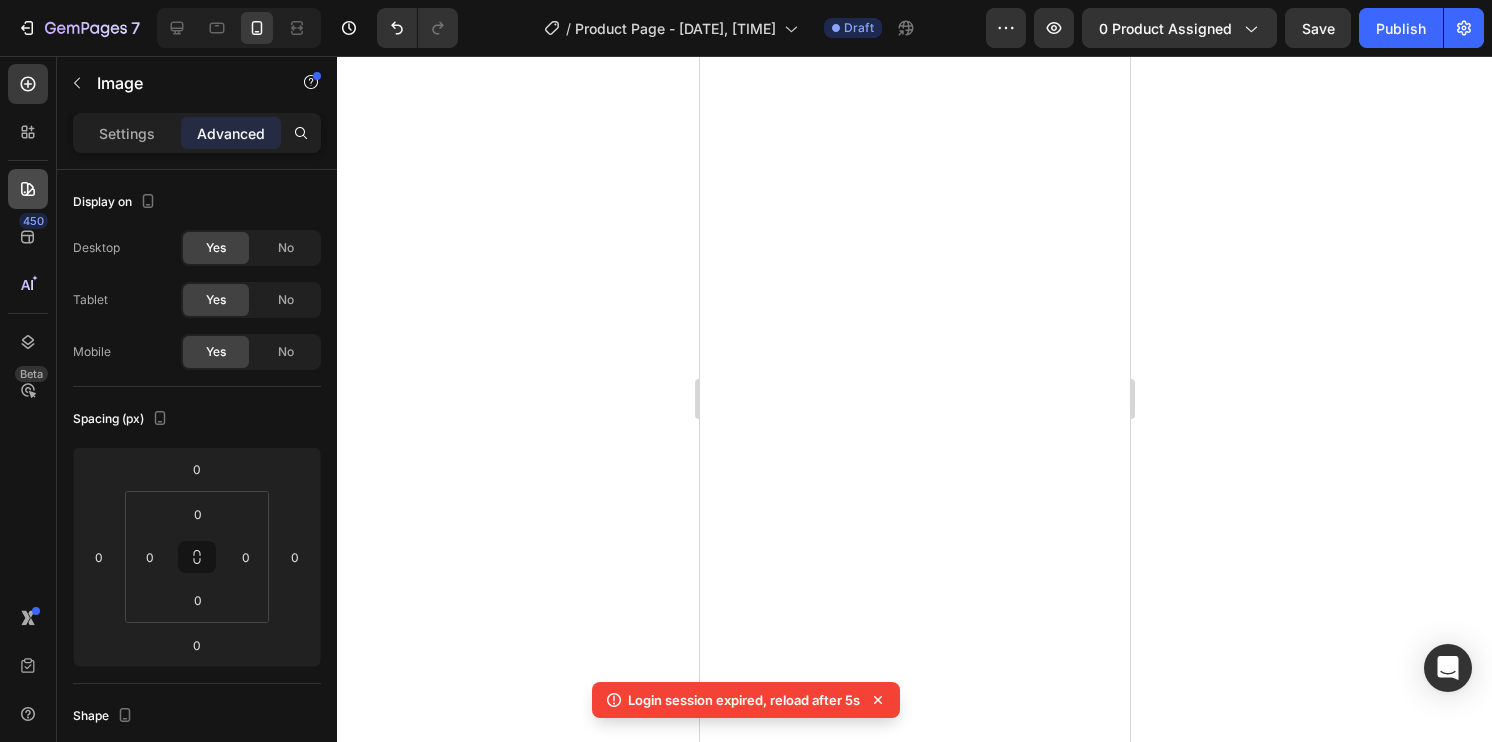 scroll, scrollTop: 0, scrollLeft: 0, axis: both 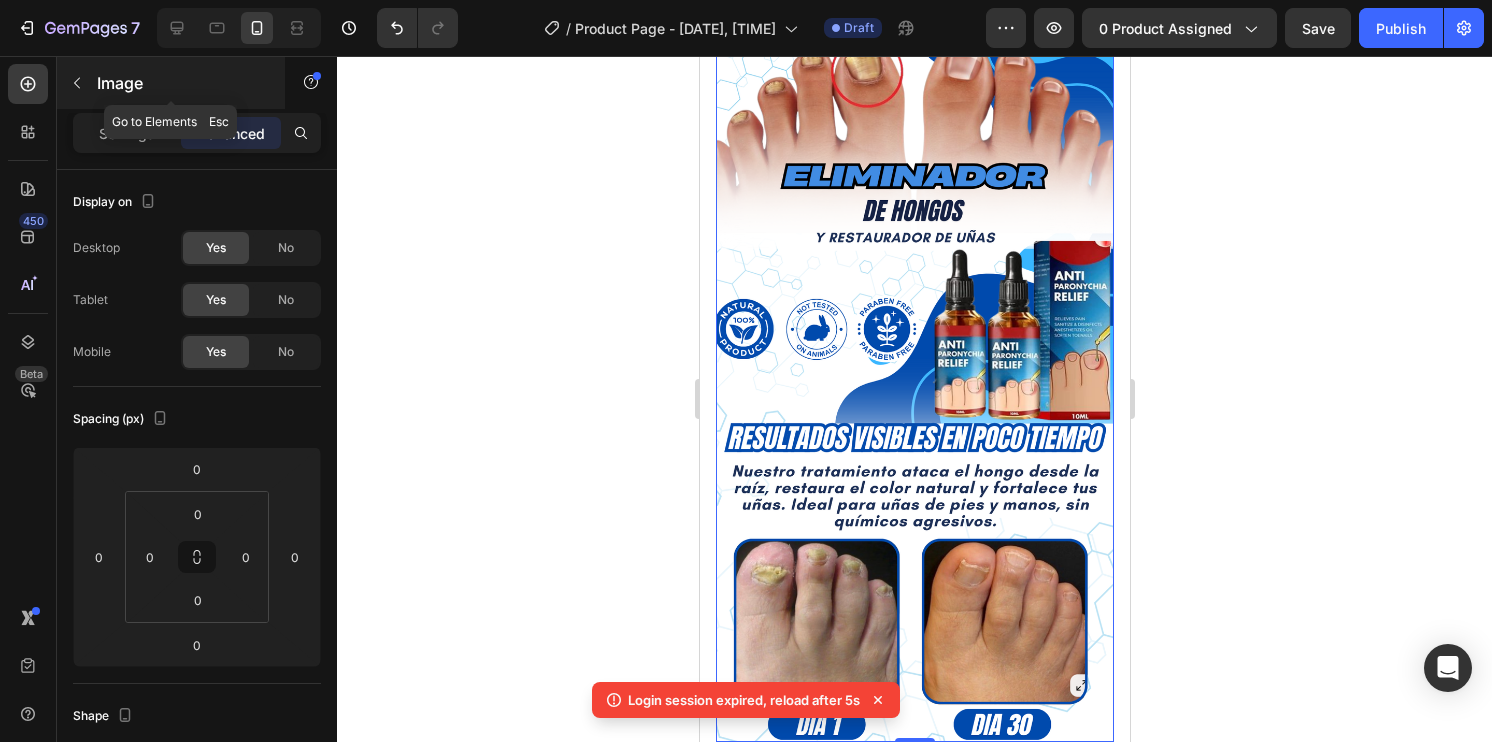 click 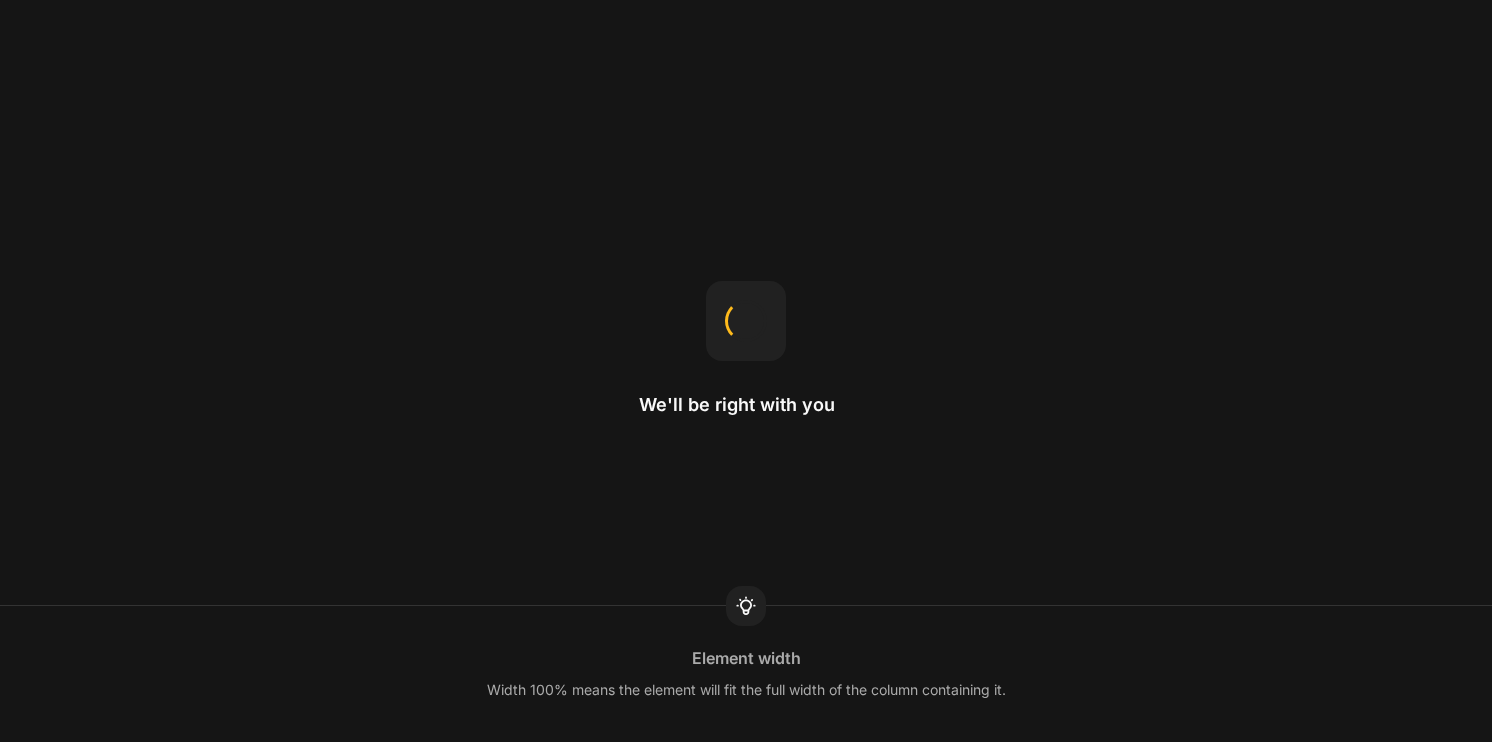 scroll, scrollTop: 0, scrollLeft: 0, axis: both 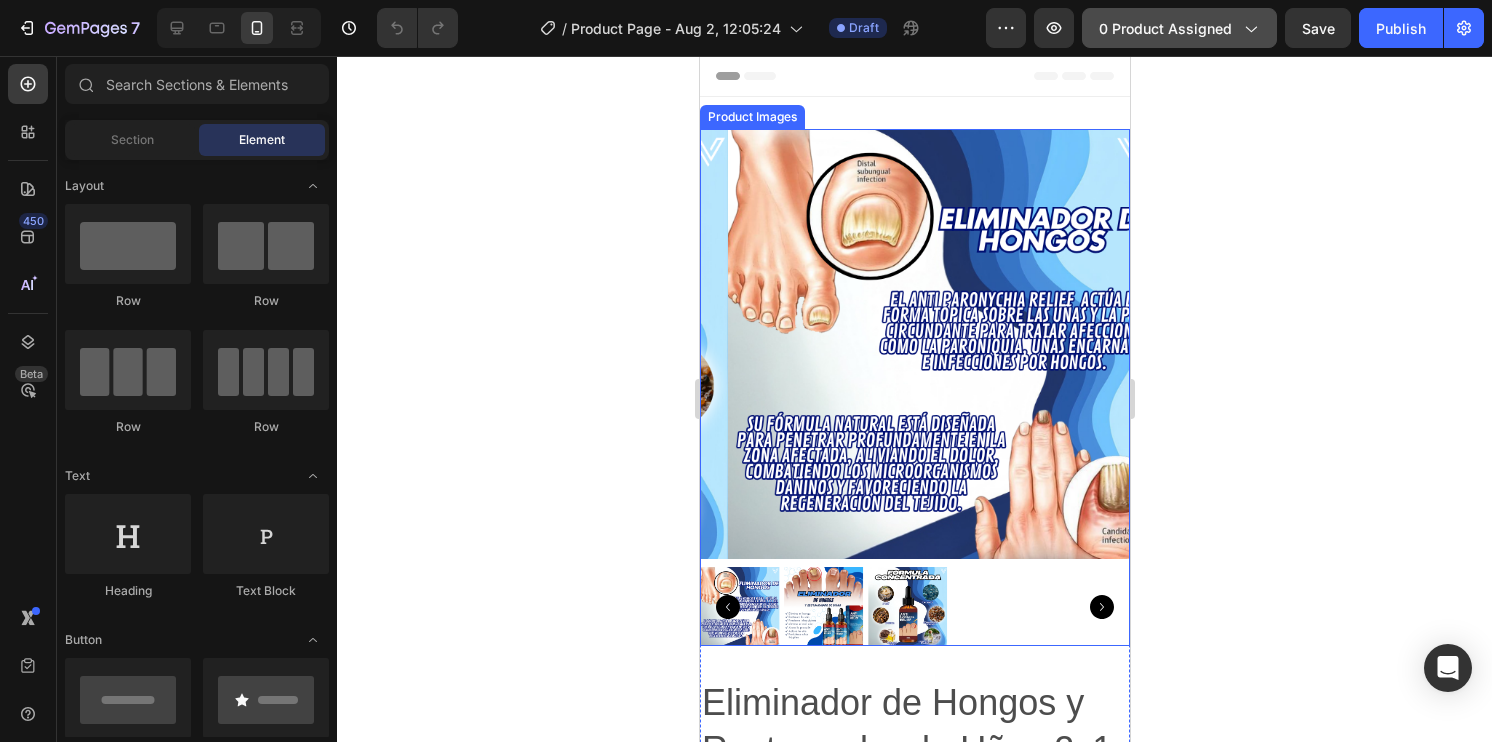 click on "0 product assigned" at bounding box center (1179, 28) 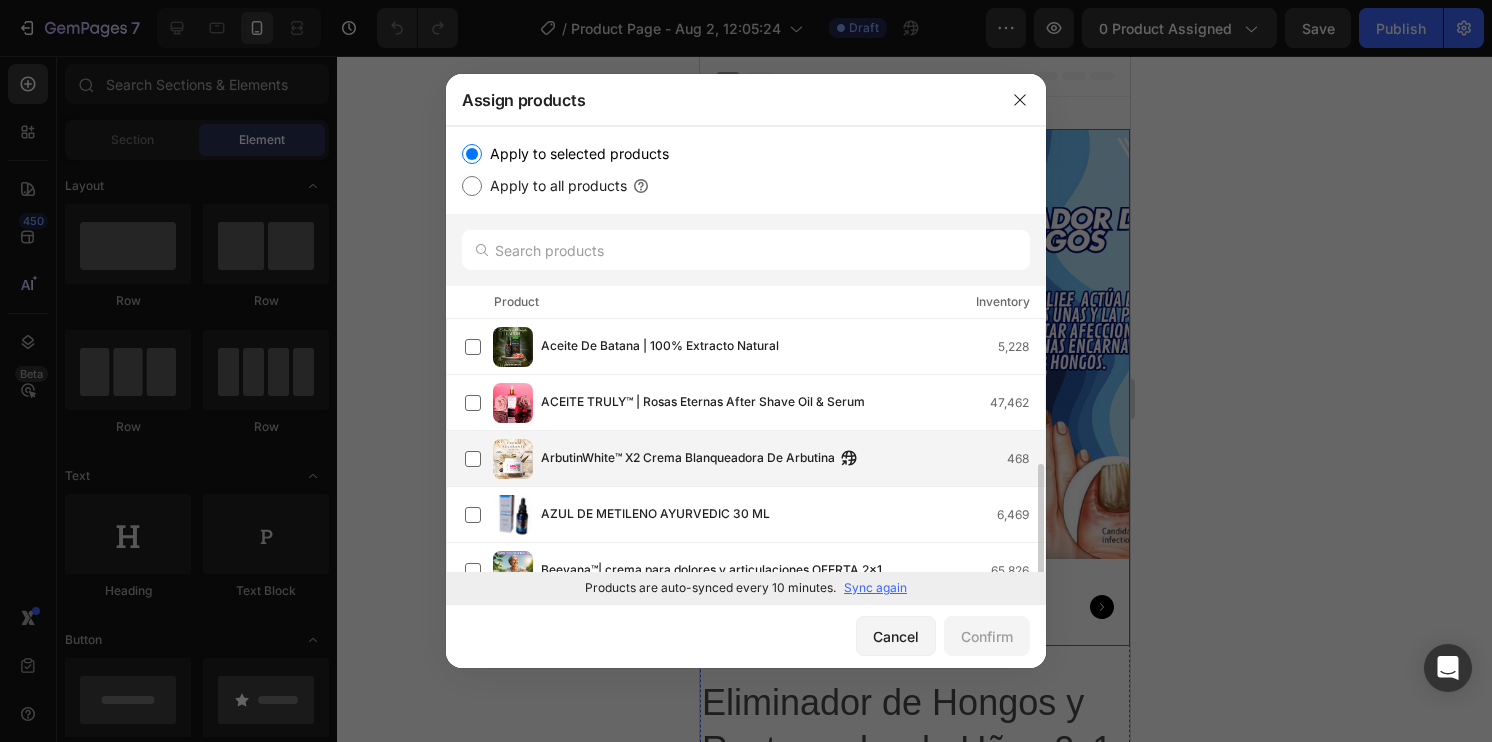 scroll, scrollTop: 100, scrollLeft: 0, axis: vertical 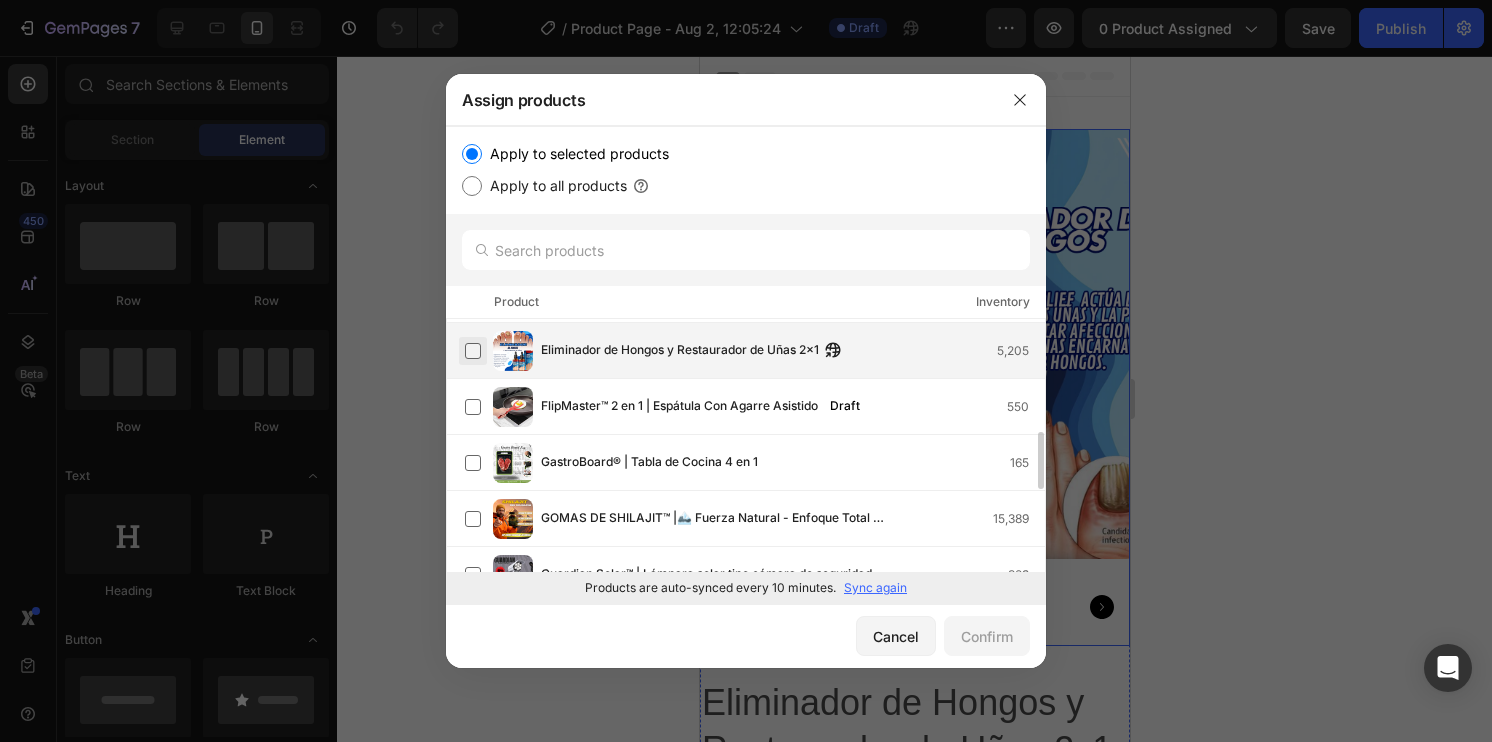 click at bounding box center [473, 351] 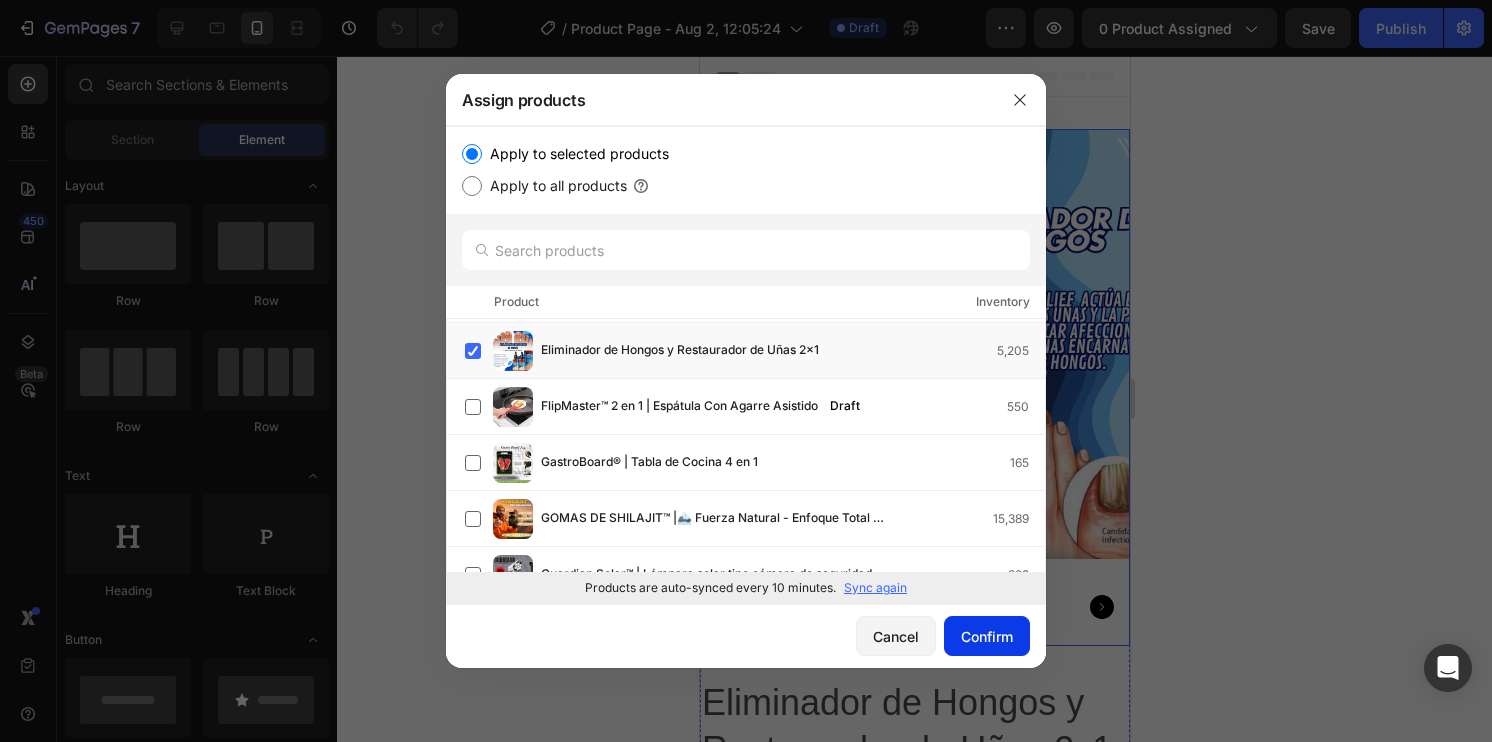 click on "Confirm" 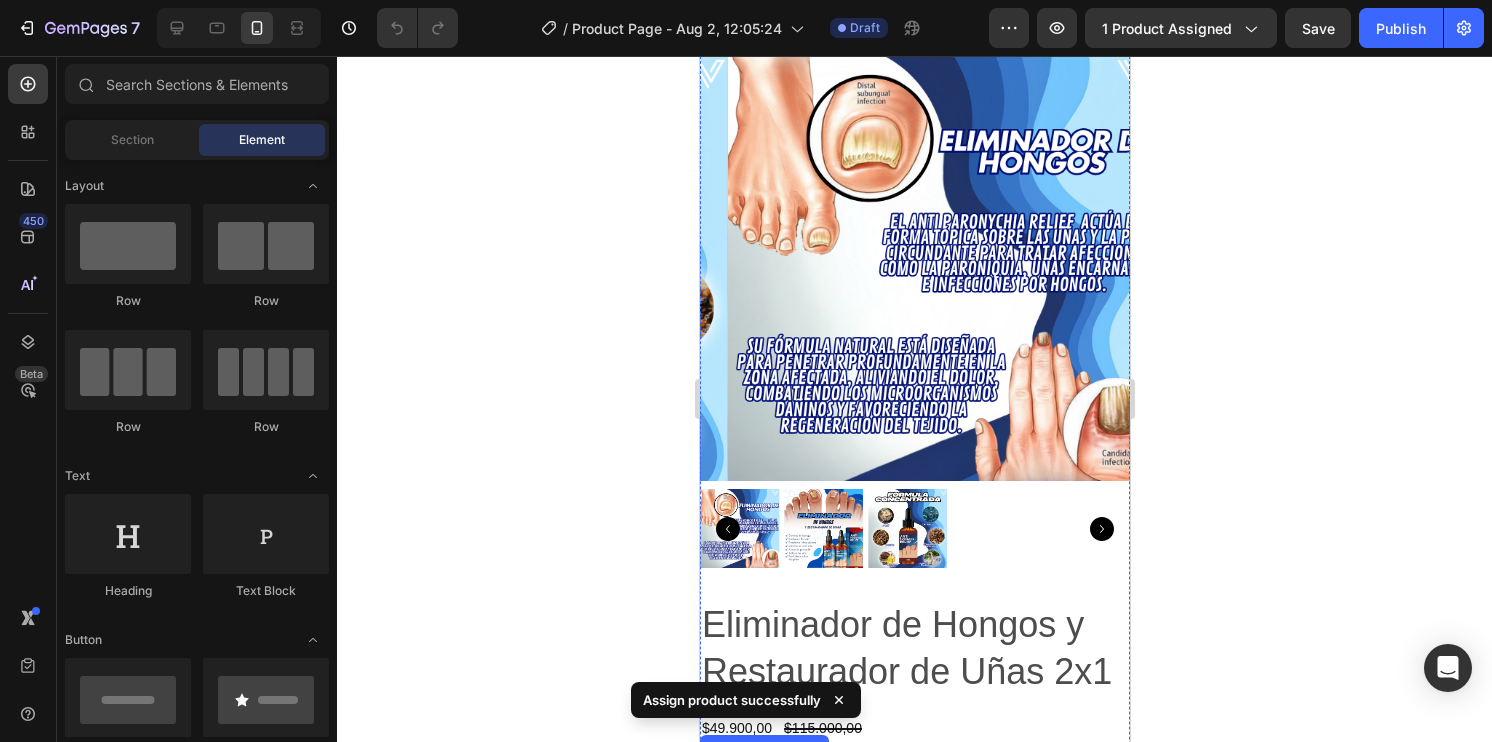 scroll, scrollTop: 0, scrollLeft: 0, axis: both 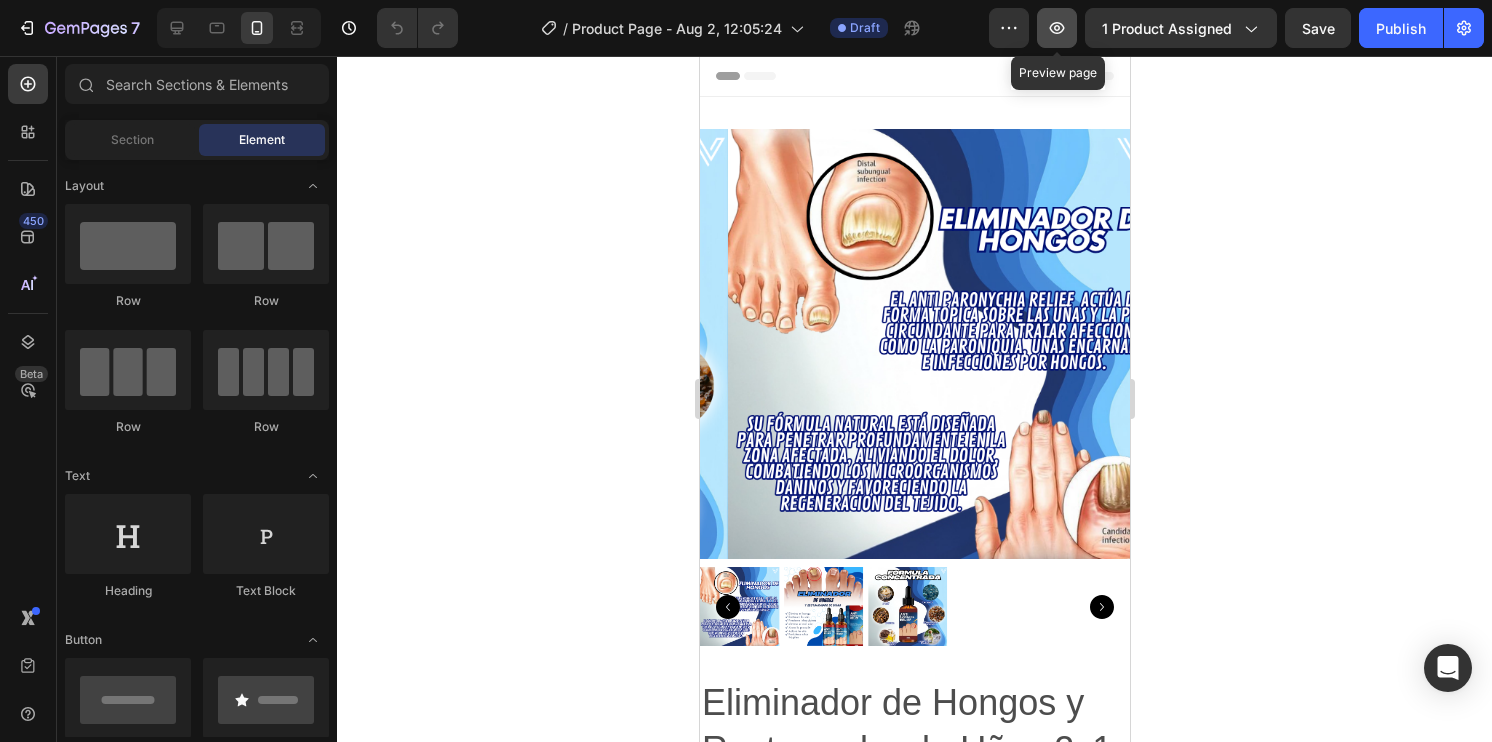 click 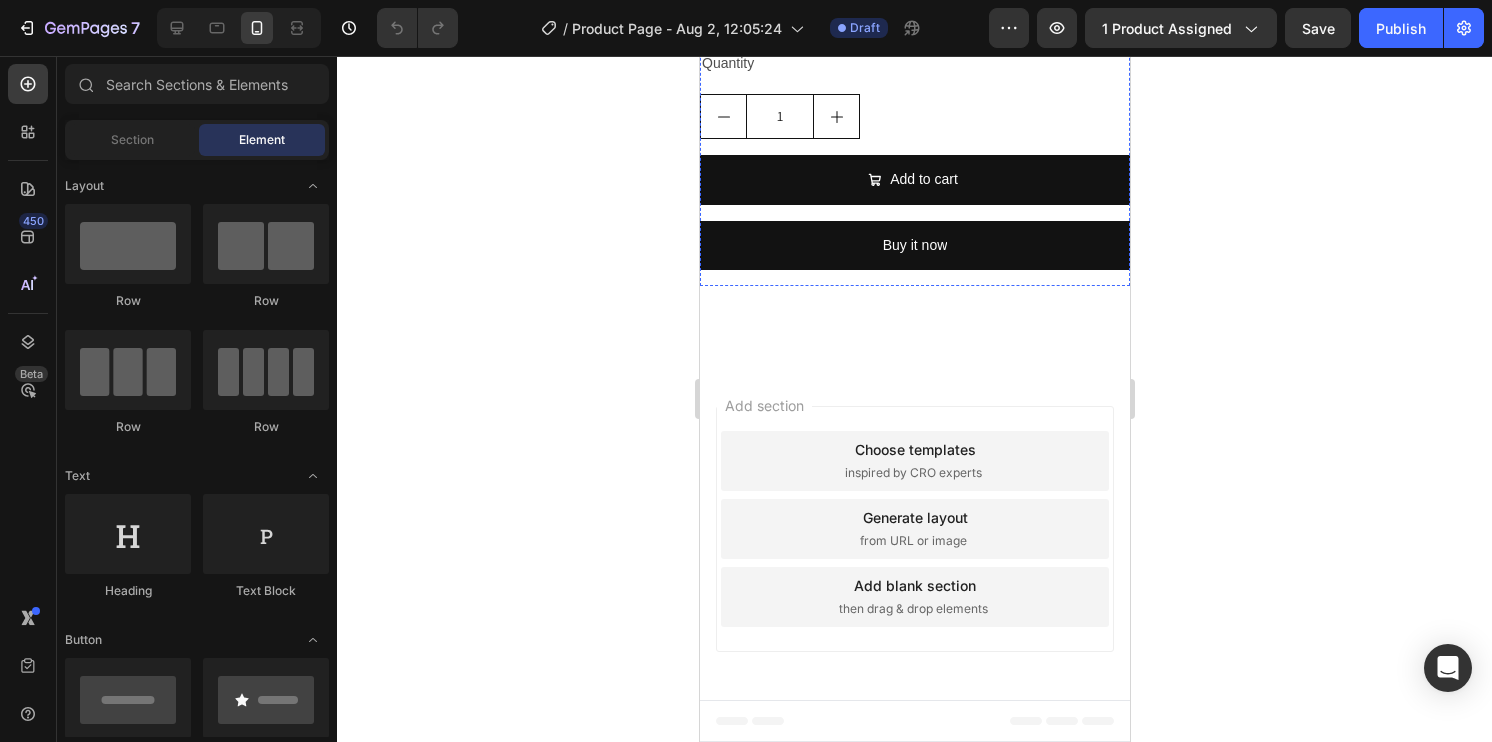 scroll, scrollTop: 1200, scrollLeft: 0, axis: vertical 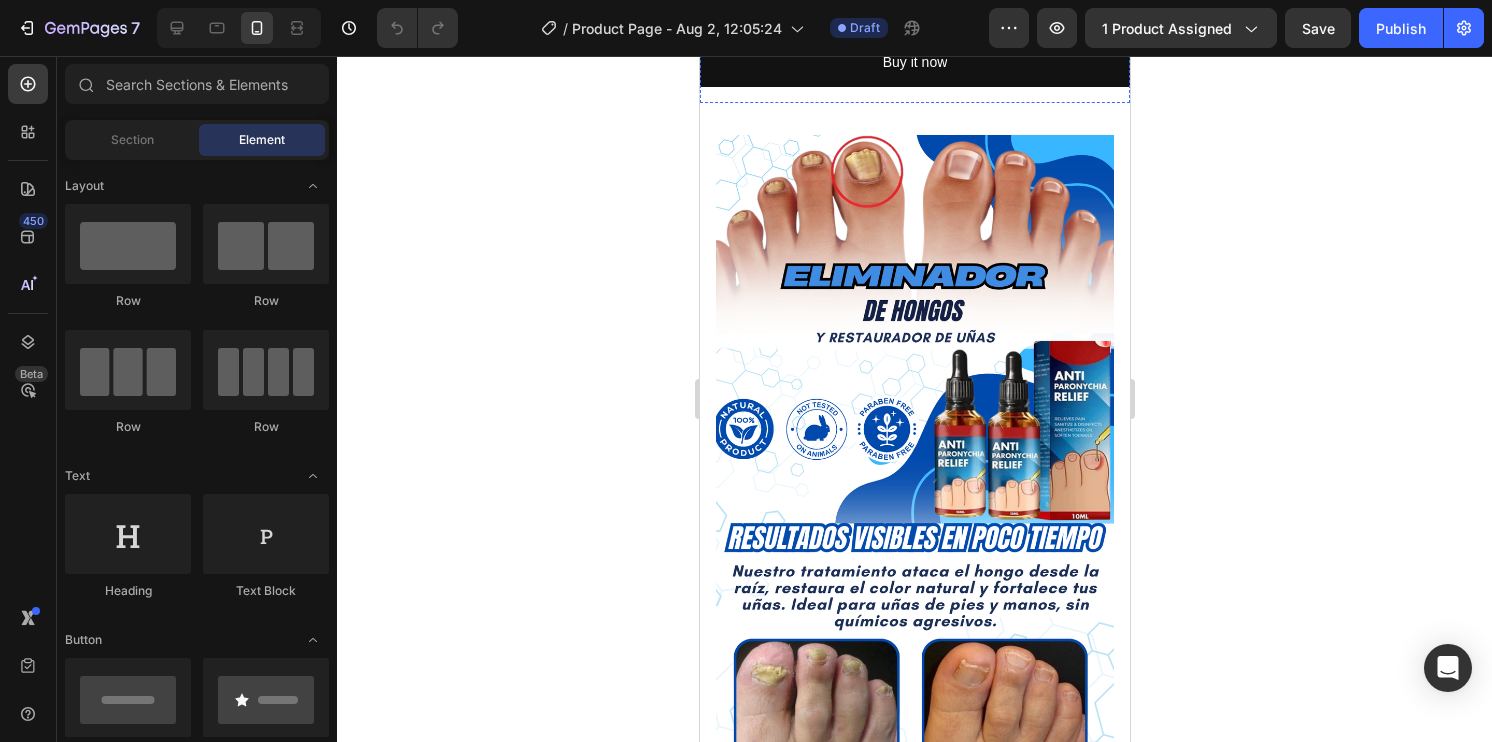 click at bounding box center (914, 488) 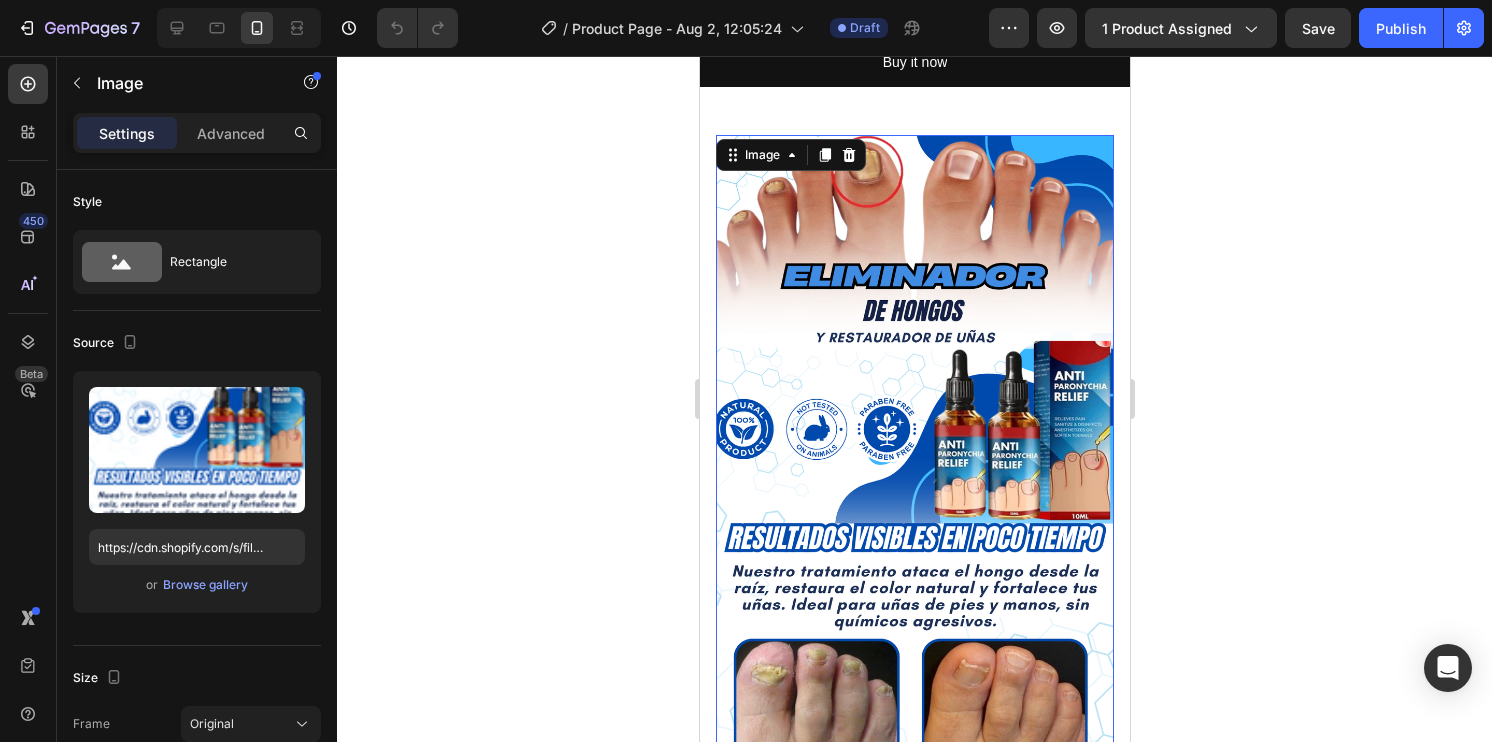 click 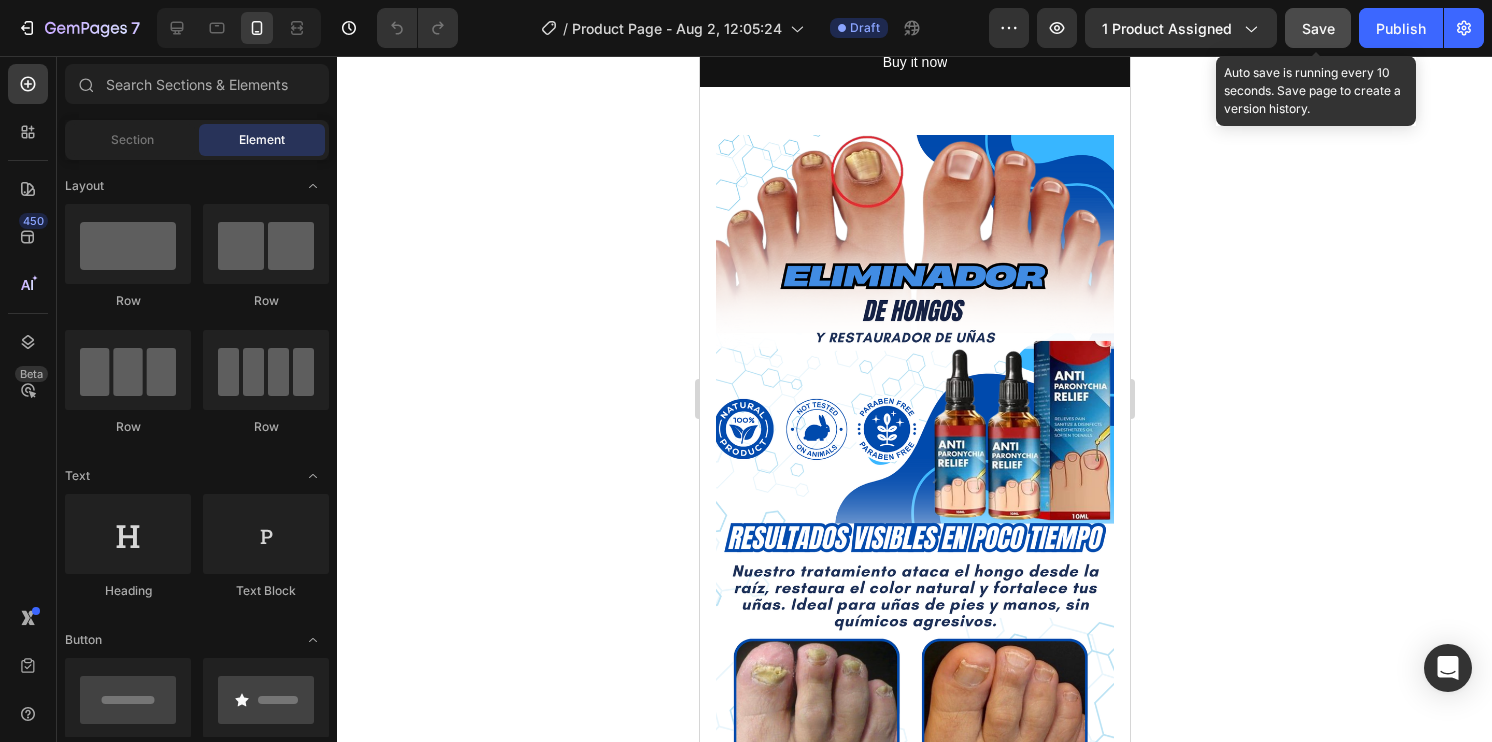 click on "Save" at bounding box center (1318, 28) 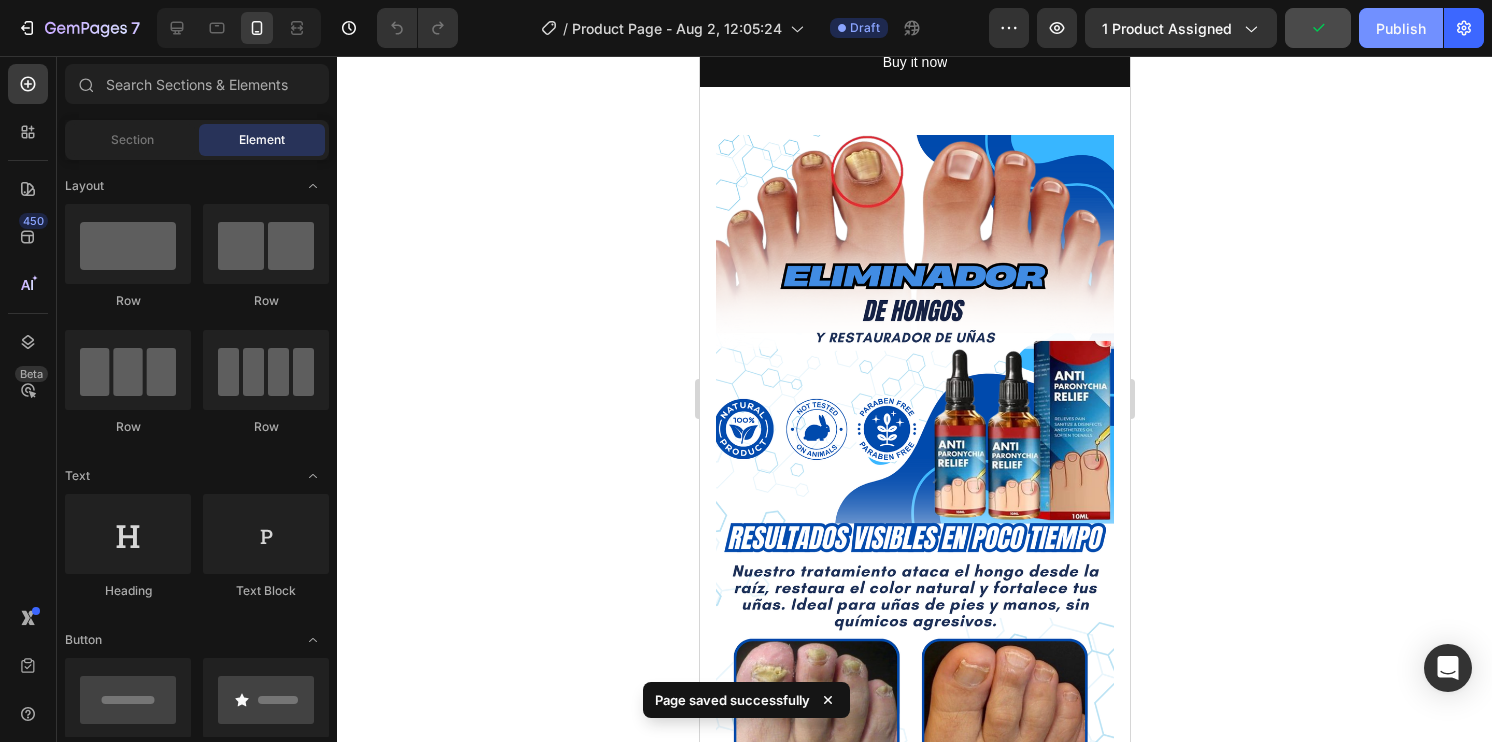 click on "Publish" at bounding box center (1401, 28) 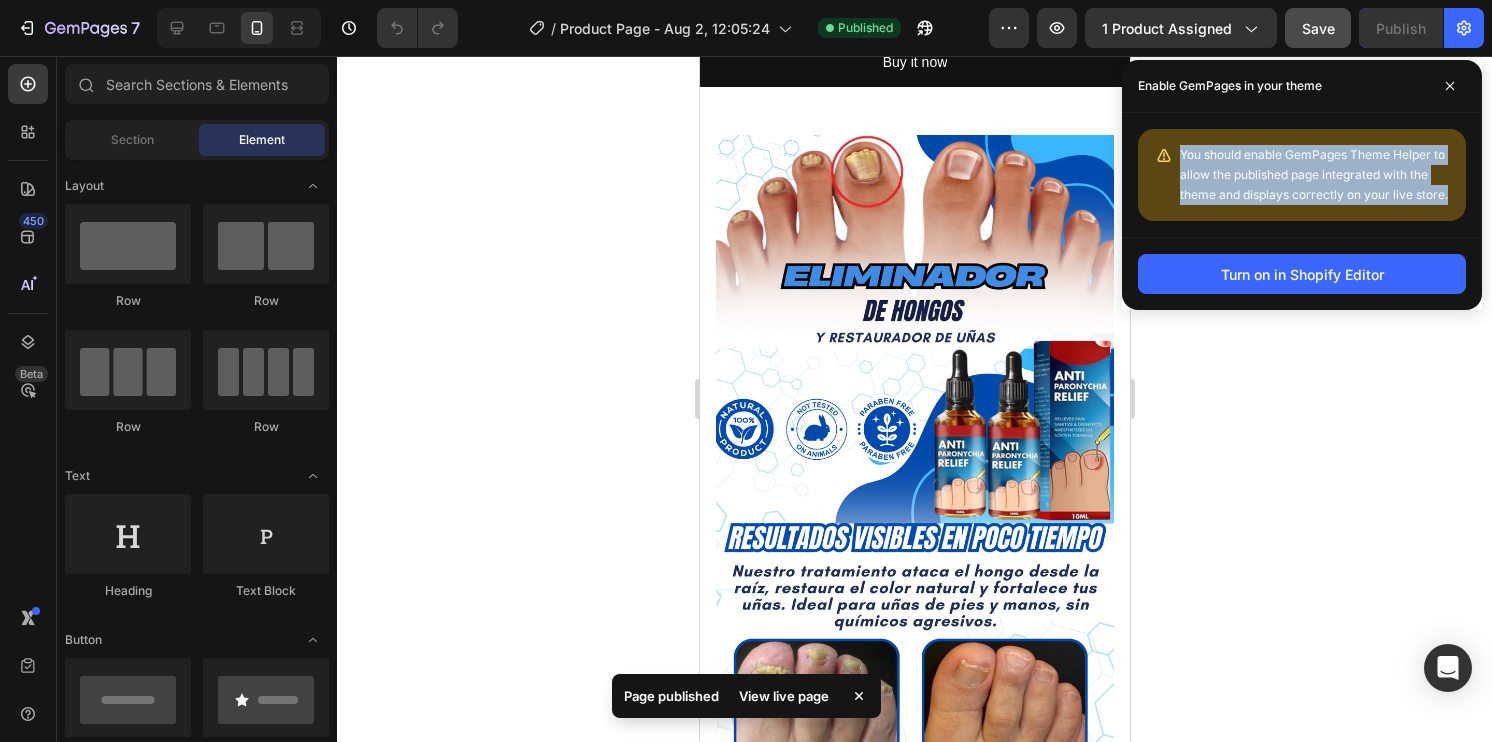 drag, startPoint x: 1188, startPoint y: 152, endPoint x: 1449, endPoint y: 198, distance: 265.02264 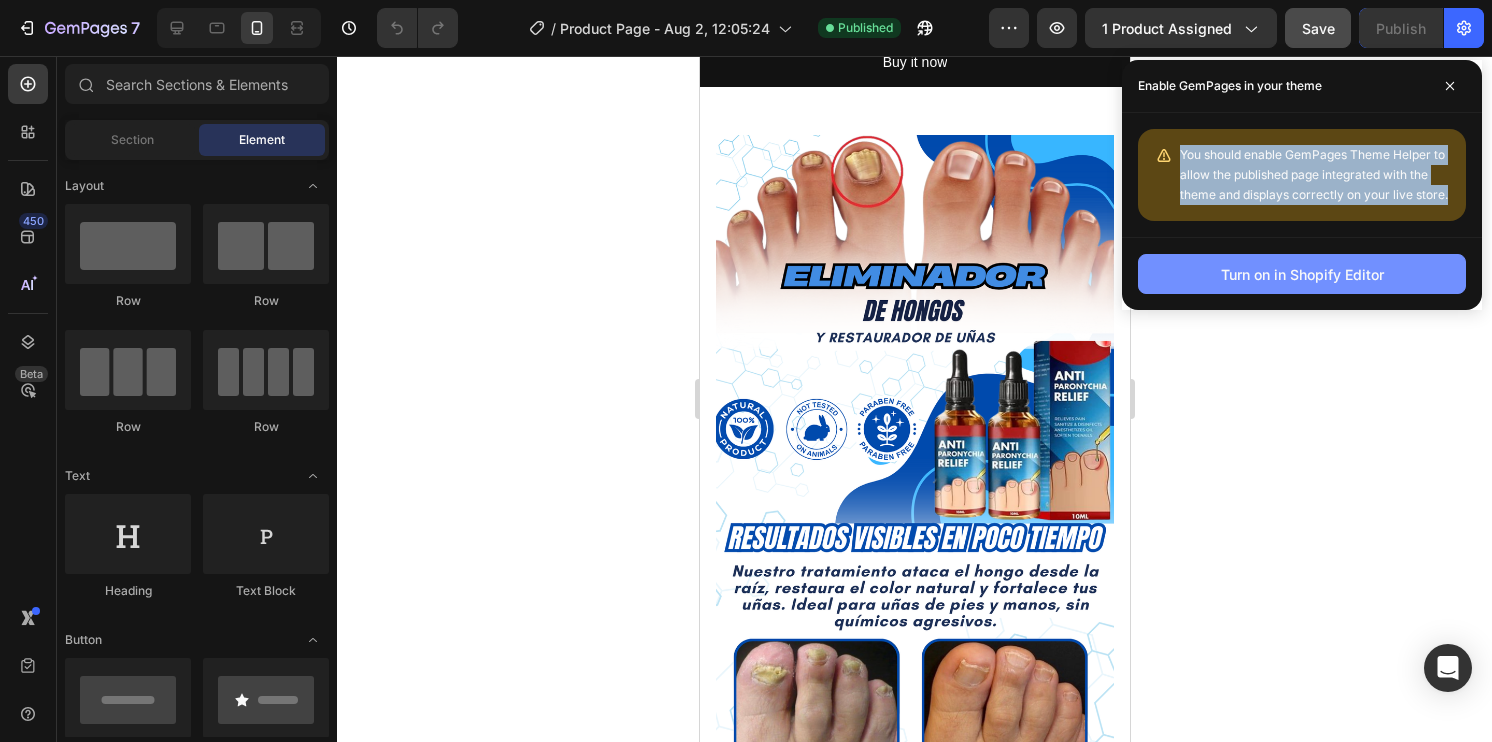 click on "Turn on in Shopify Editor" at bounding box center [1302, 274] 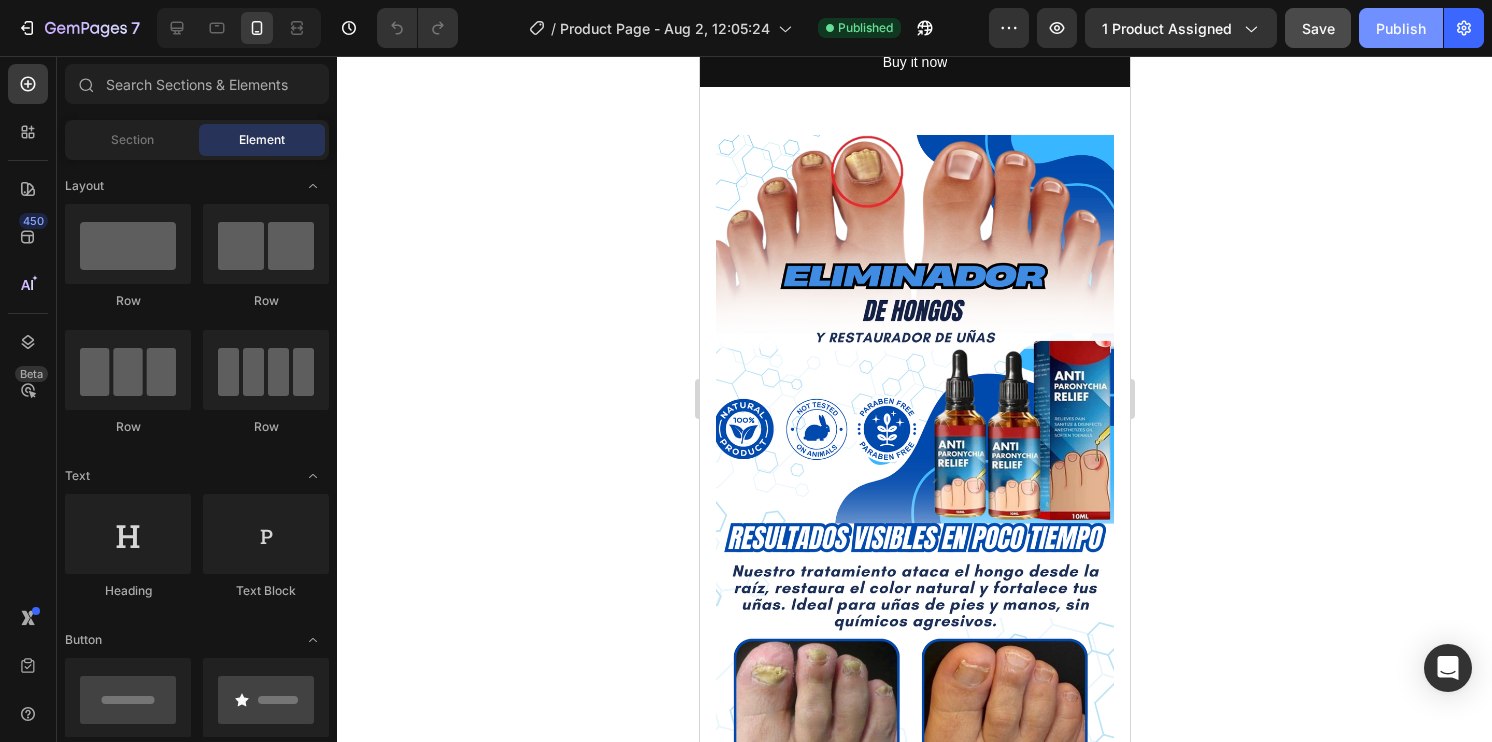 click on "Publish" at bounding box center (1401, 28) 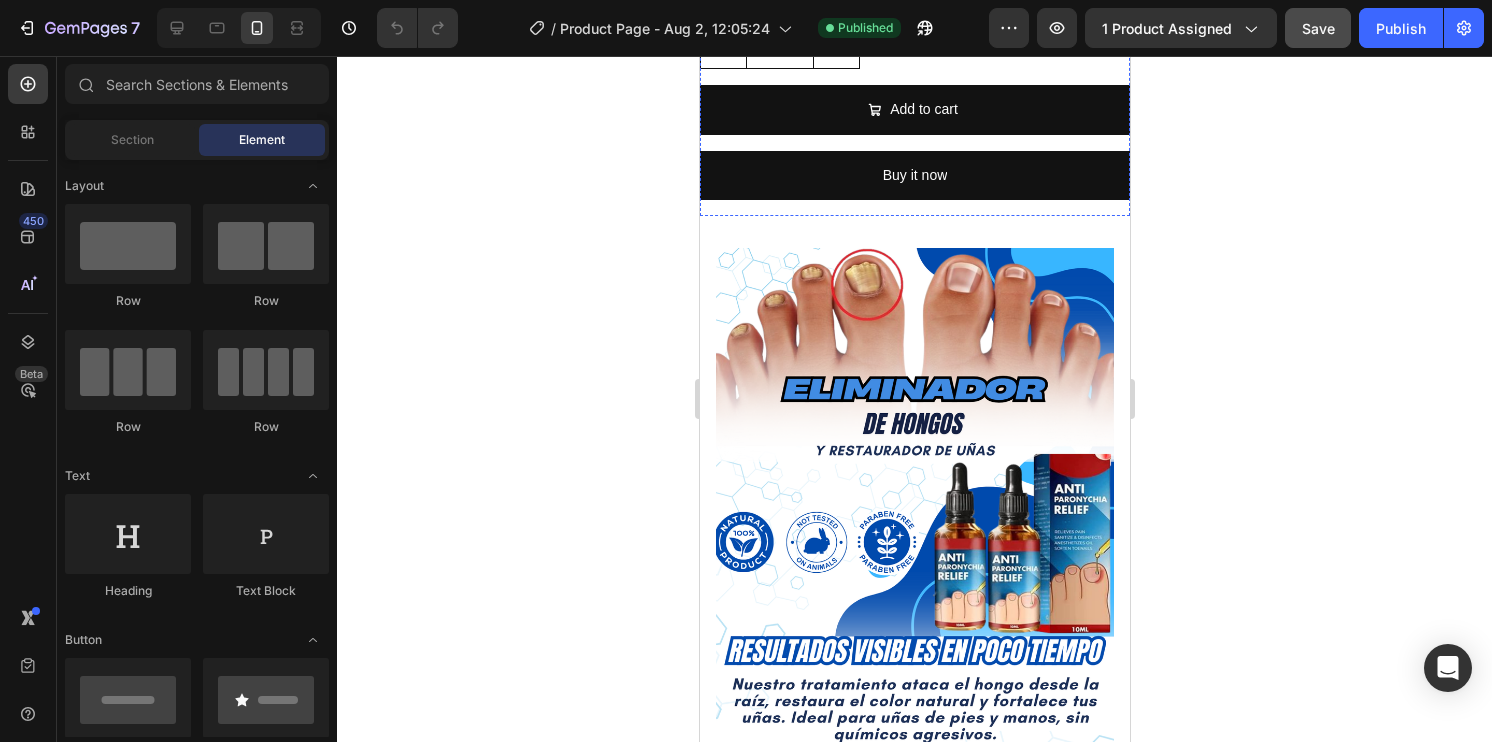 scroll, scrollTop: 1100, scrollLeft: 0, axis: vertical 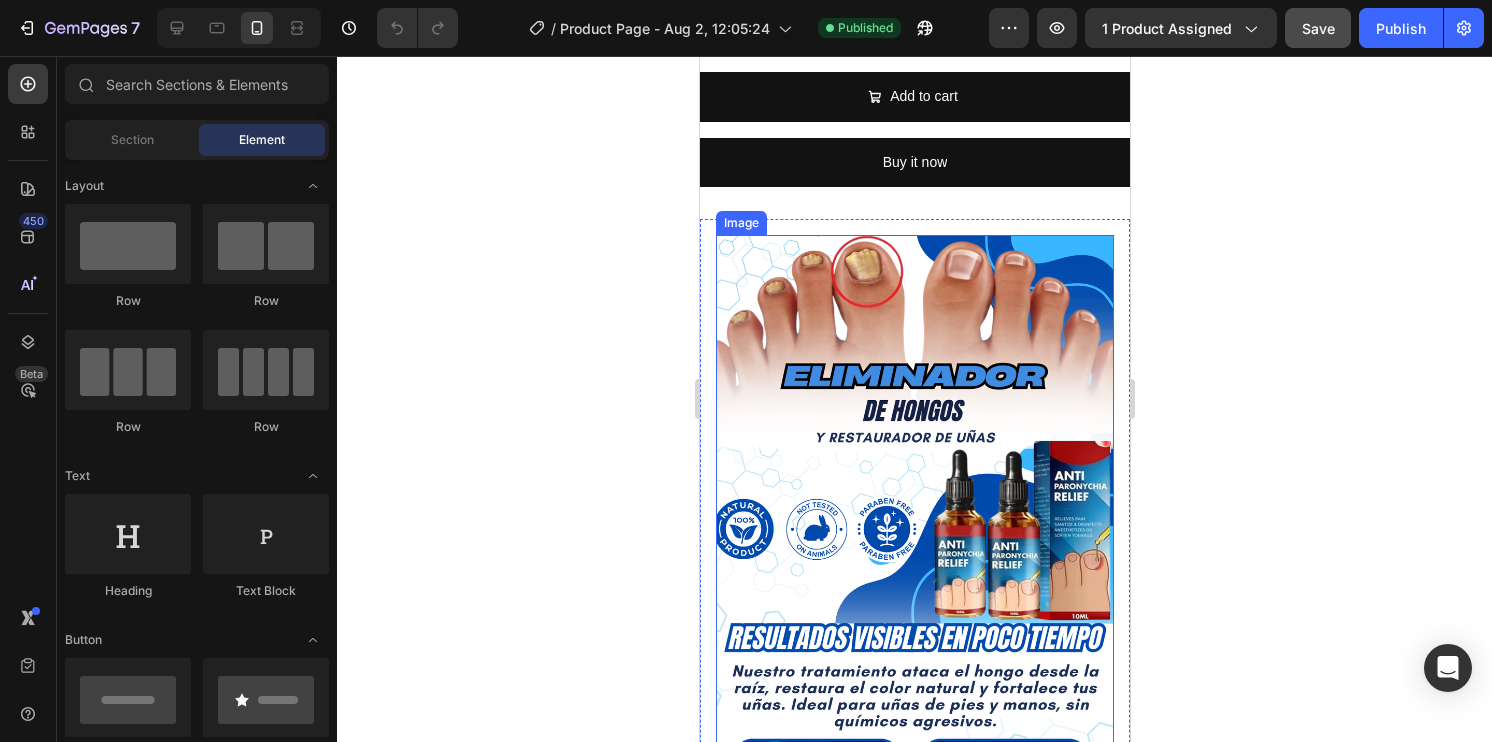 click at bounding box center [914, 588] 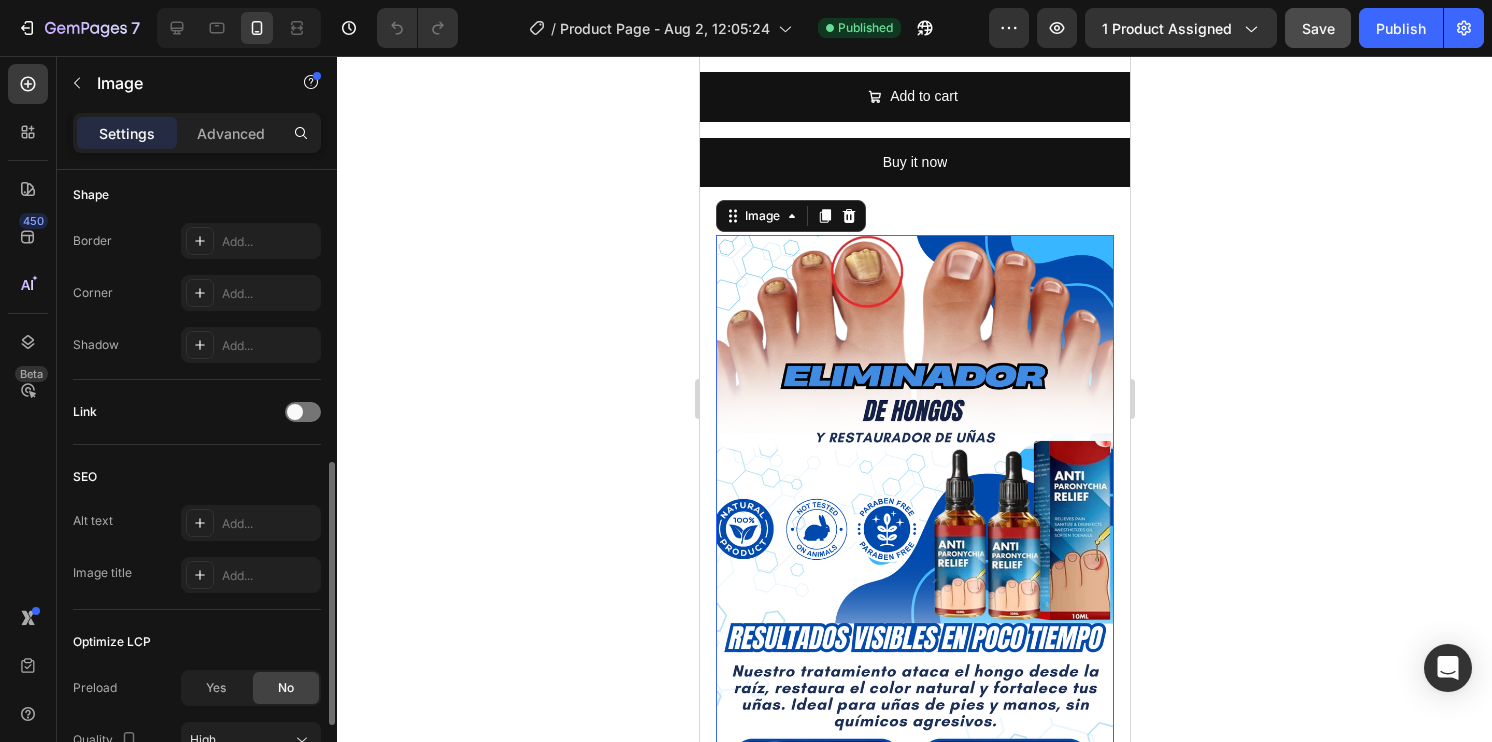 scroll, scrollTop: 700, scrollLeft: 0, axis: vertical 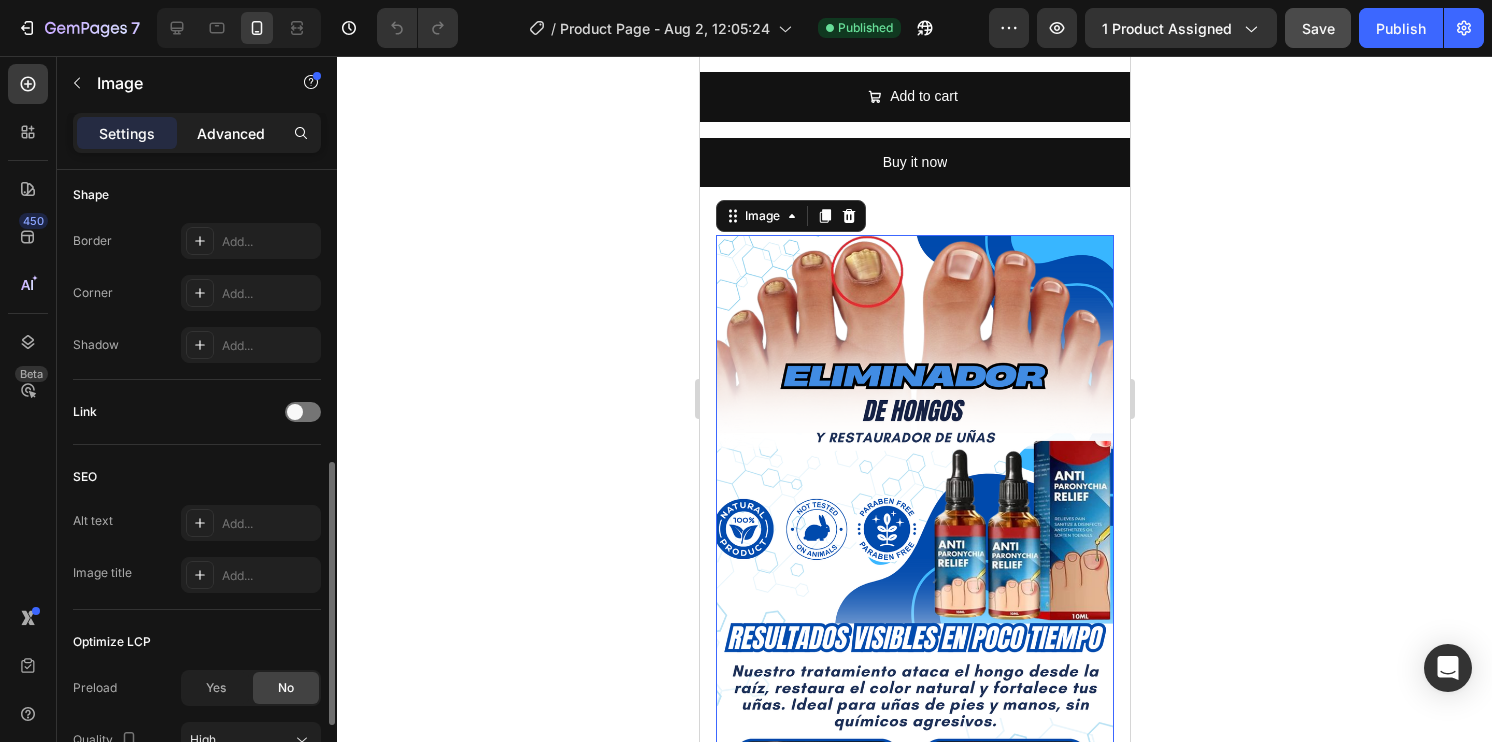click on "Advanced" 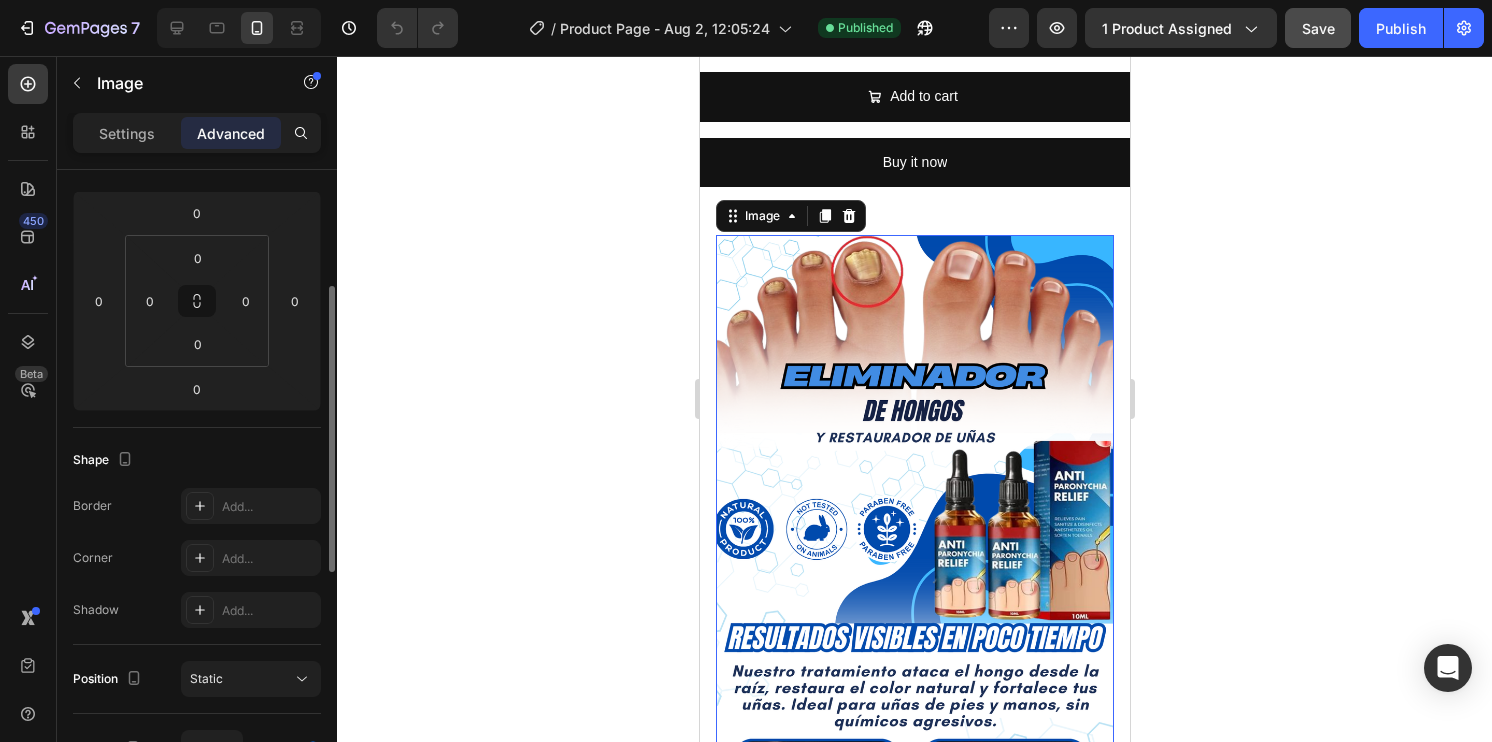 scroll, scrollTop: 156, scrollLeft: 0, axis: vertical 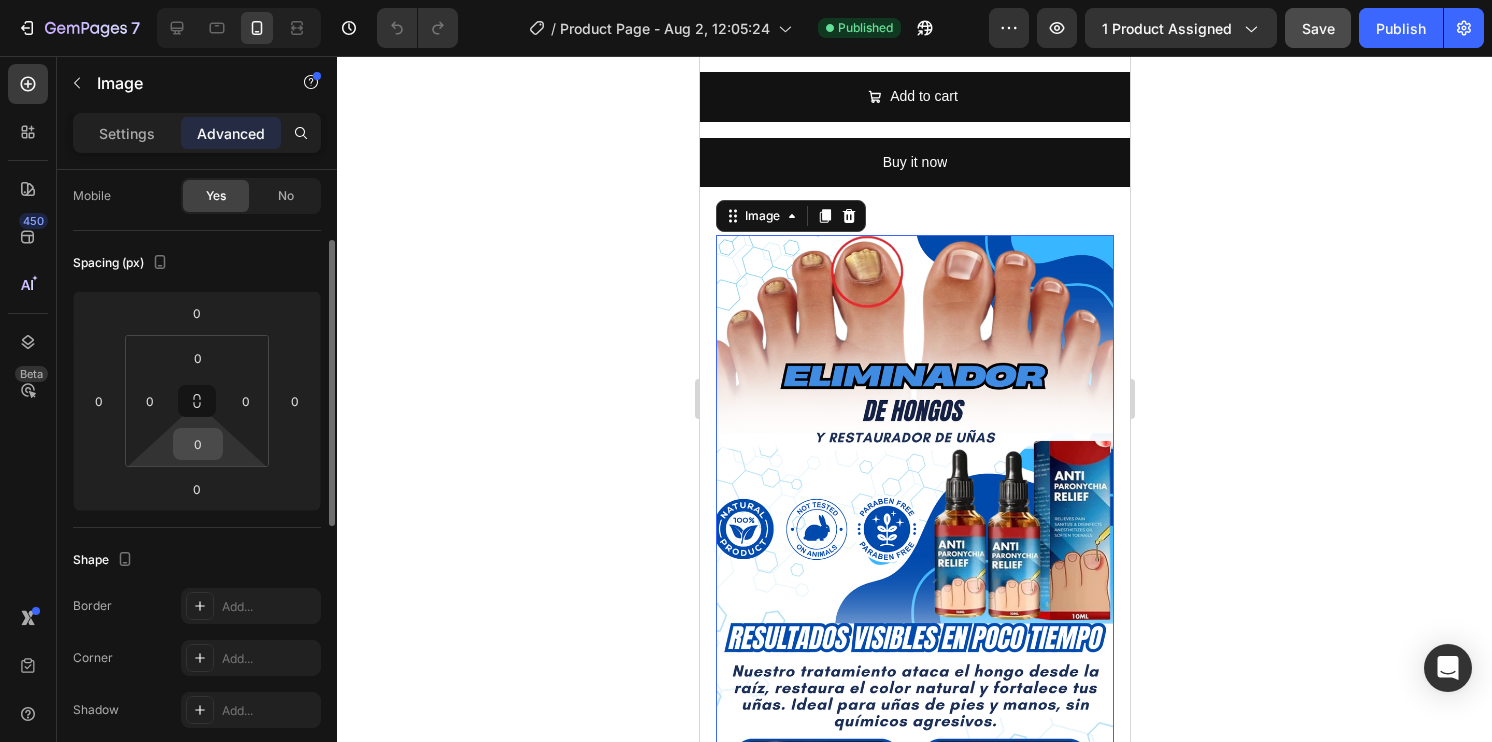 click on "0" at bounding box center [198, 444] 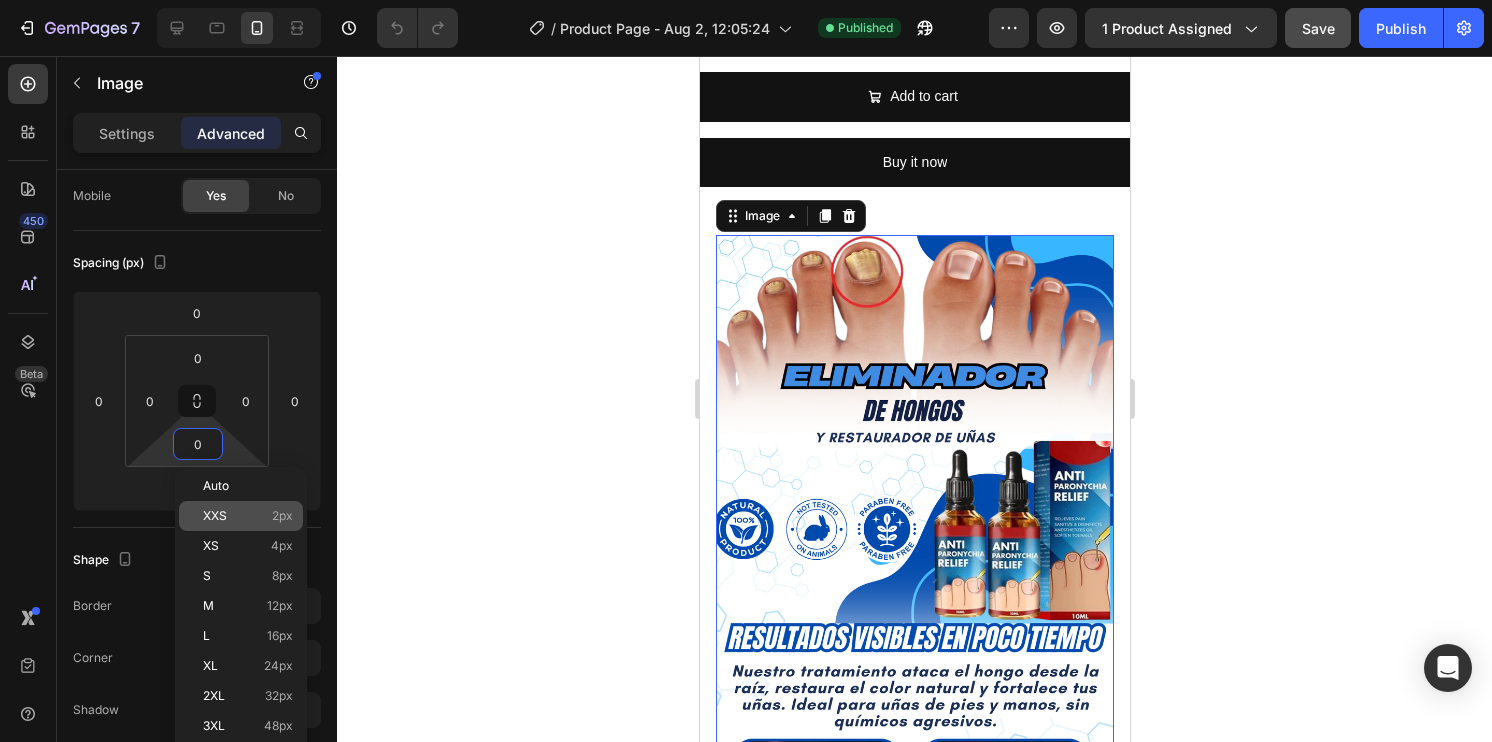 click on "XXS 2px" 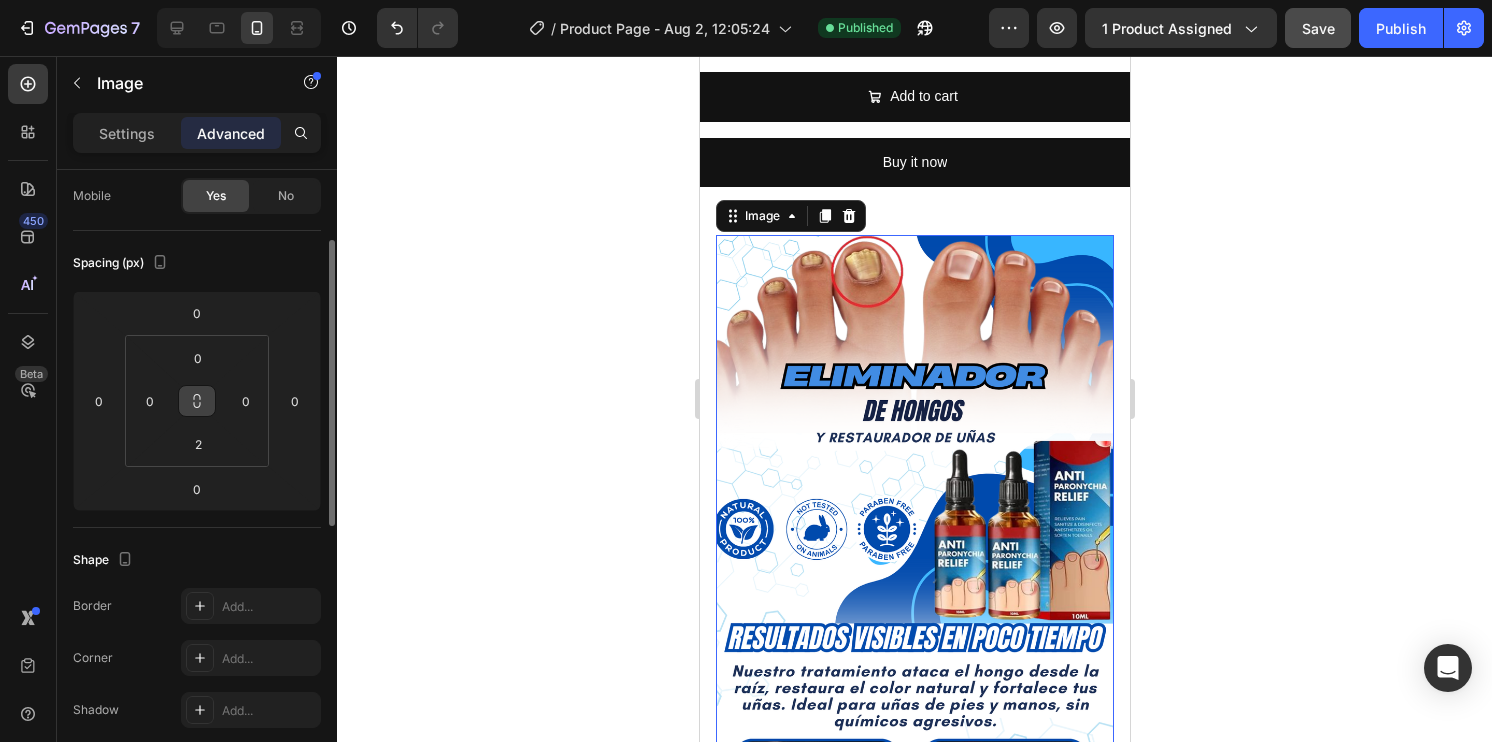 click 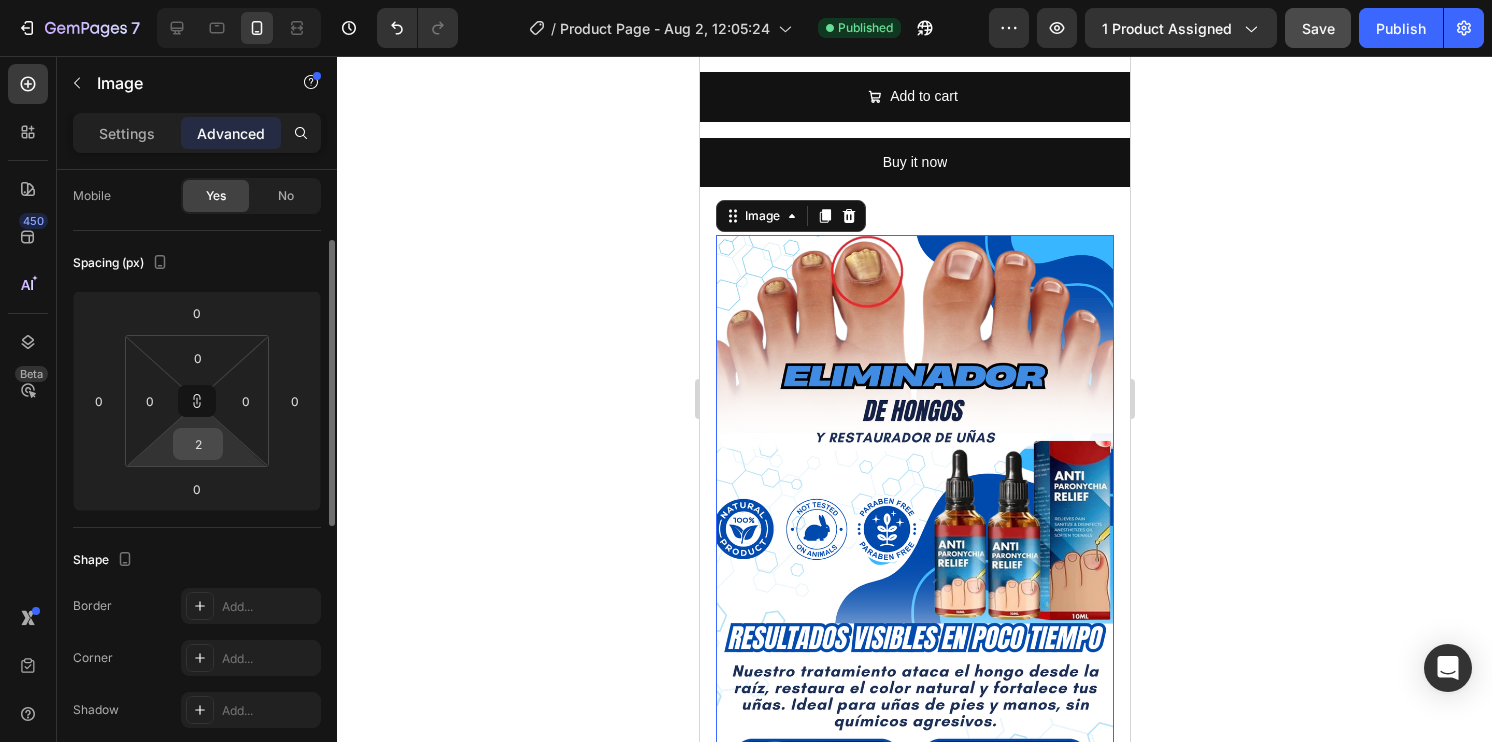 drag, startPoint x: 194, startPoint y: 391, endPoint x: 194, endPoint y: 438, distance: 47 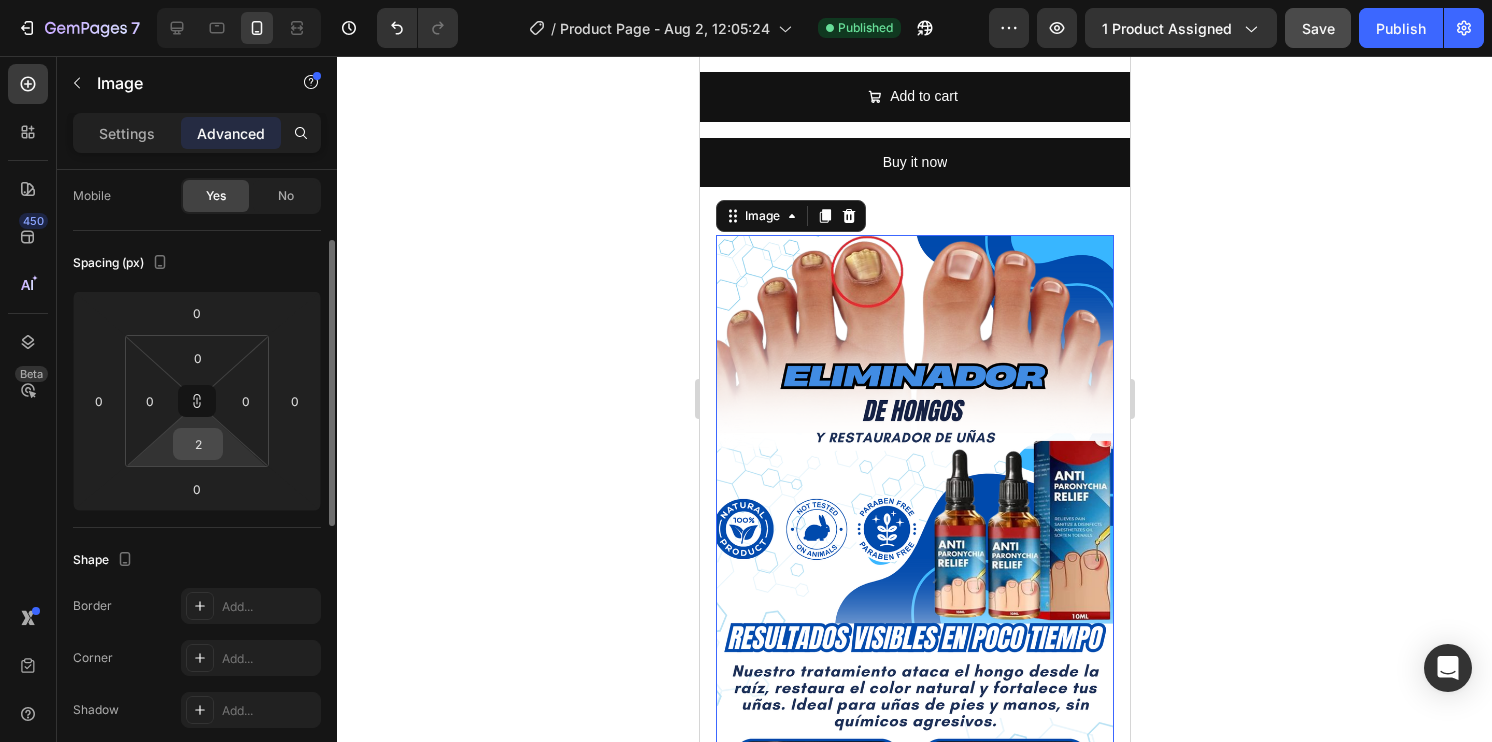 click on "0 0 2 0" at bounding box center (197, 401) 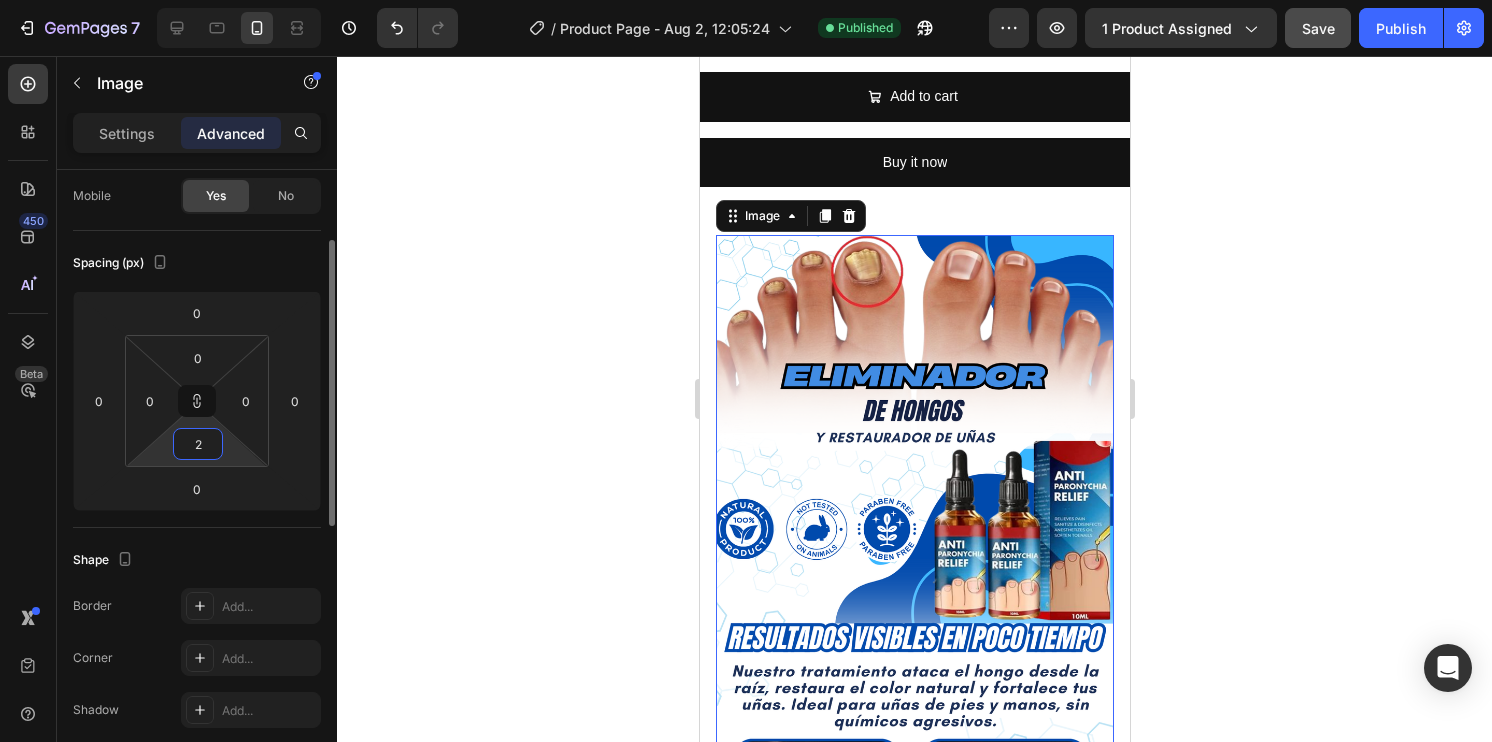 click on "2" at bounding box center [198, 444] 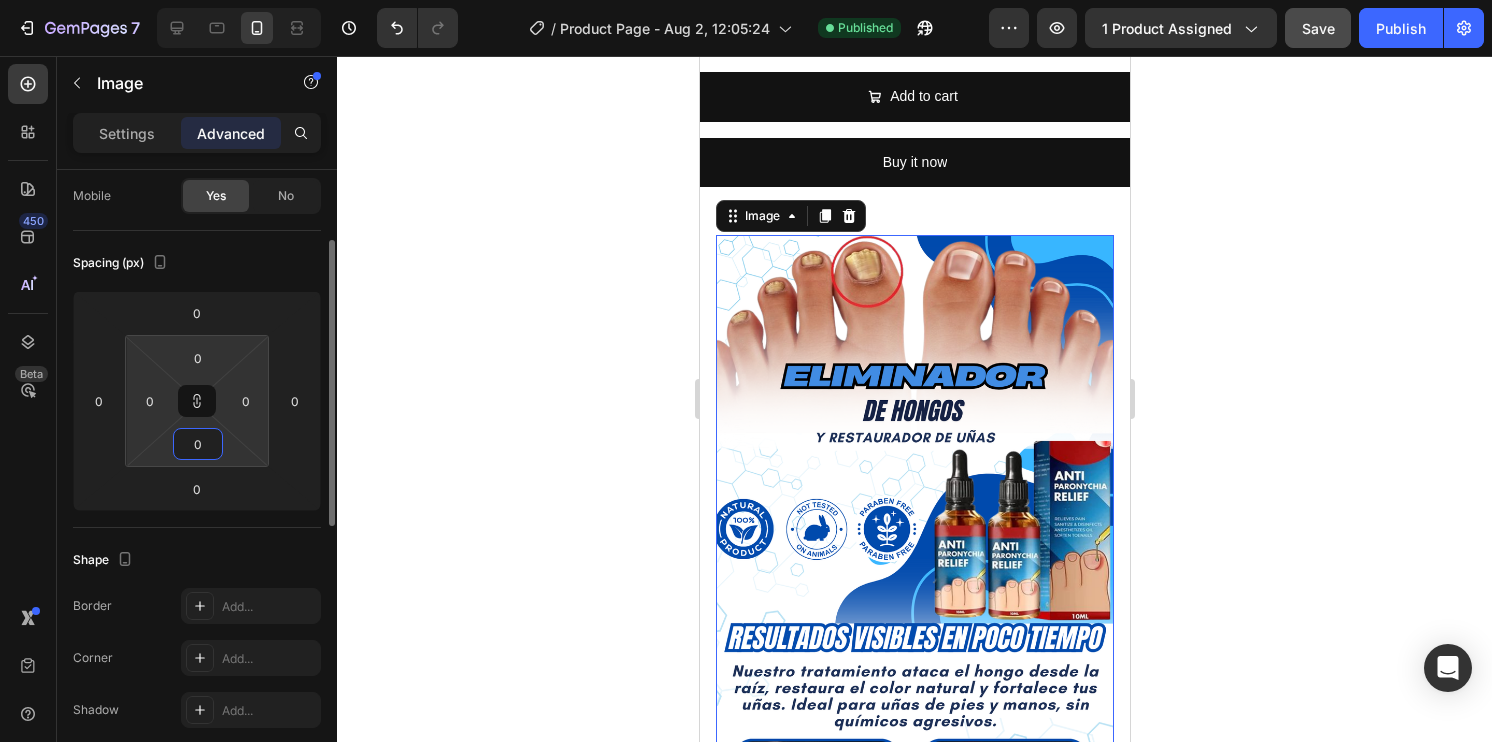 click on "0" at bounding box center [198, 444] 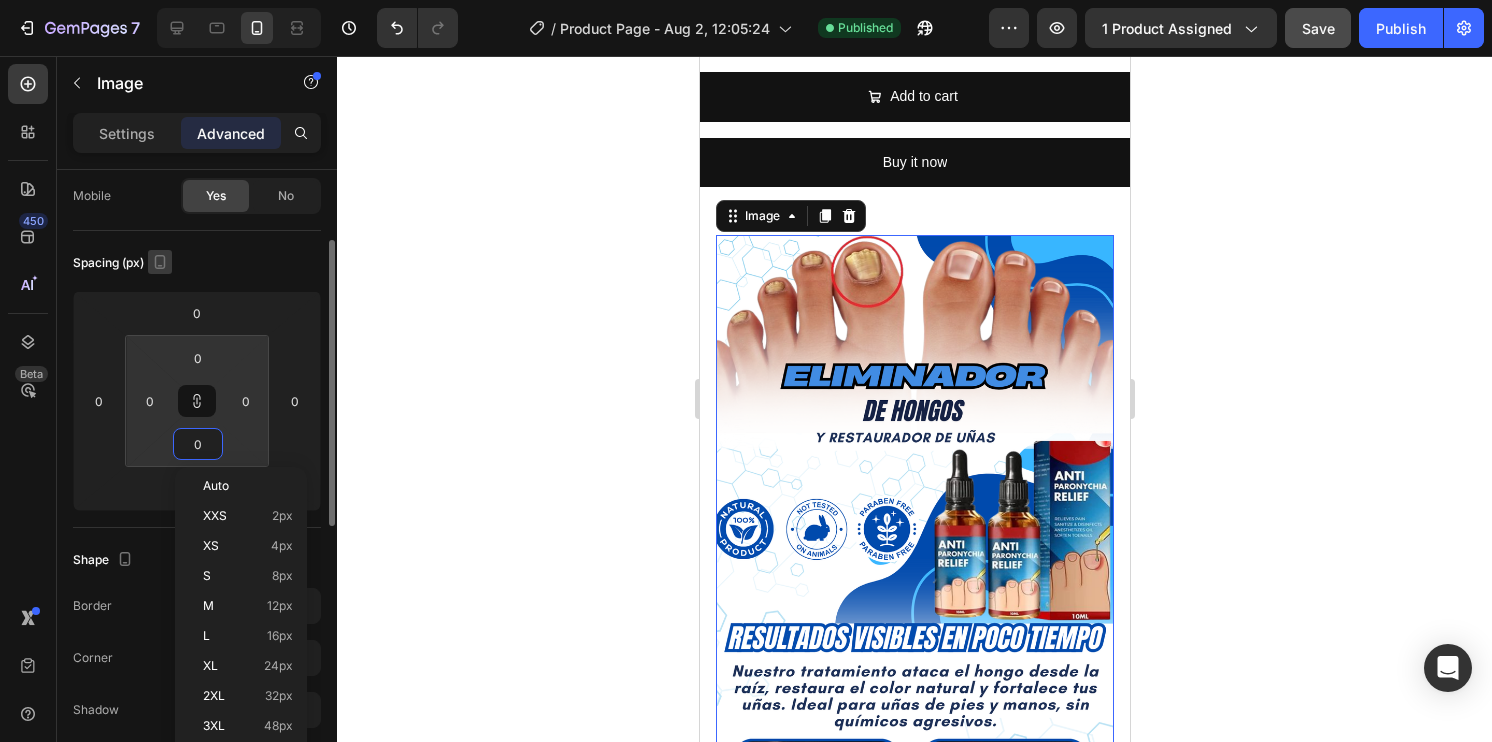 type on "0" 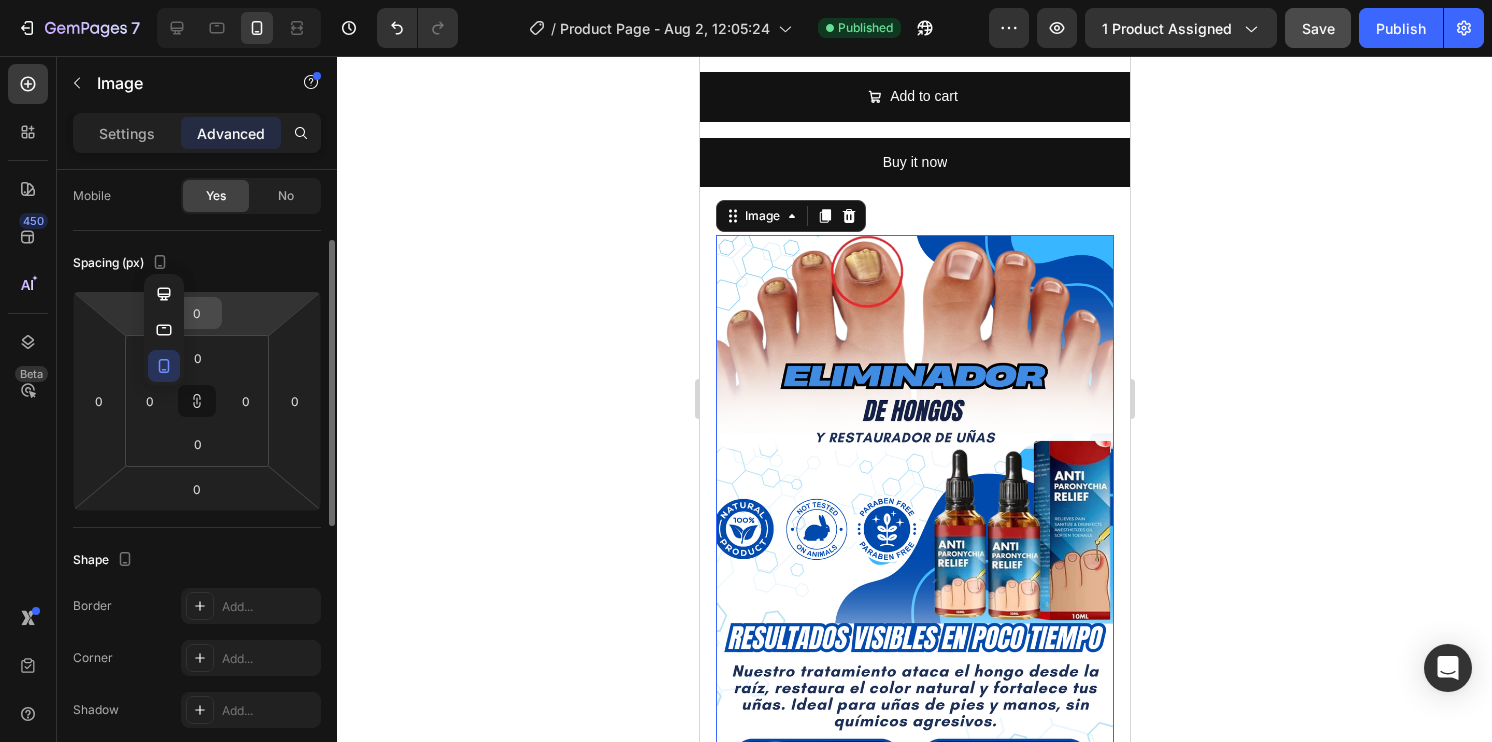 click on "0" at bounding box center (197, 313) 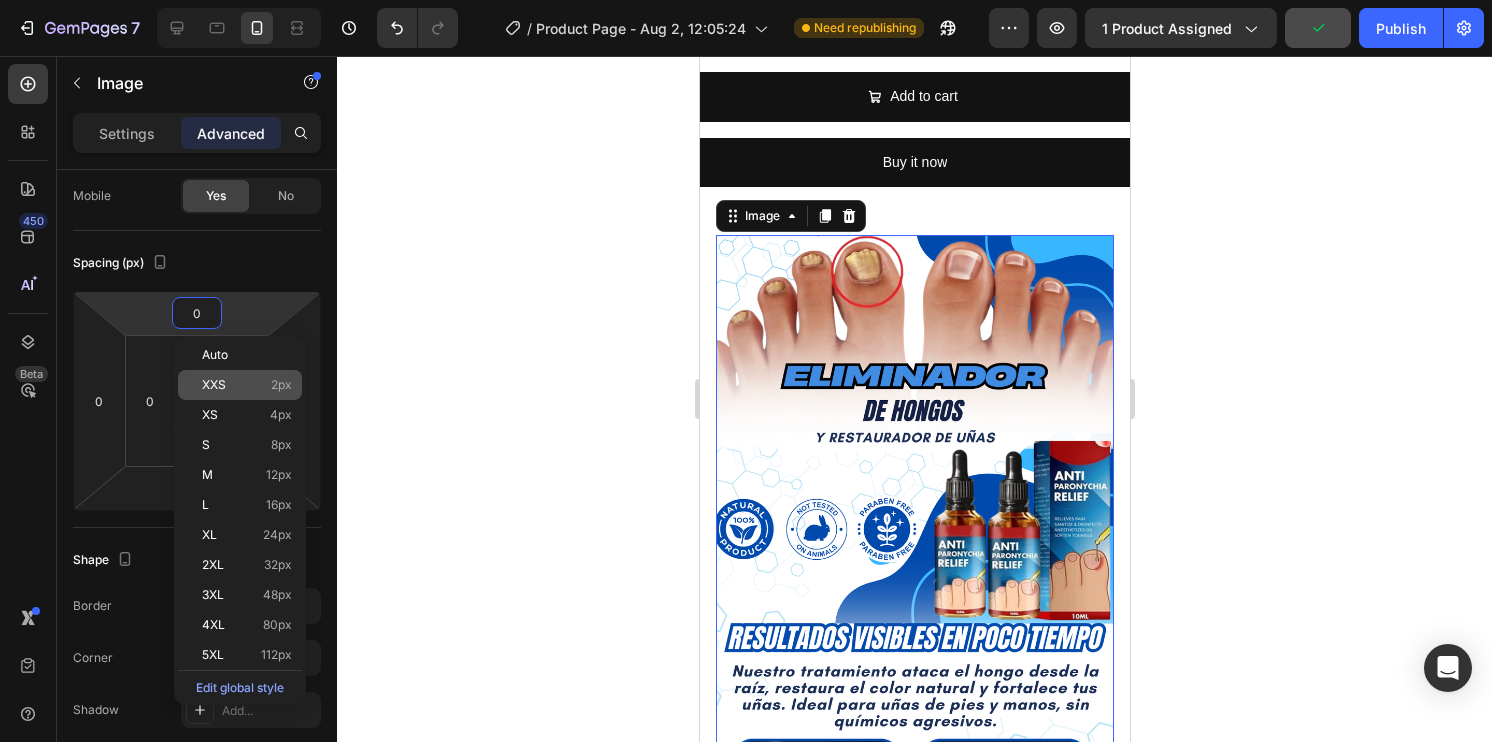 click on "XXS 2px" at bounding box center (247, 385) 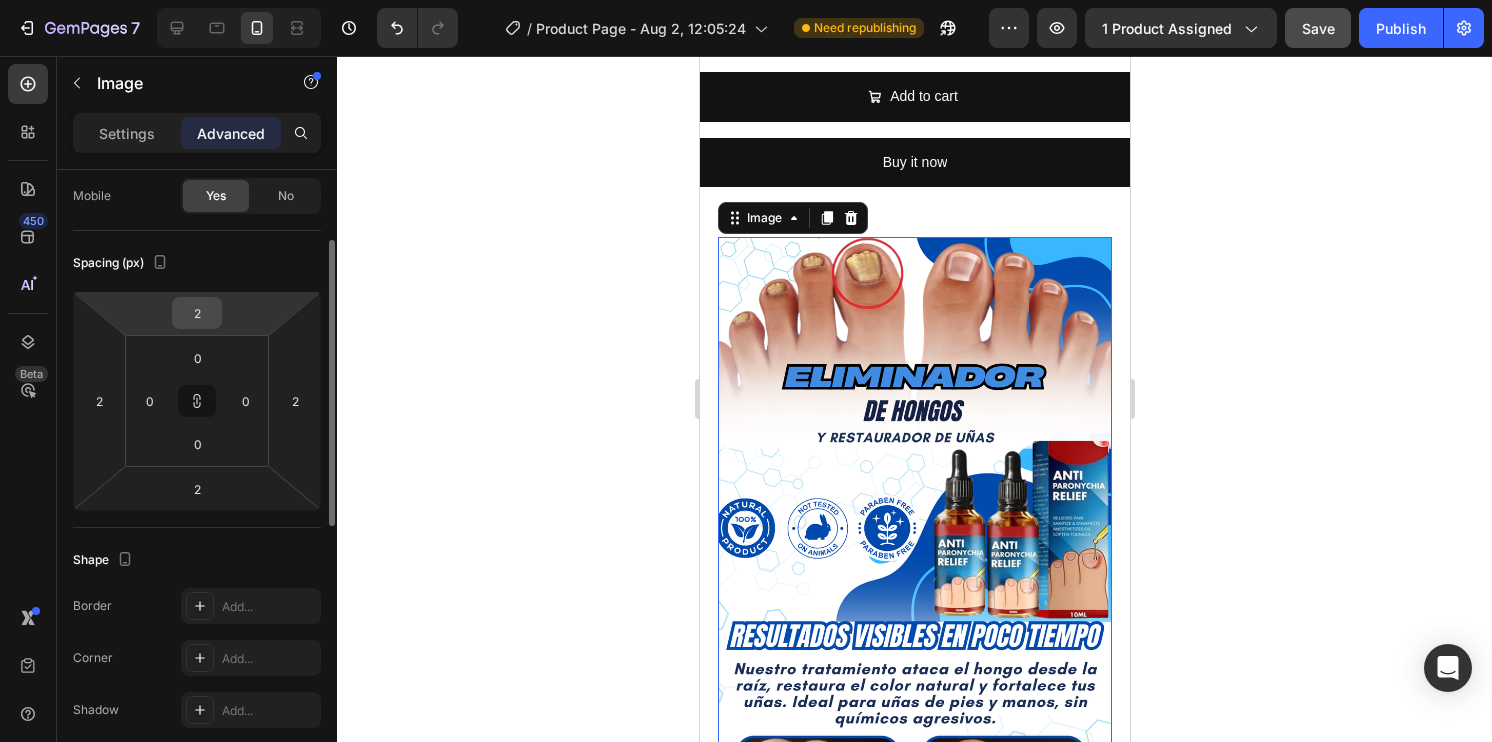 click on "2" at bounding box center [197, 313] 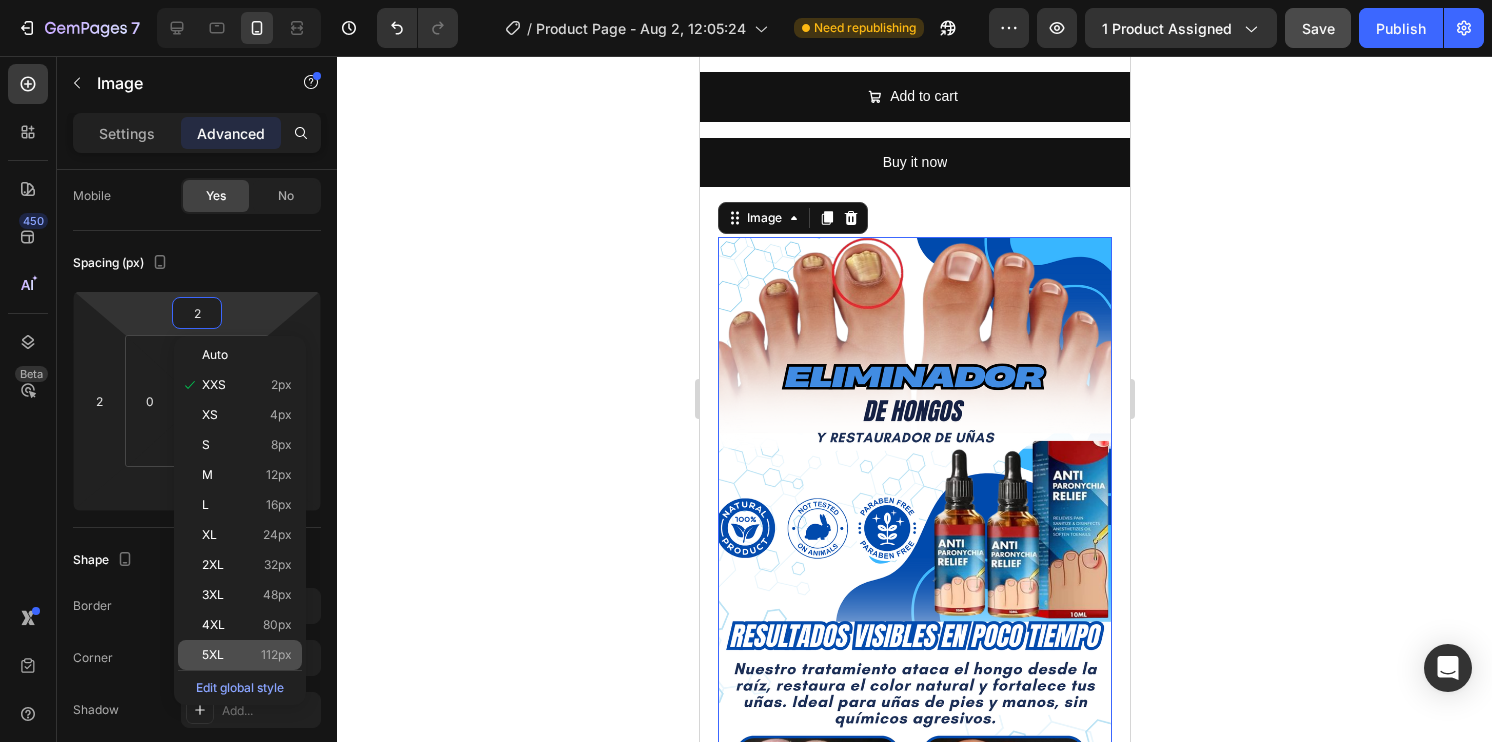 click on "5XL 112px" at bounding box center [247, 655] 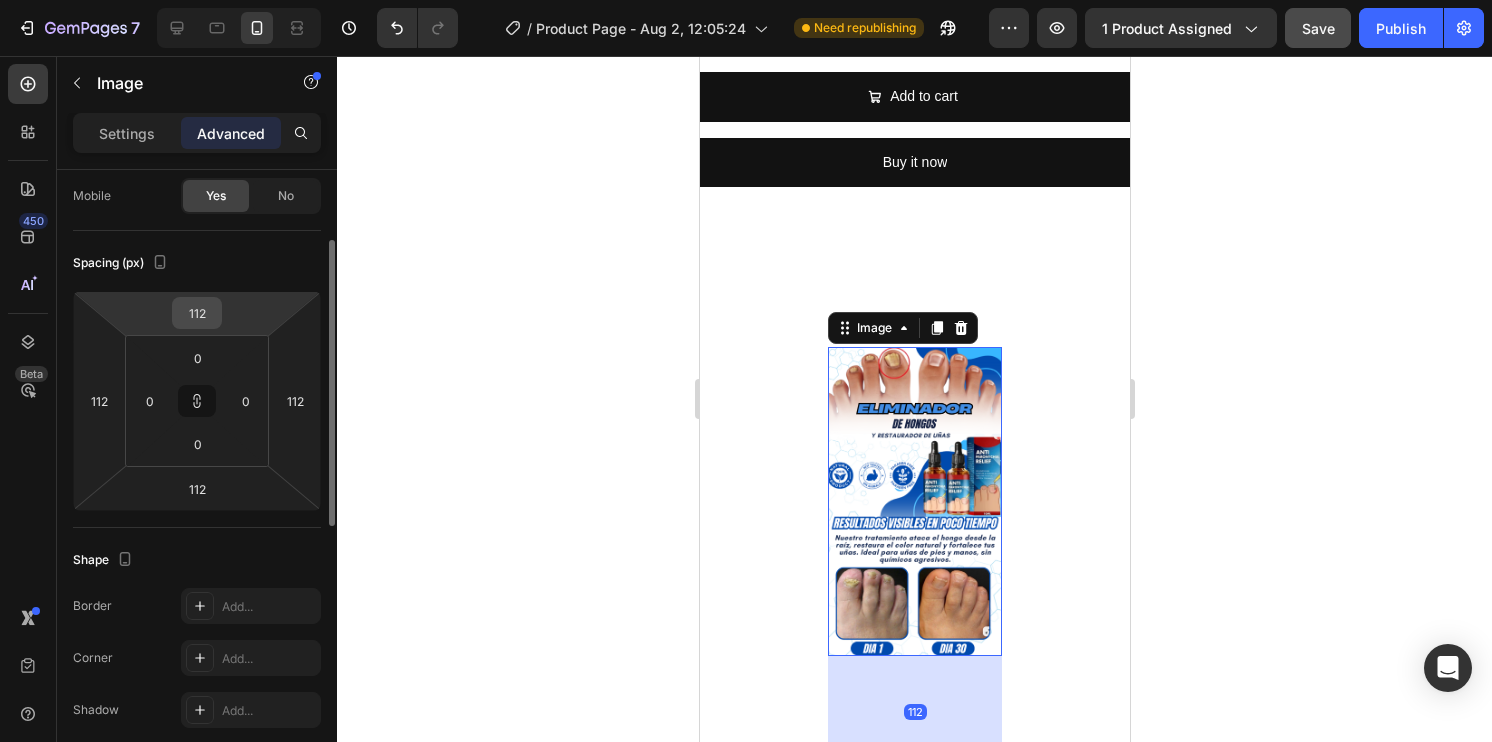 click on "112" at bounding box center (197, 313) 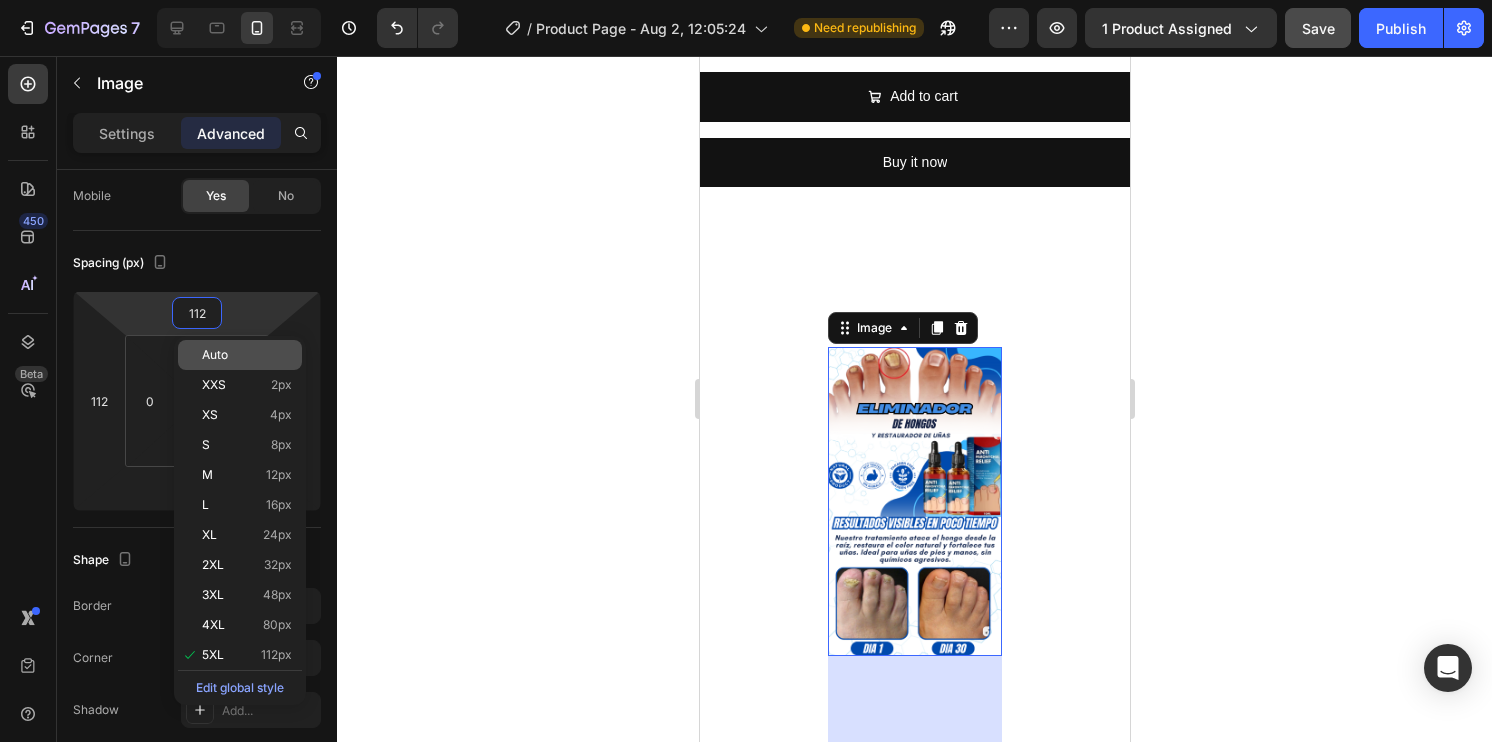 type on "5" 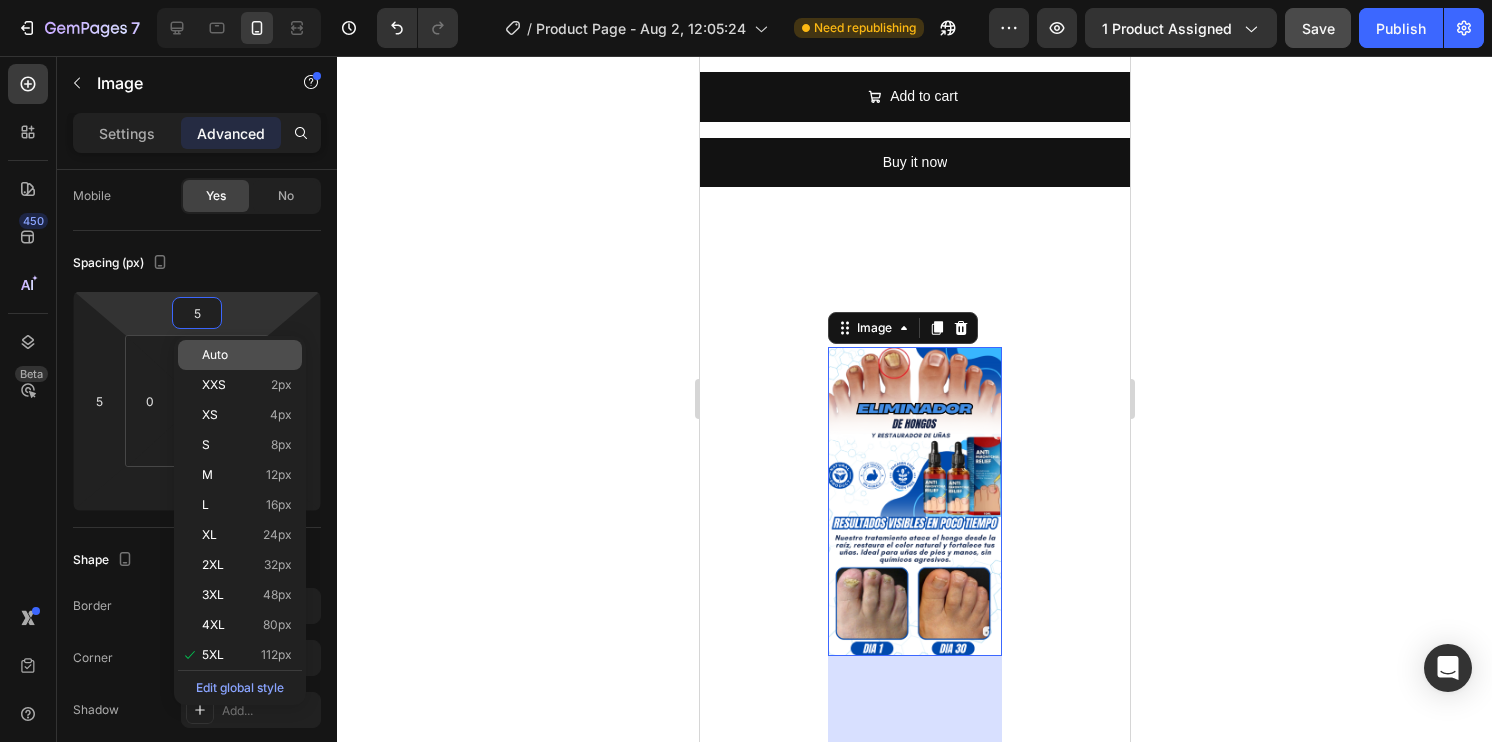 click on "Auto" at bounding box center [215, 355] 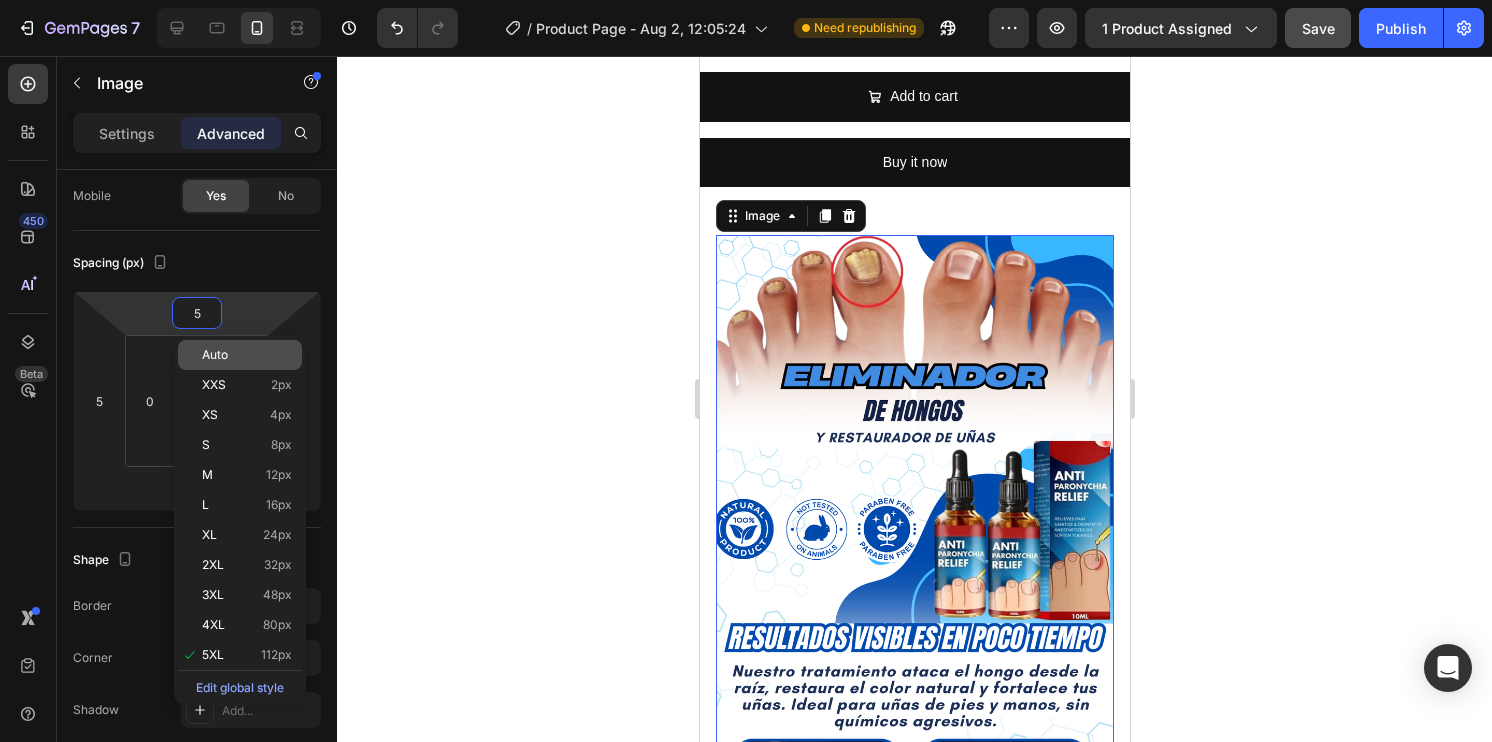 type 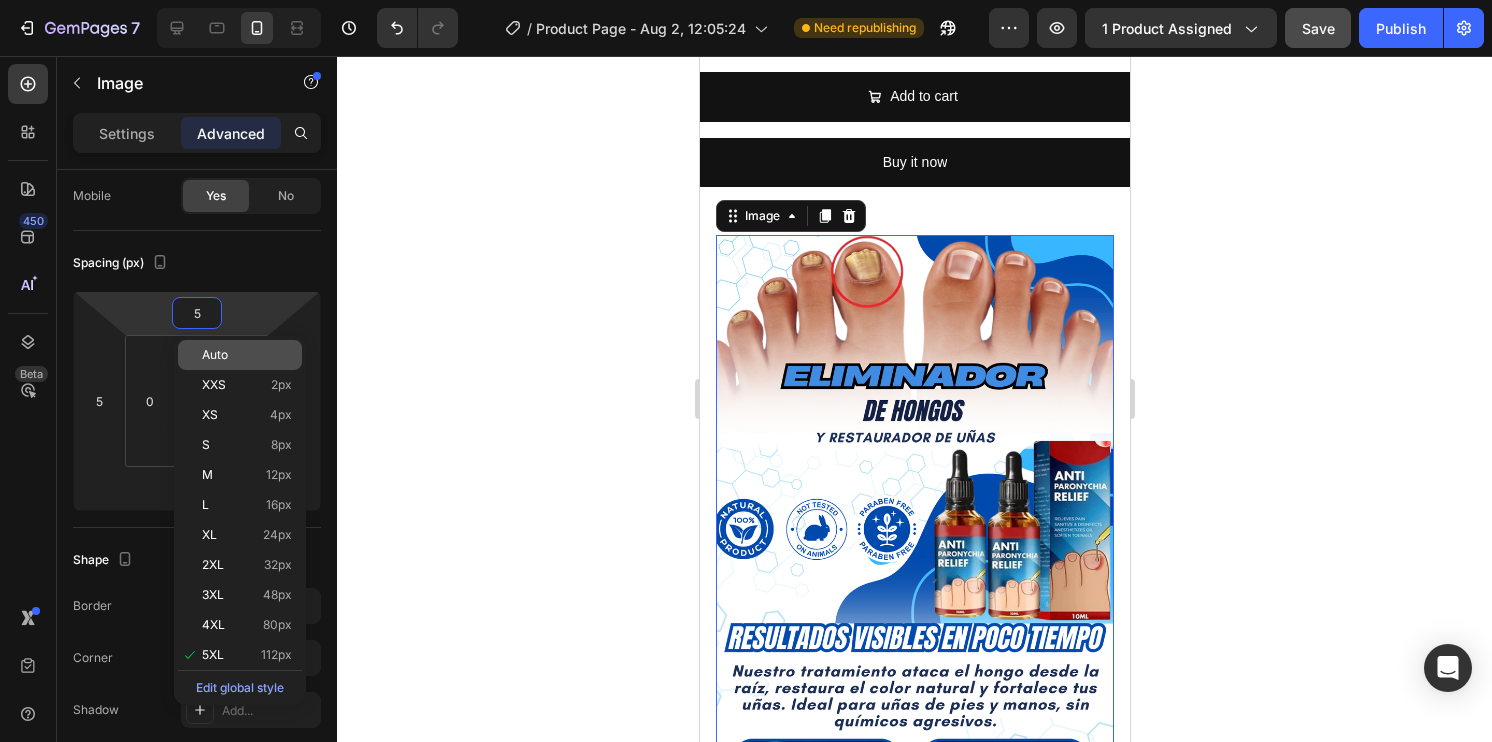 type 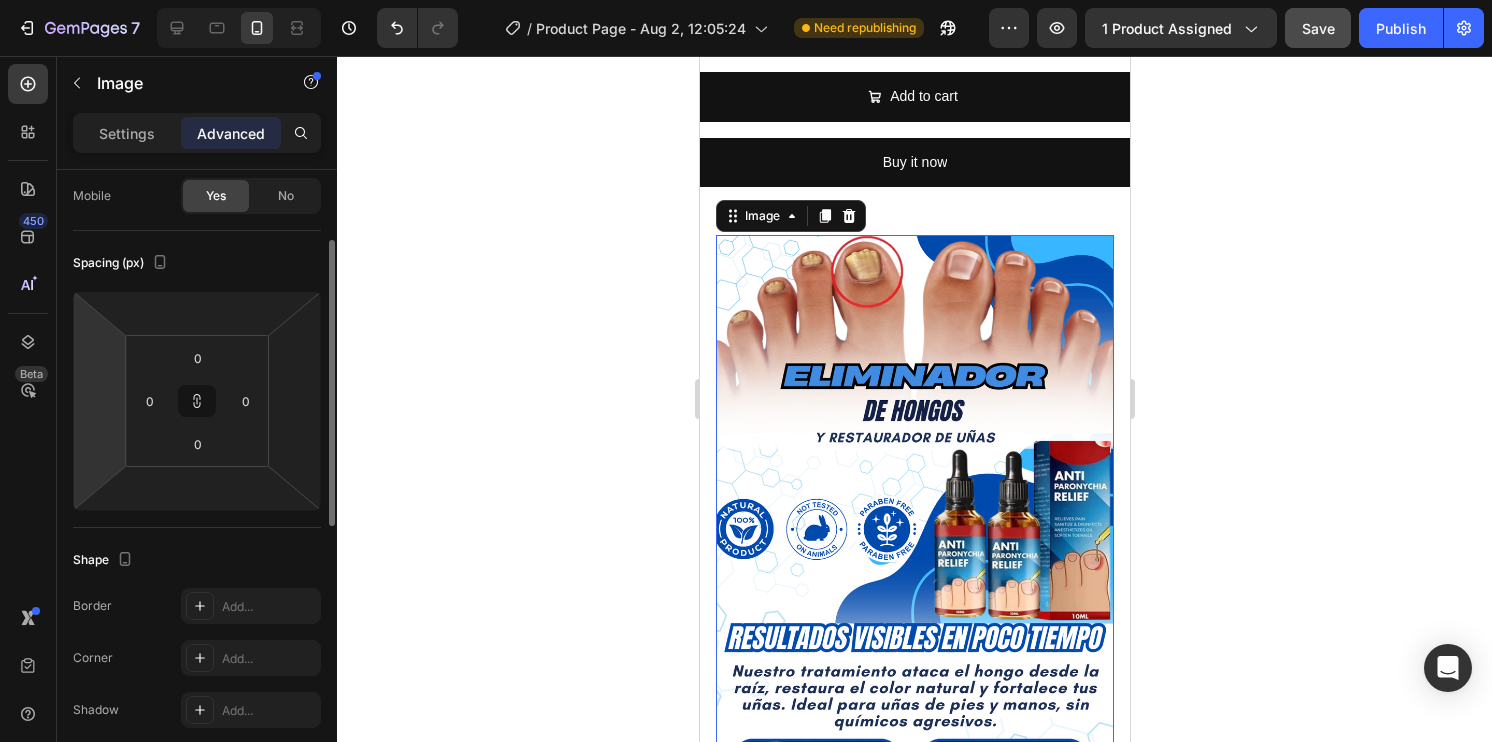 click on "7   /  Product Page - Aug 2, 12:05:24 Need republishing Preview 1 product assigned  Save   Publish  450 Beta Sections(18) Elements(84) Section Element Hero Section Product Detail Brands Trusted Badges Guarantee Product Breakdown How to use Testimonials Compare Bundle FAQs Social Proof Brand Story Product List Collection Blog List Contact Sticky Add to Cart Custom Footer Browse Library 450 Layout
Row
Row
Row
Row Text
Heading
Text Block Button
Button
Button Media
Image
Image
Video" at bounding box center (746, 0) 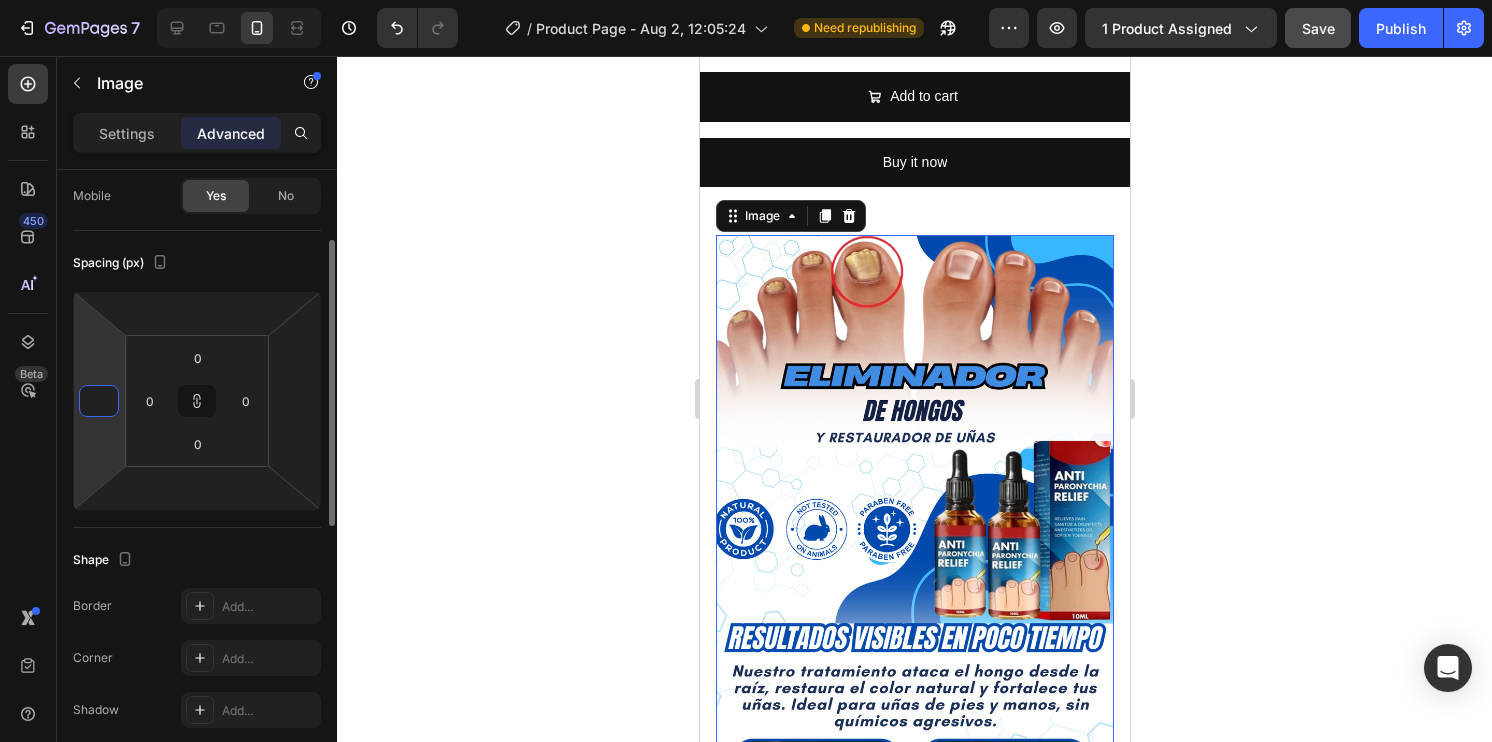 type 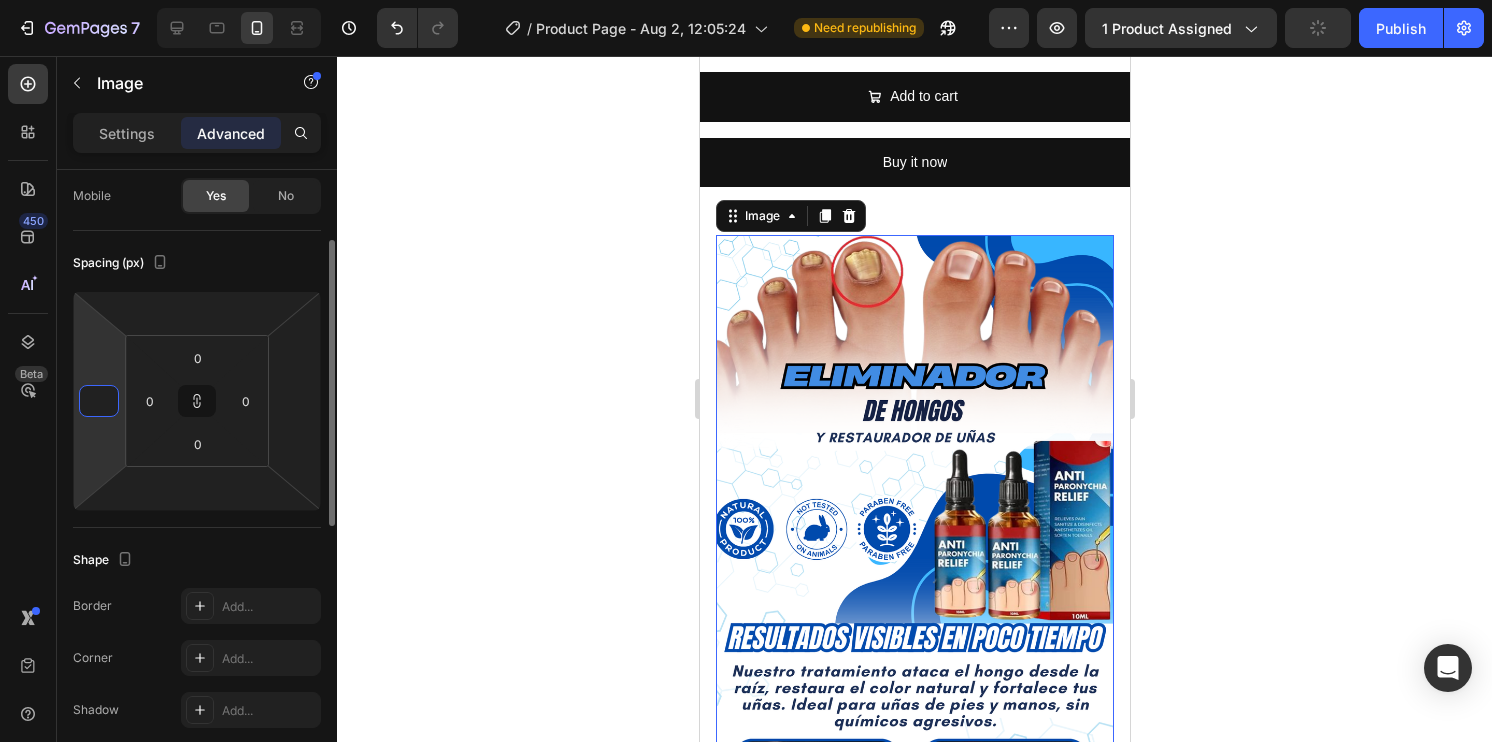 type on "0" 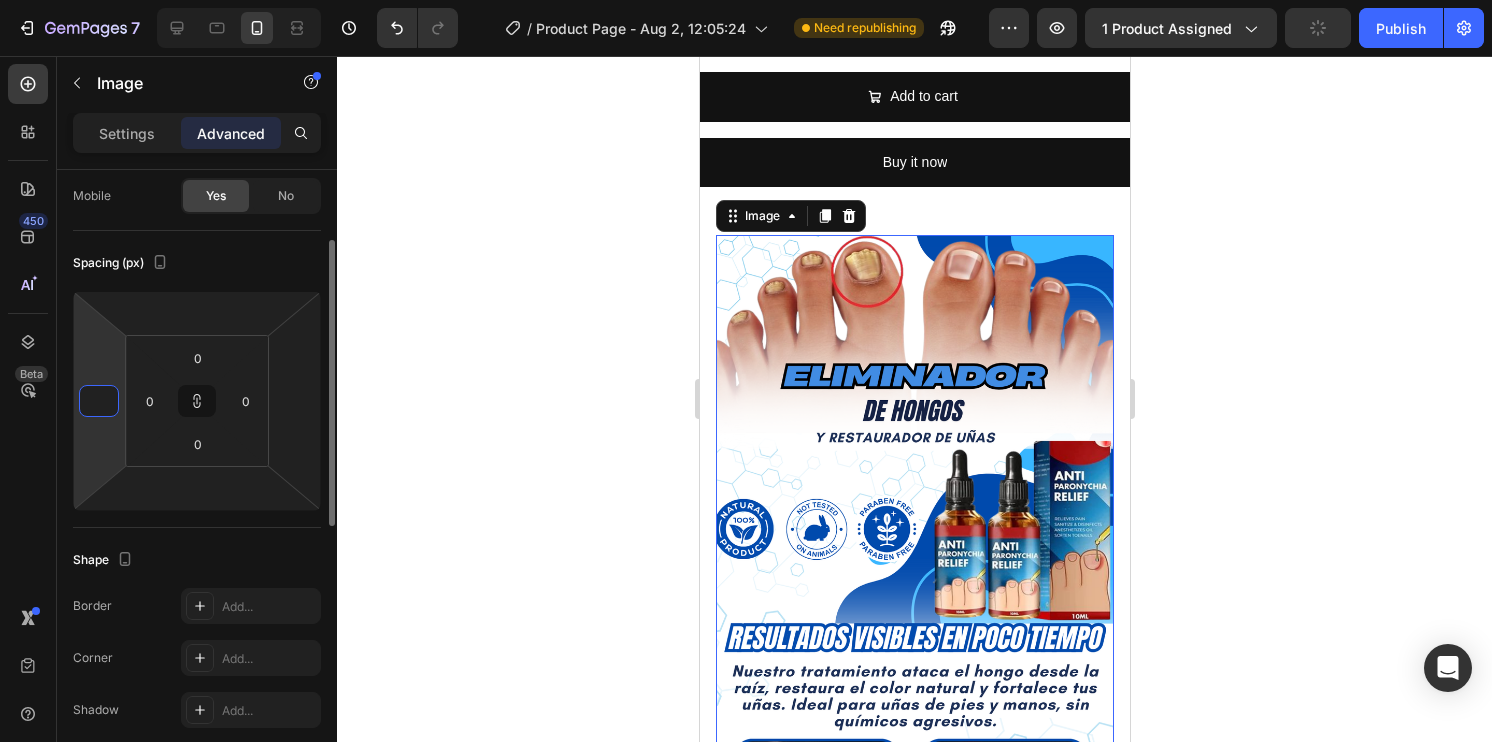 type on "0" 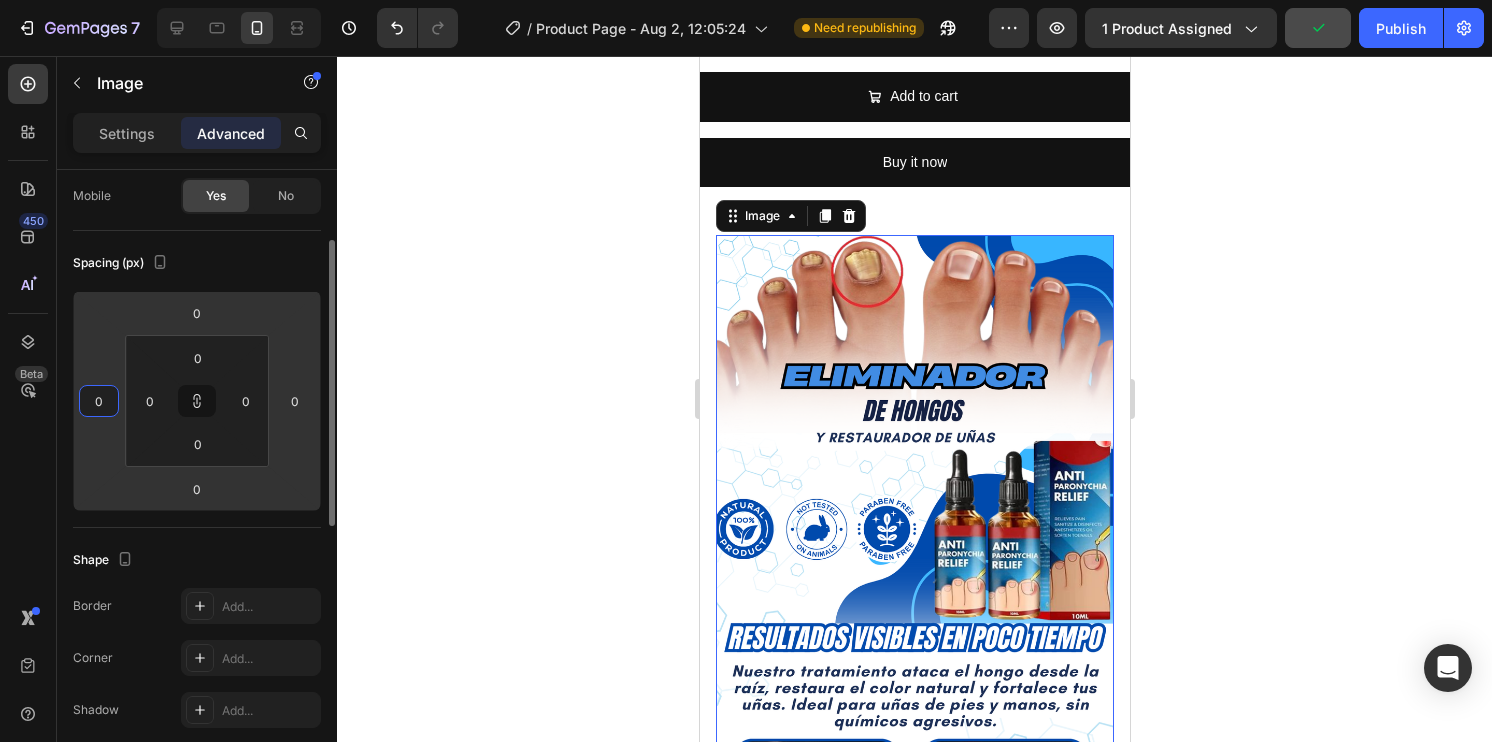 type on "0" 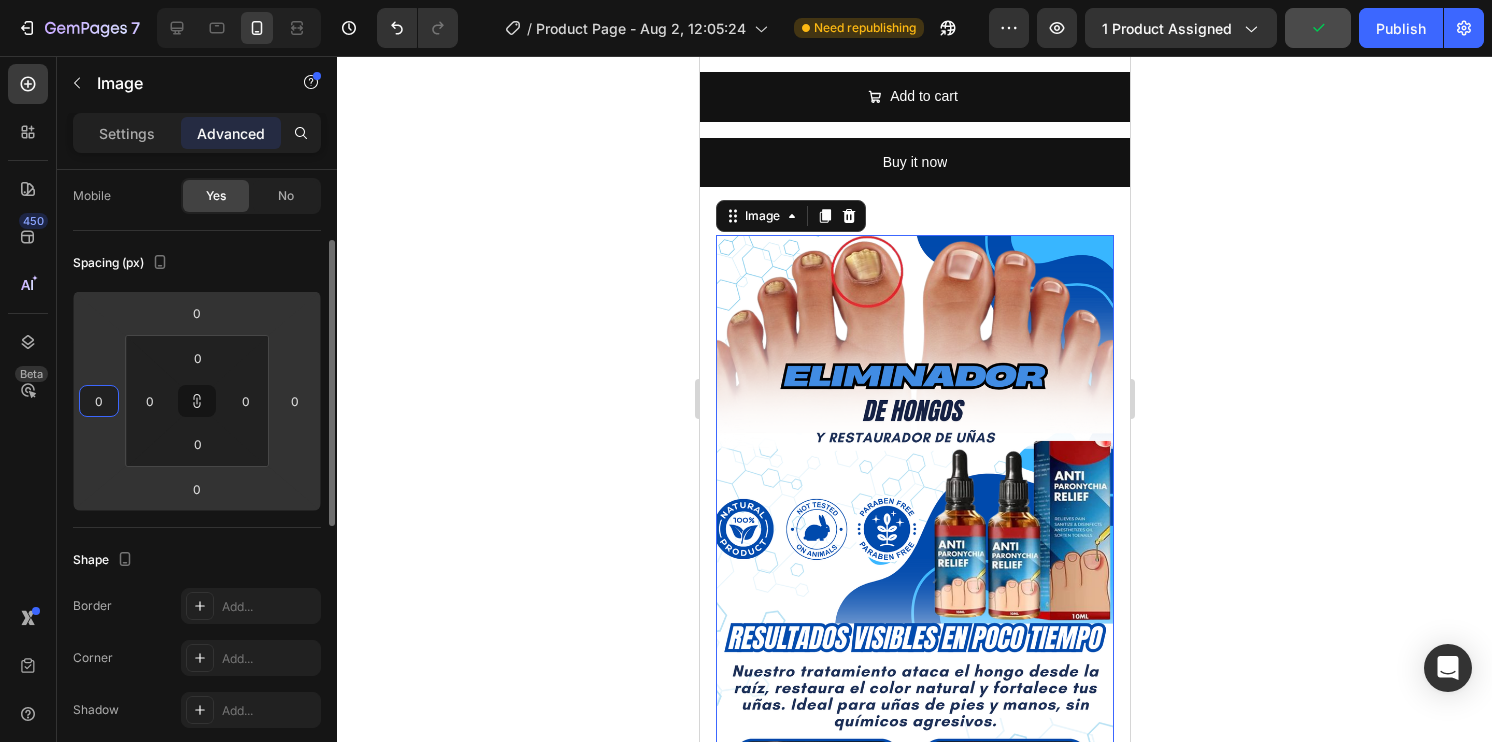 click on "Spacing (px)" at bounding box center [197, 263] 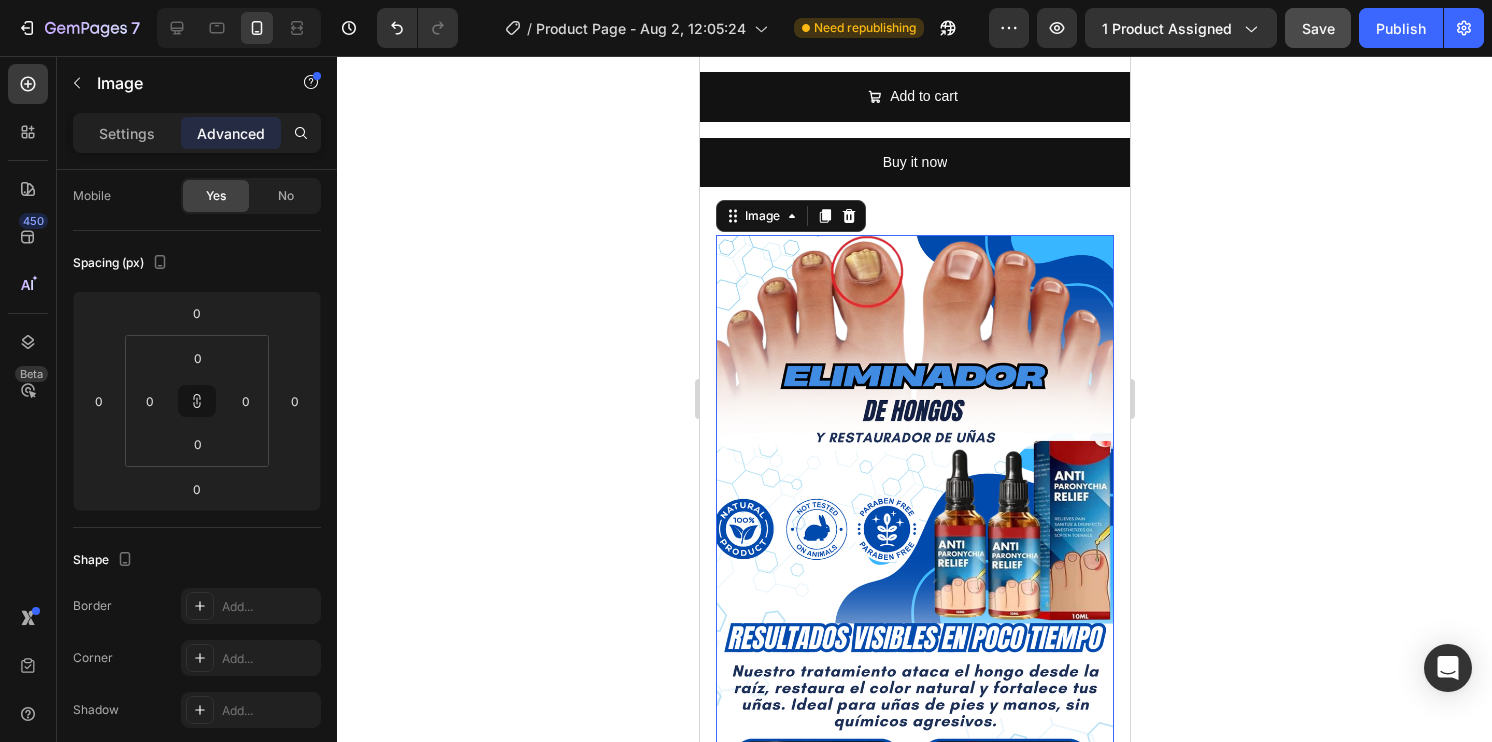 drag, startPoint x: 789, startPoint y: 321, endPoint x: 1396, endPoint y: 296, distance: 607.5146 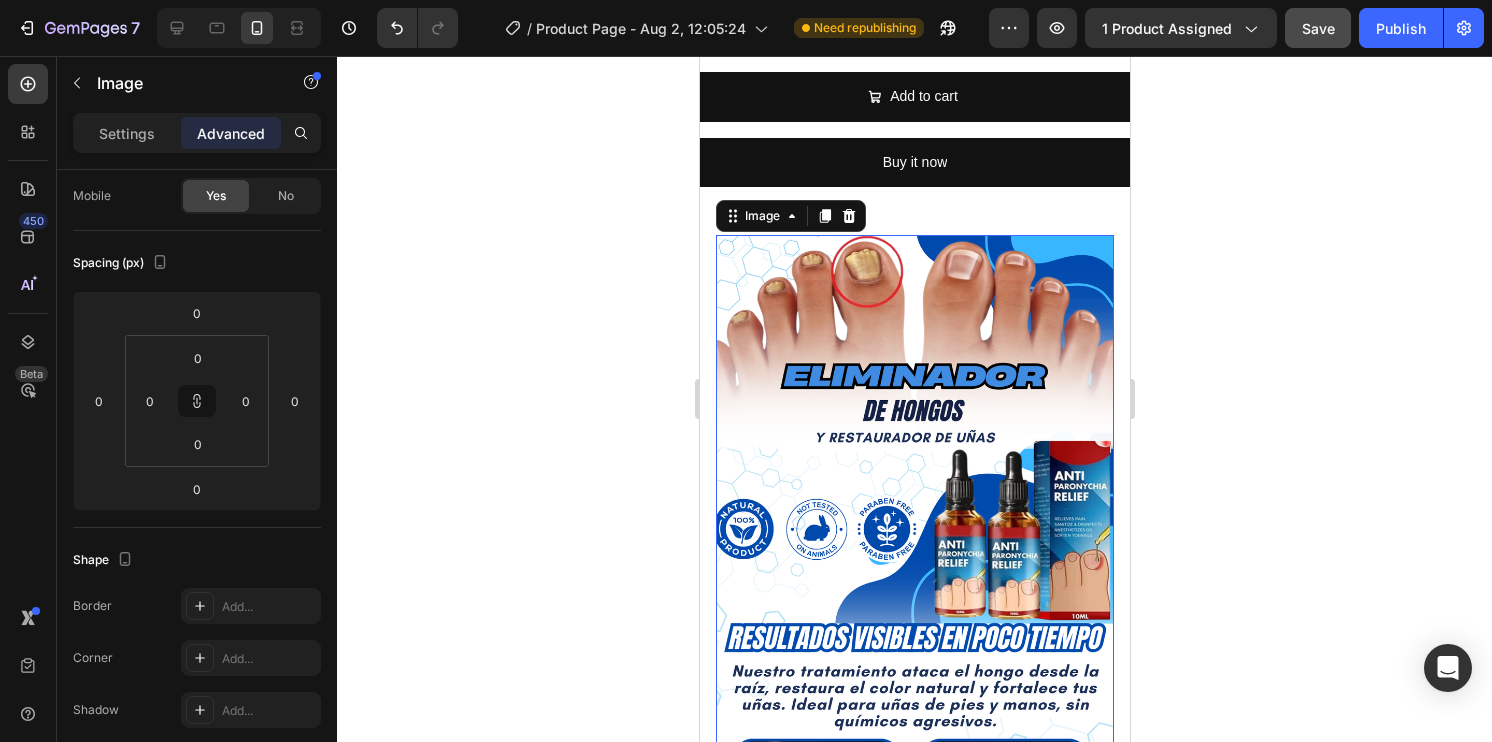 click at bounding box center [914, 588] 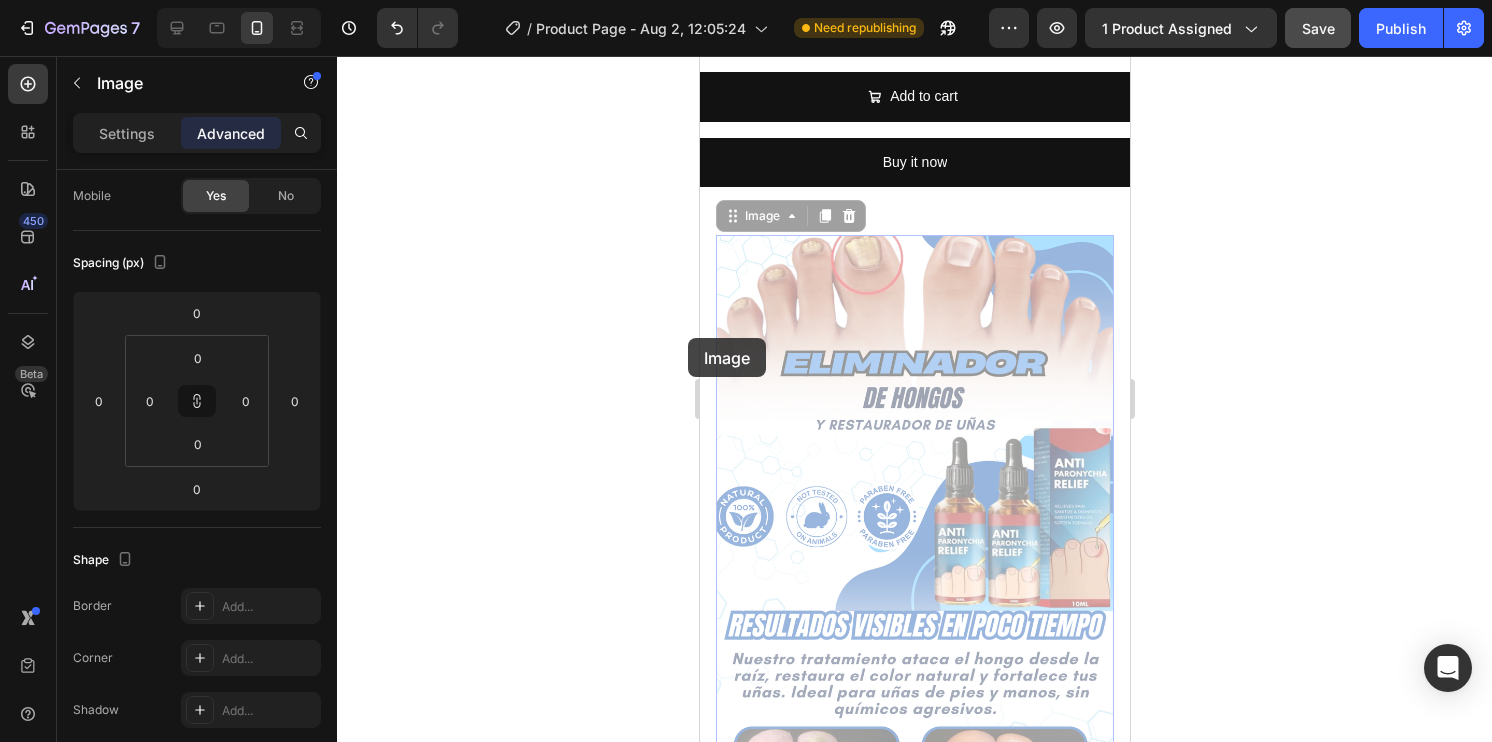 drag, startPoint x: 721, startPoint y: 335, endPoint x: 667, endPoint y: 341, distance: 54.33231 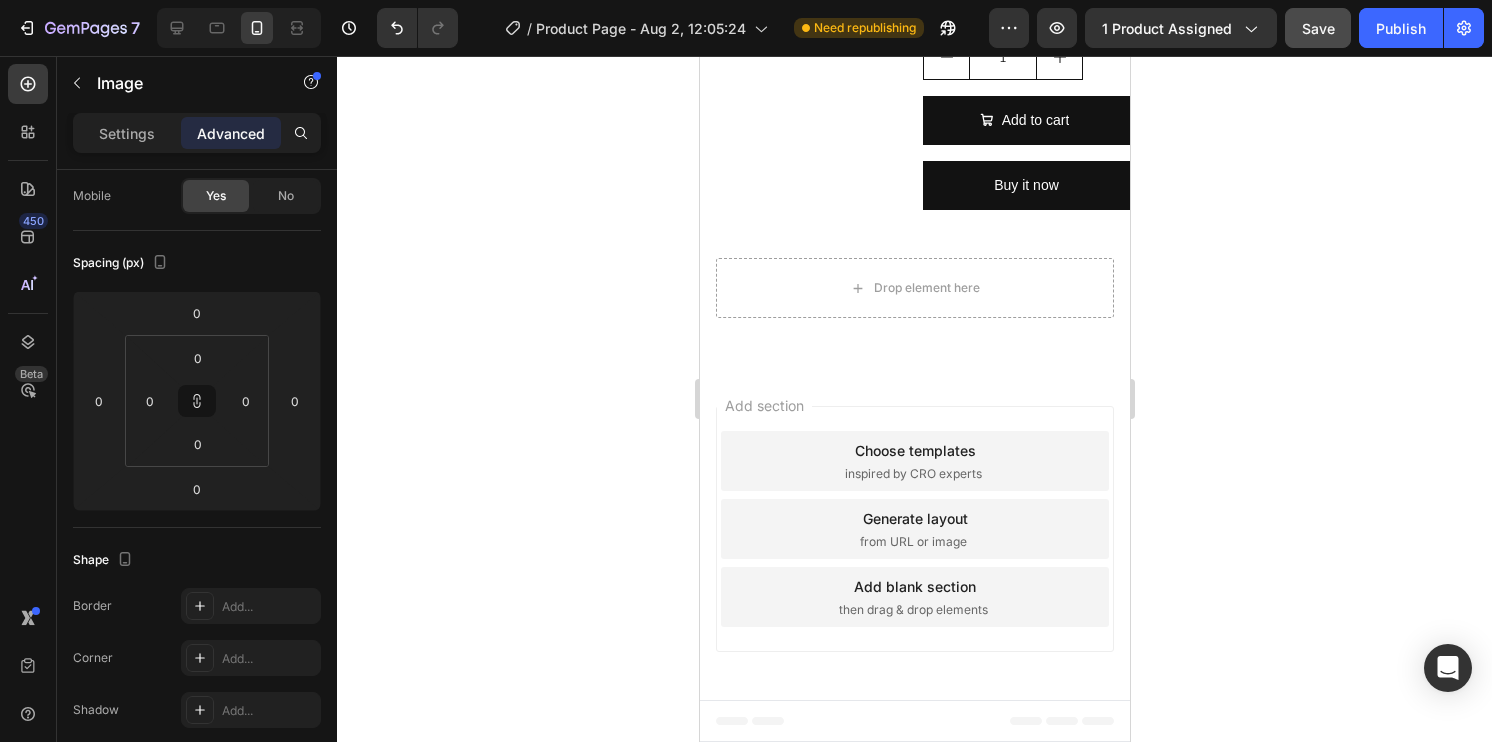 scroll, scrollTop: 1040, scrollLeft: 0, axis: vertical 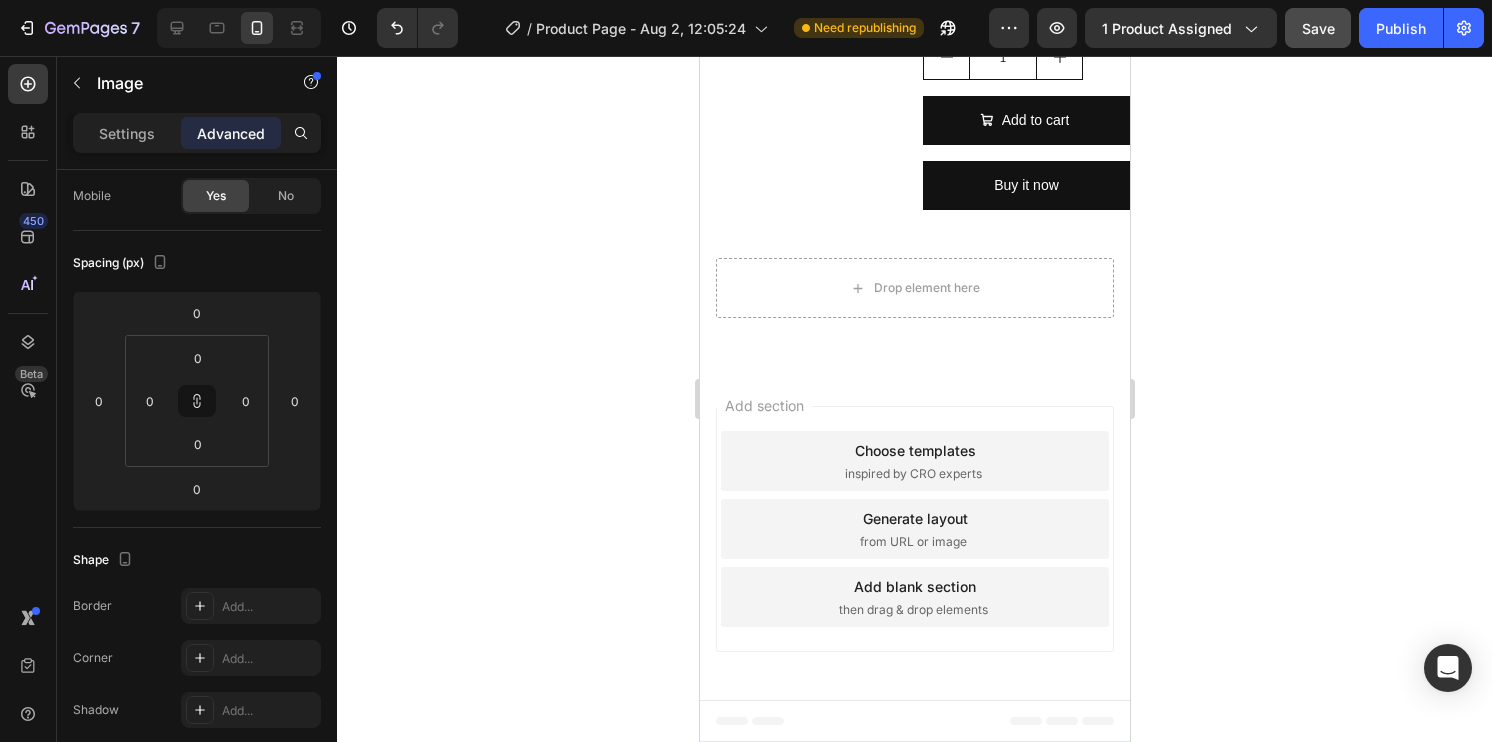 click 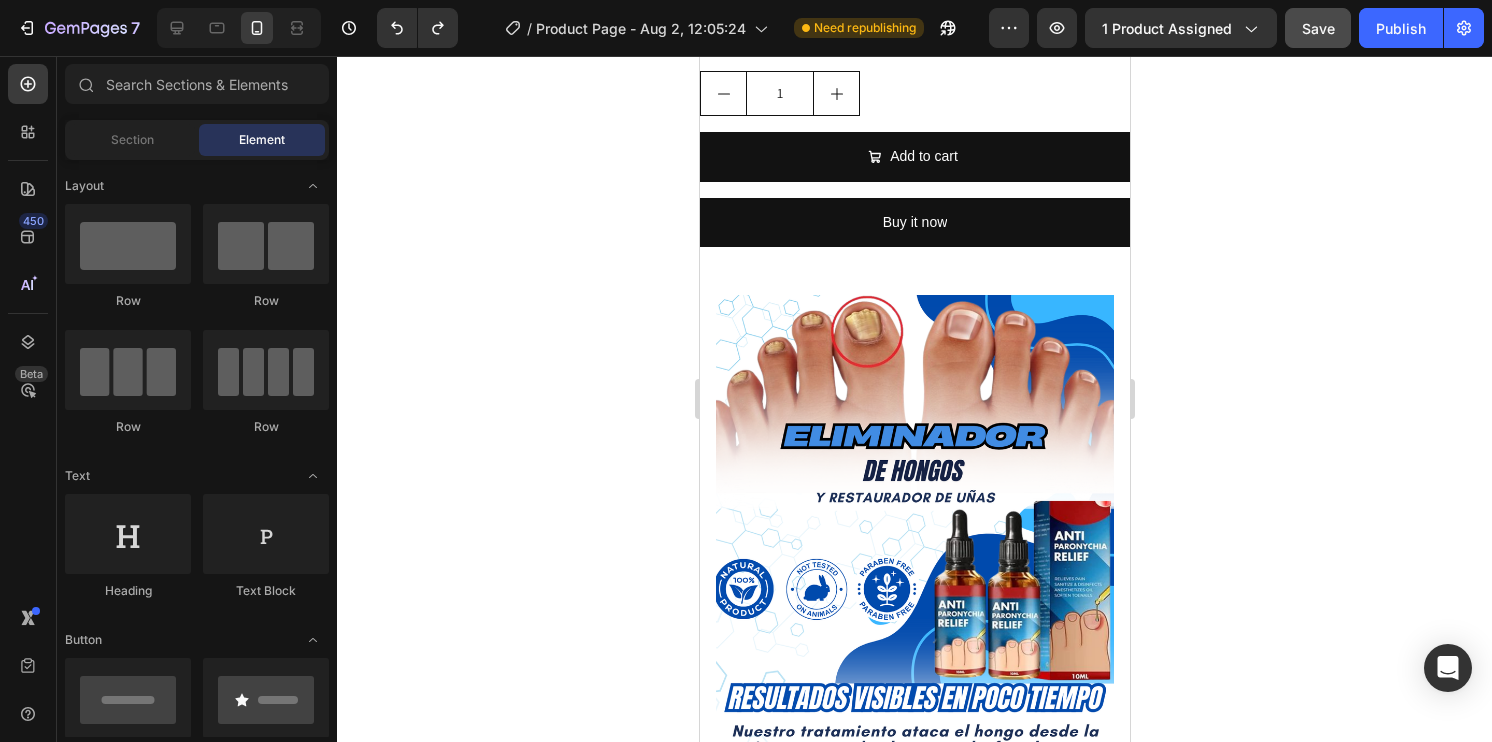 scroll, scrollTop: 1100, scrollLeft: 0, axis: vertical 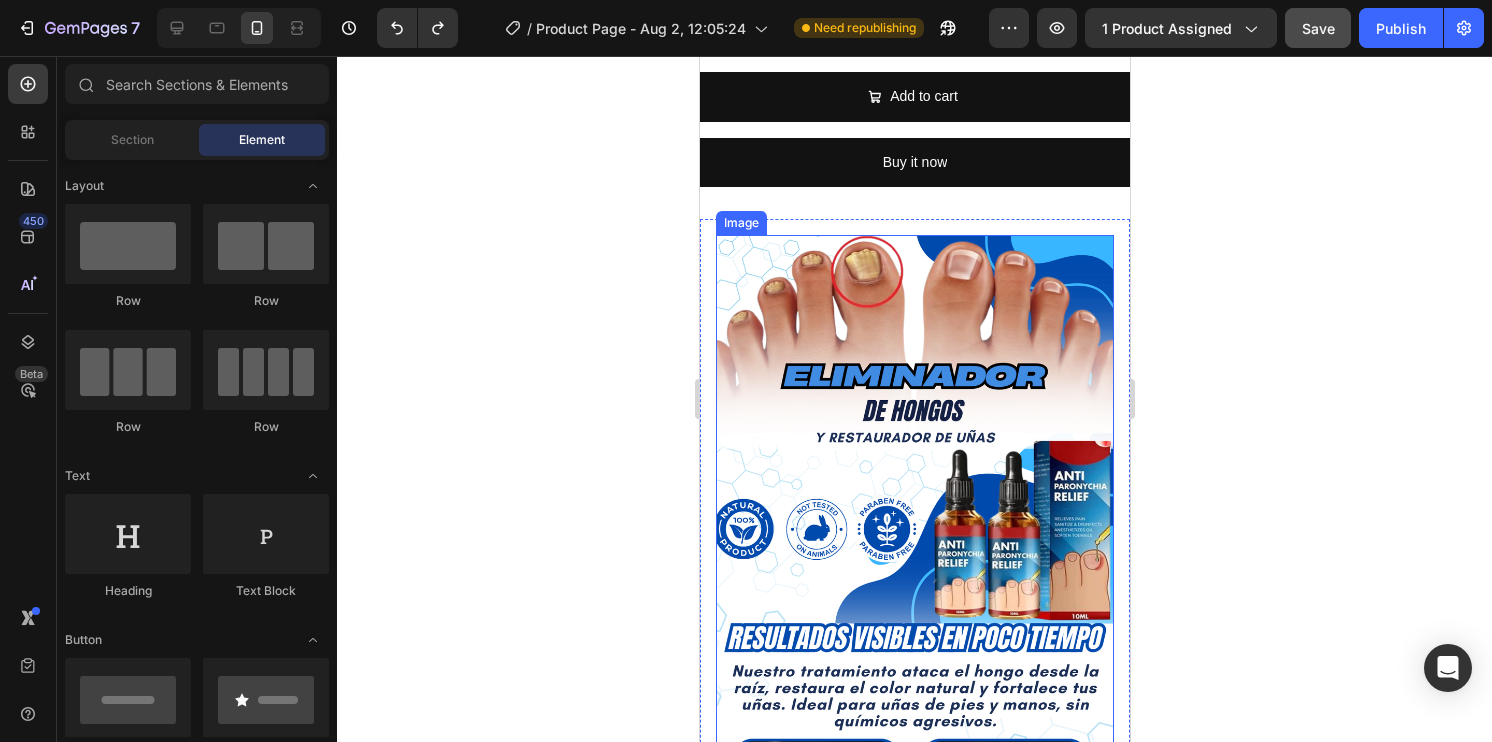 click at bounding box center [914, 588] 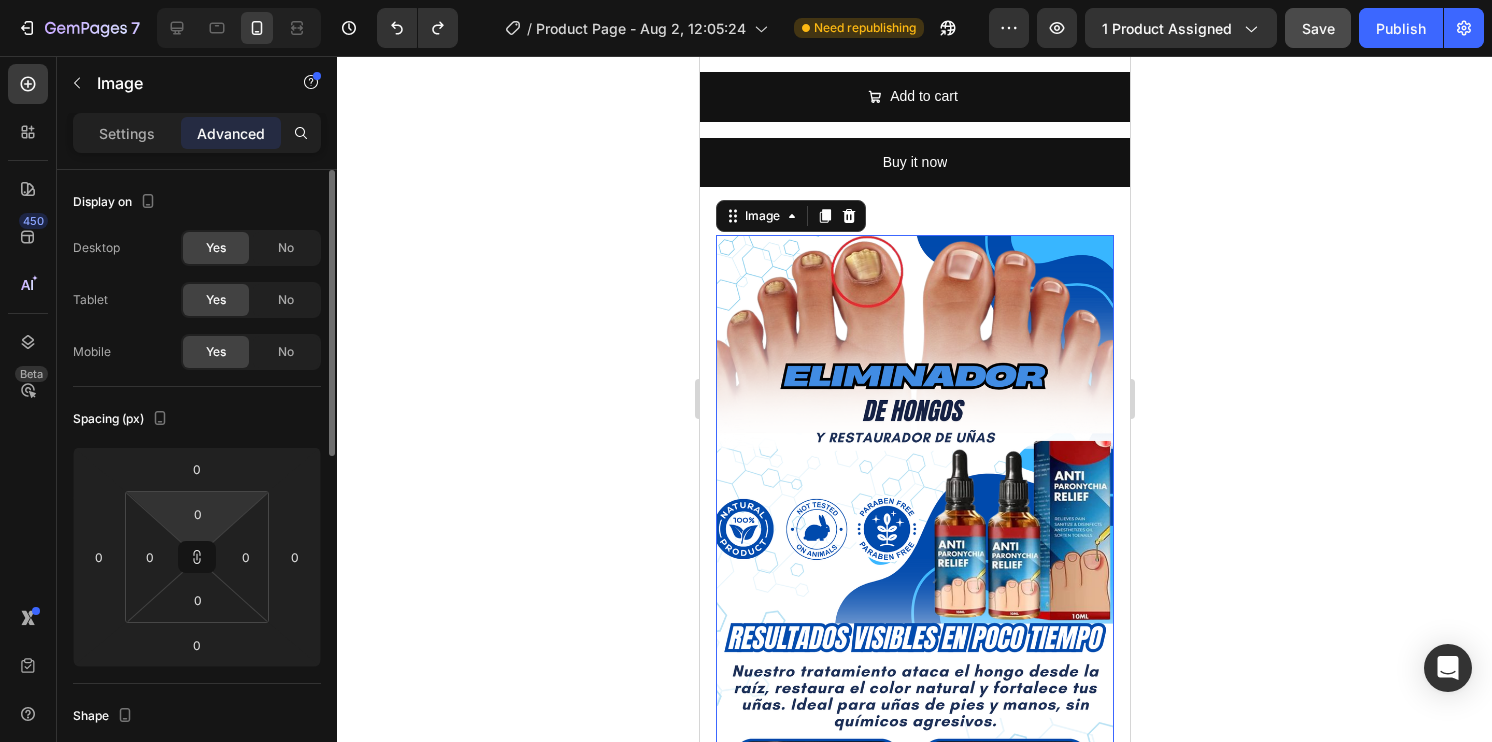 click on "7   /  Product Page - Aug 2, 12:05:24 Need republishing Preview 1 product assigned  Save   Publish  450 Beta Sections(18) Elements(84) Section Element Hero Section Product Detail Brands Trusted Badges Guarantee Product Breakdown How to use Testimonials Compare Bundle FAQs Social Proof Brand Story Product List Collection Blog List Contact Sticky Add to Cart Custom Footer Browse Library 450 Layout
Row
Row
Row
Row Text
Heading
Text Block Button
Button
Button Media
Image
Image
Video" at bounding box center [746, 0] 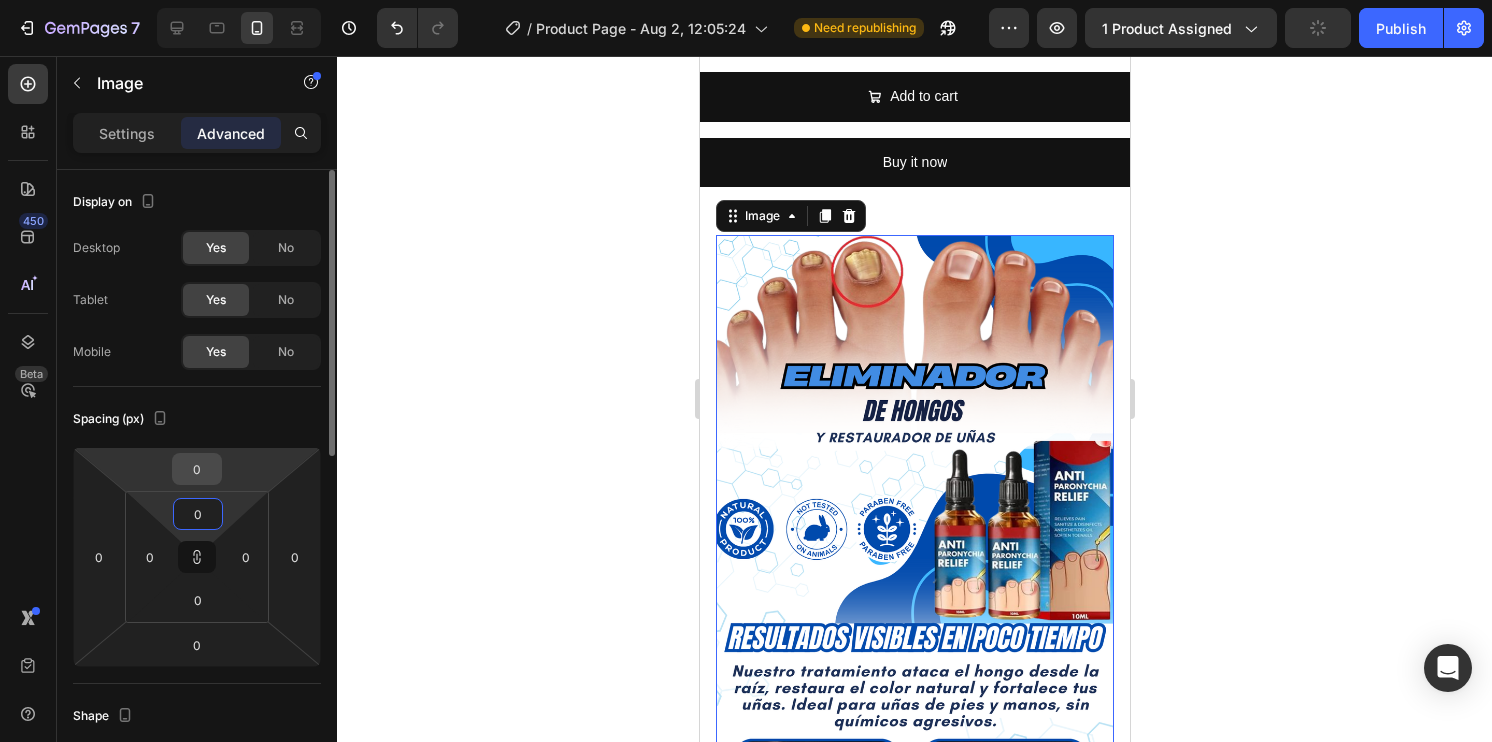 click on "0" at bounding box center (197, 469) 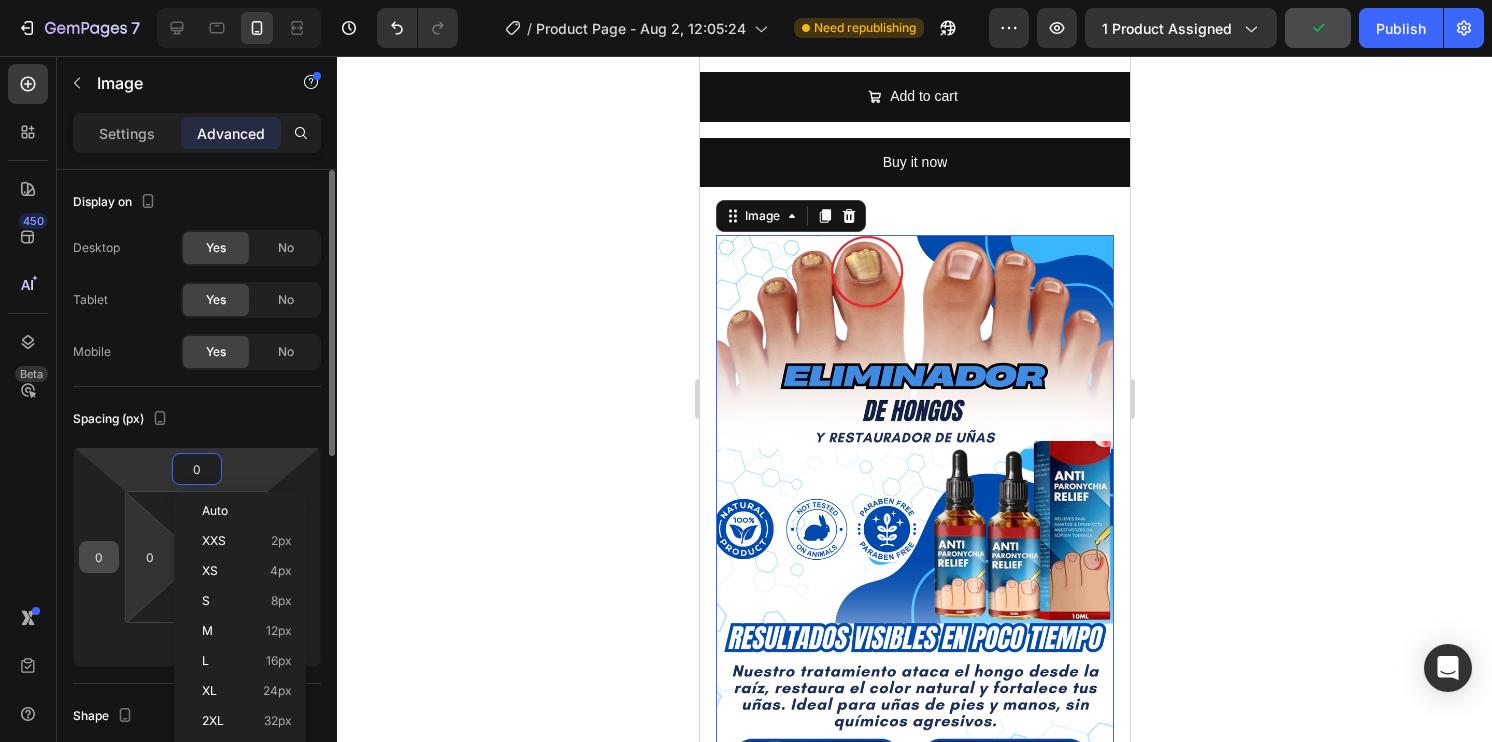 click on "0" at bounding box center [99, 557] 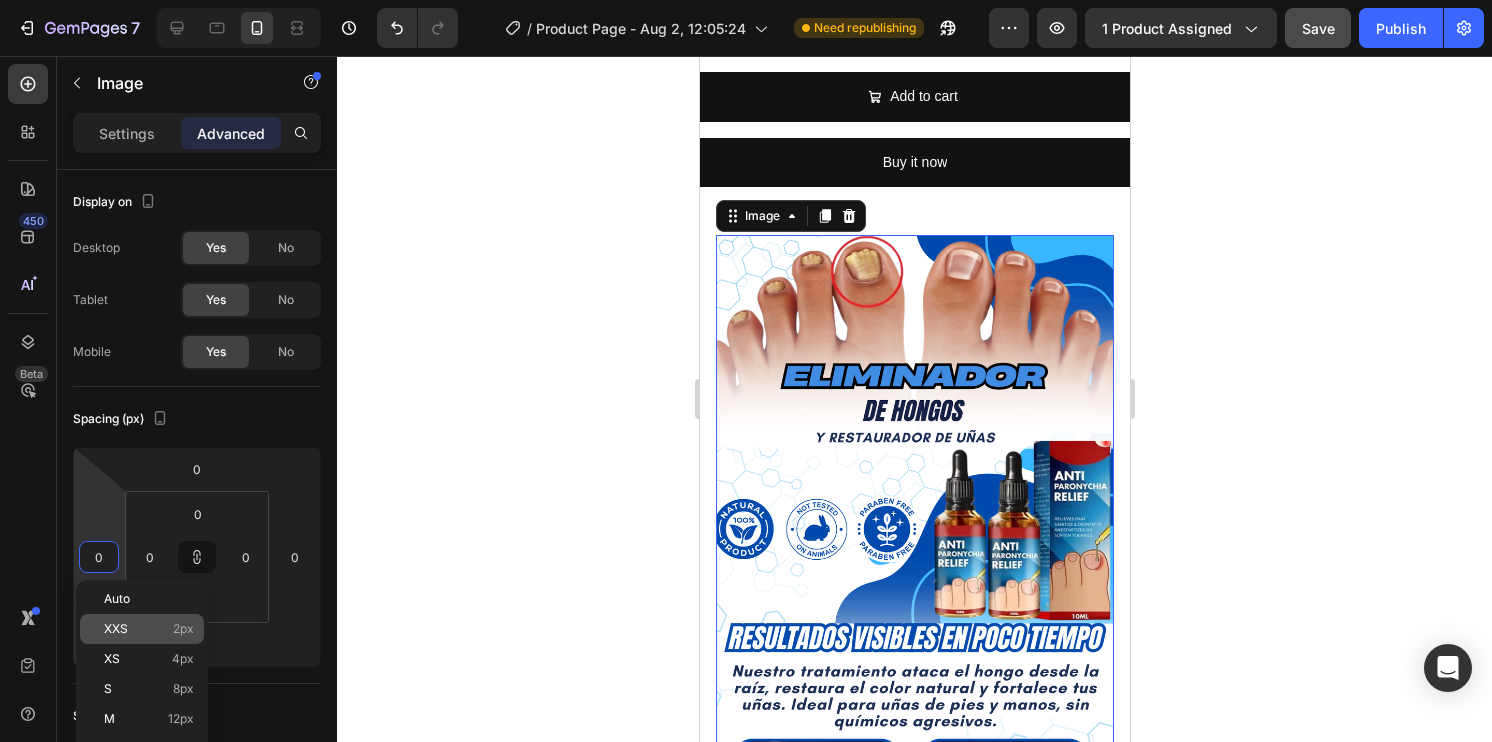 click on "XXS 2px" at bounding box center (149, 629) 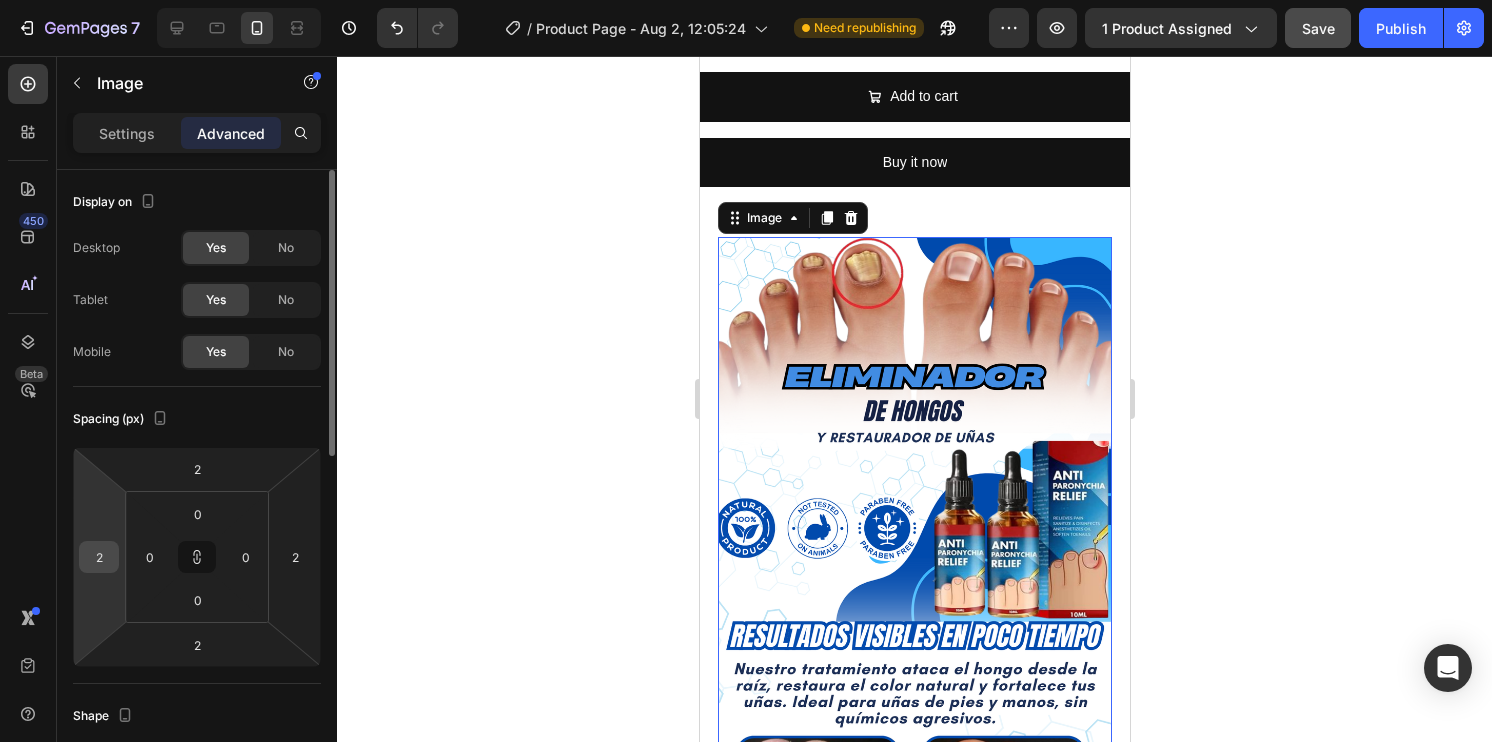 click on "2" at bounding box center [99, 557] 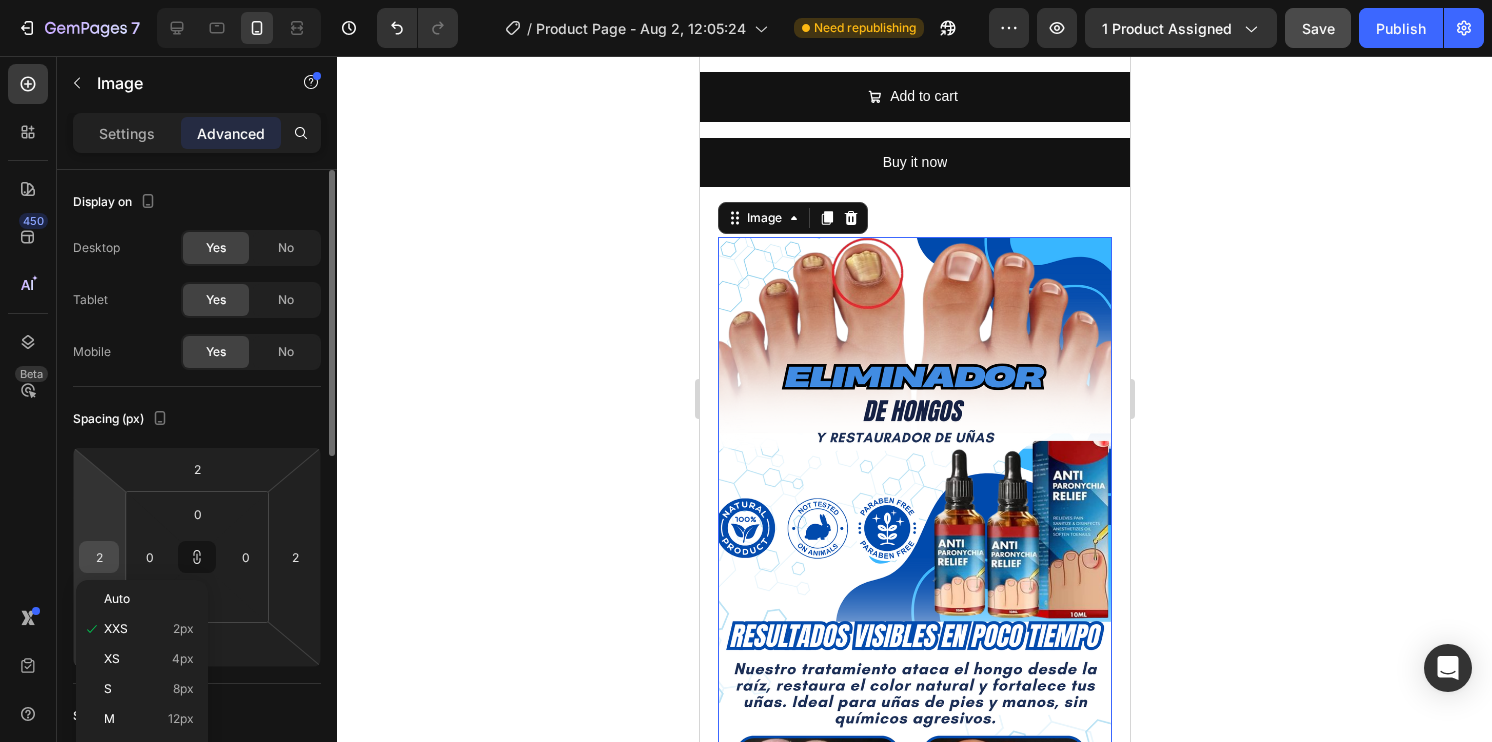 click on "2" at bounding box center [99, 557] 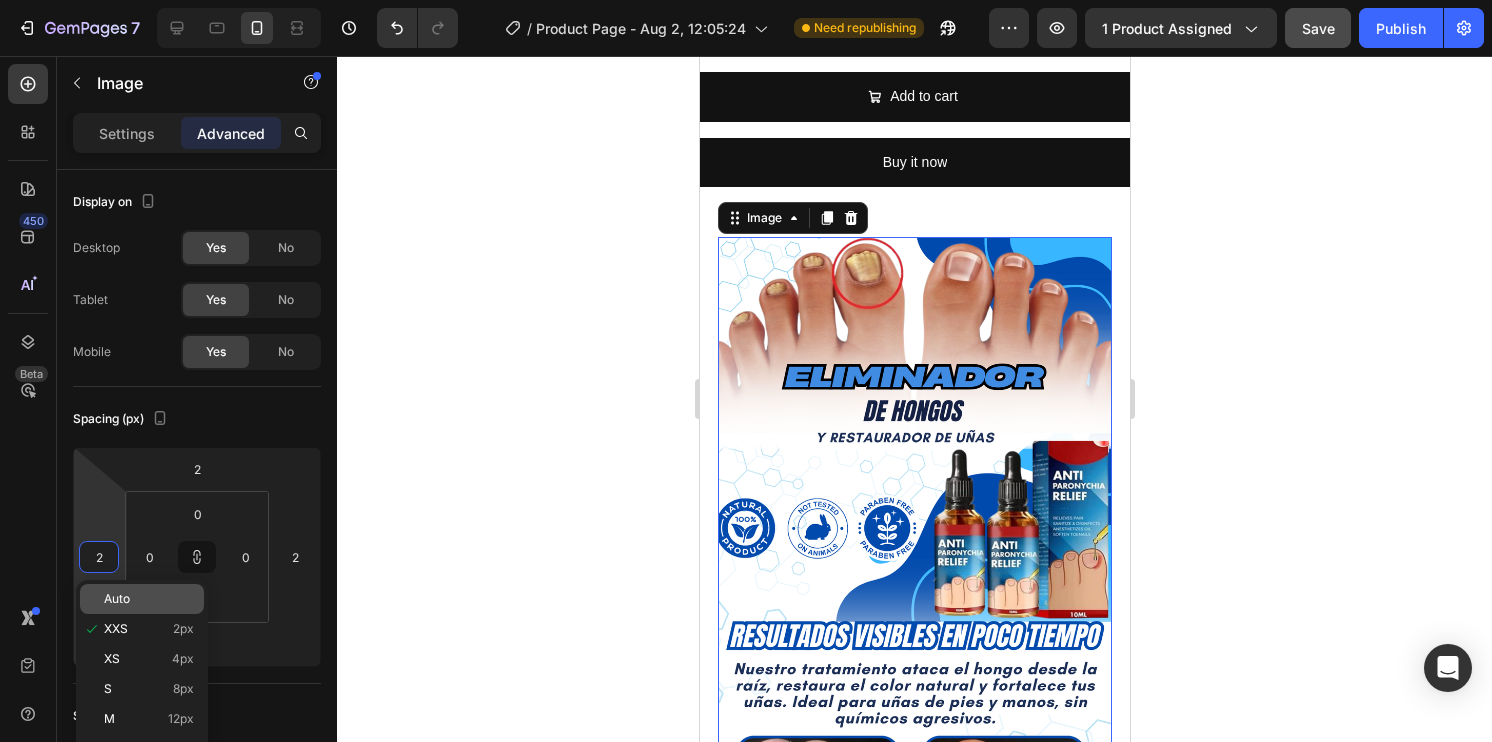 click on "Auto" at bounding box center (149, 599) 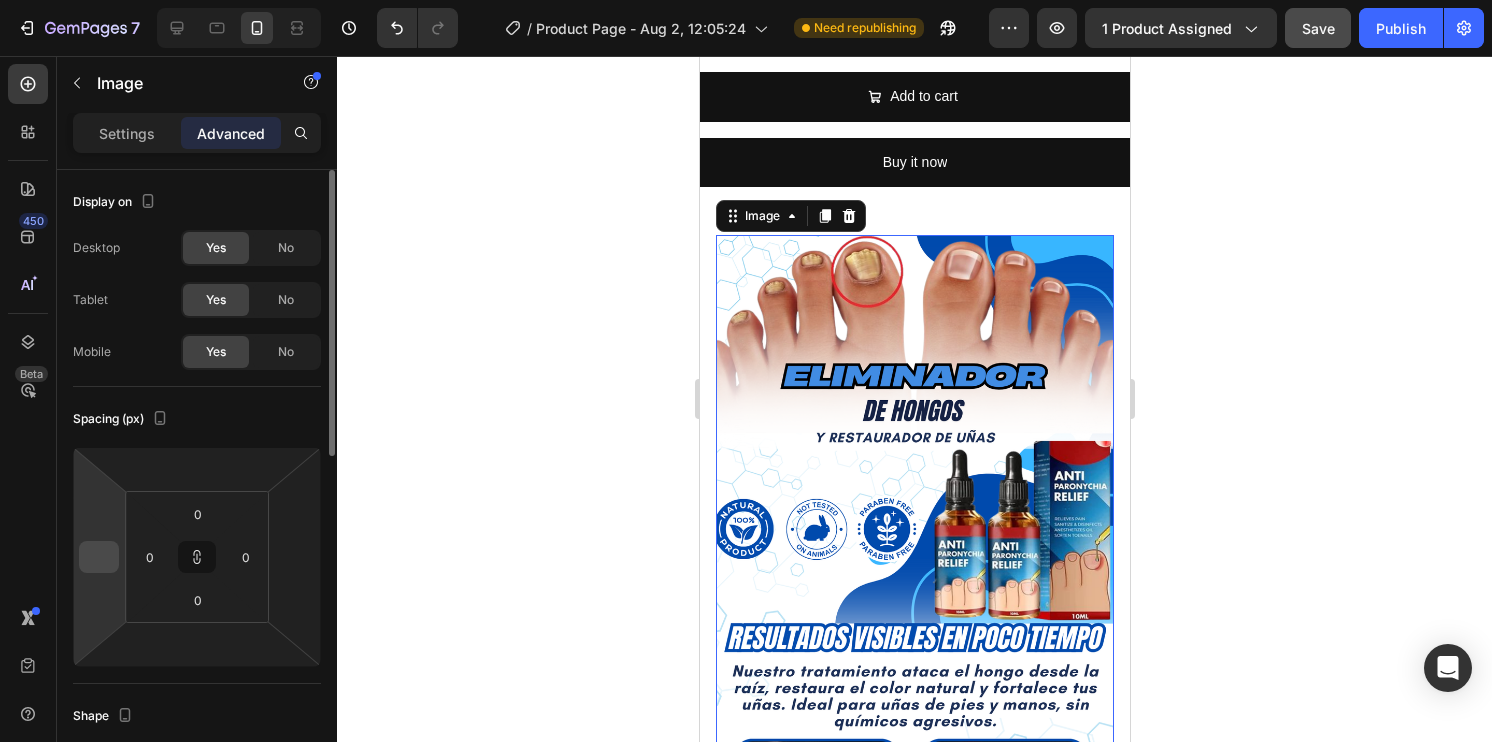 click at bounding box center [99, 557] 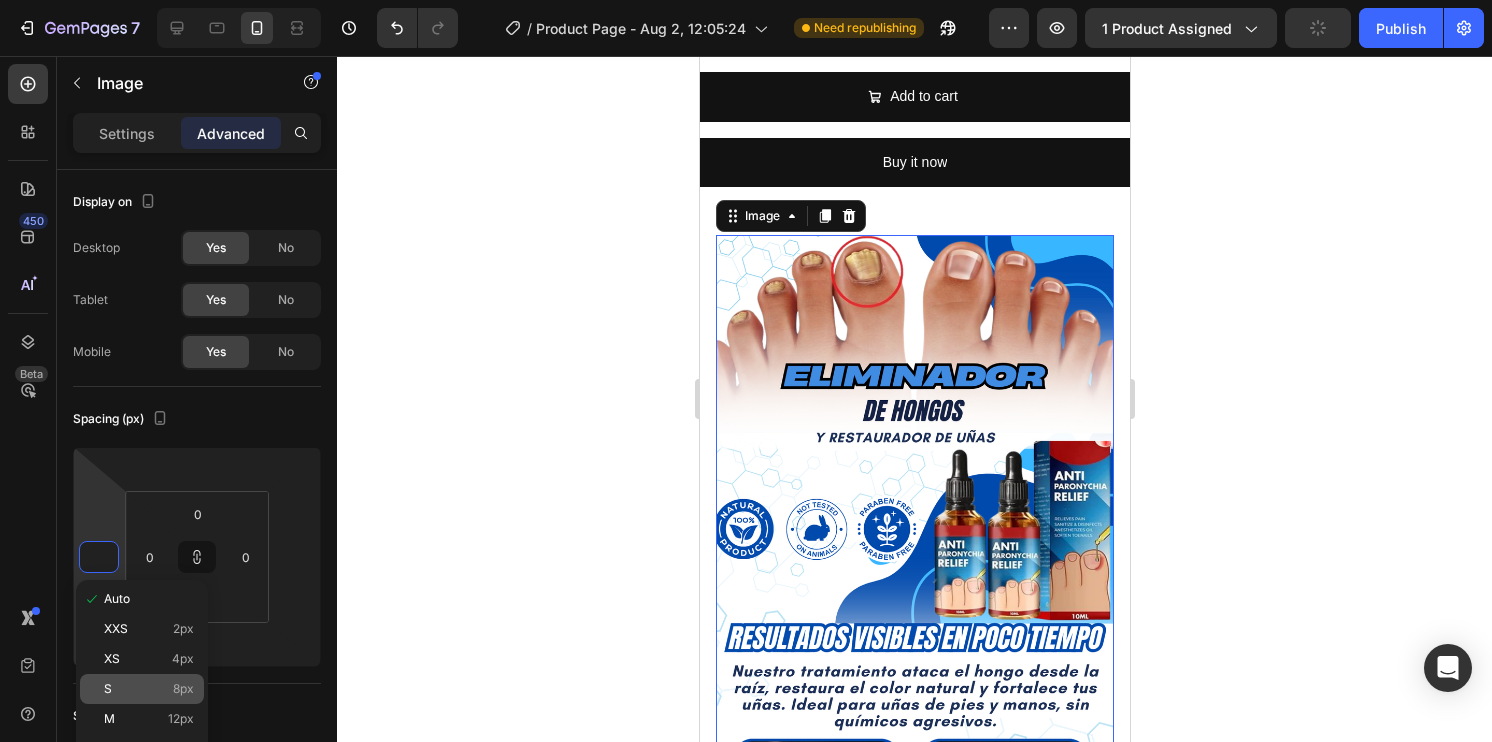 type 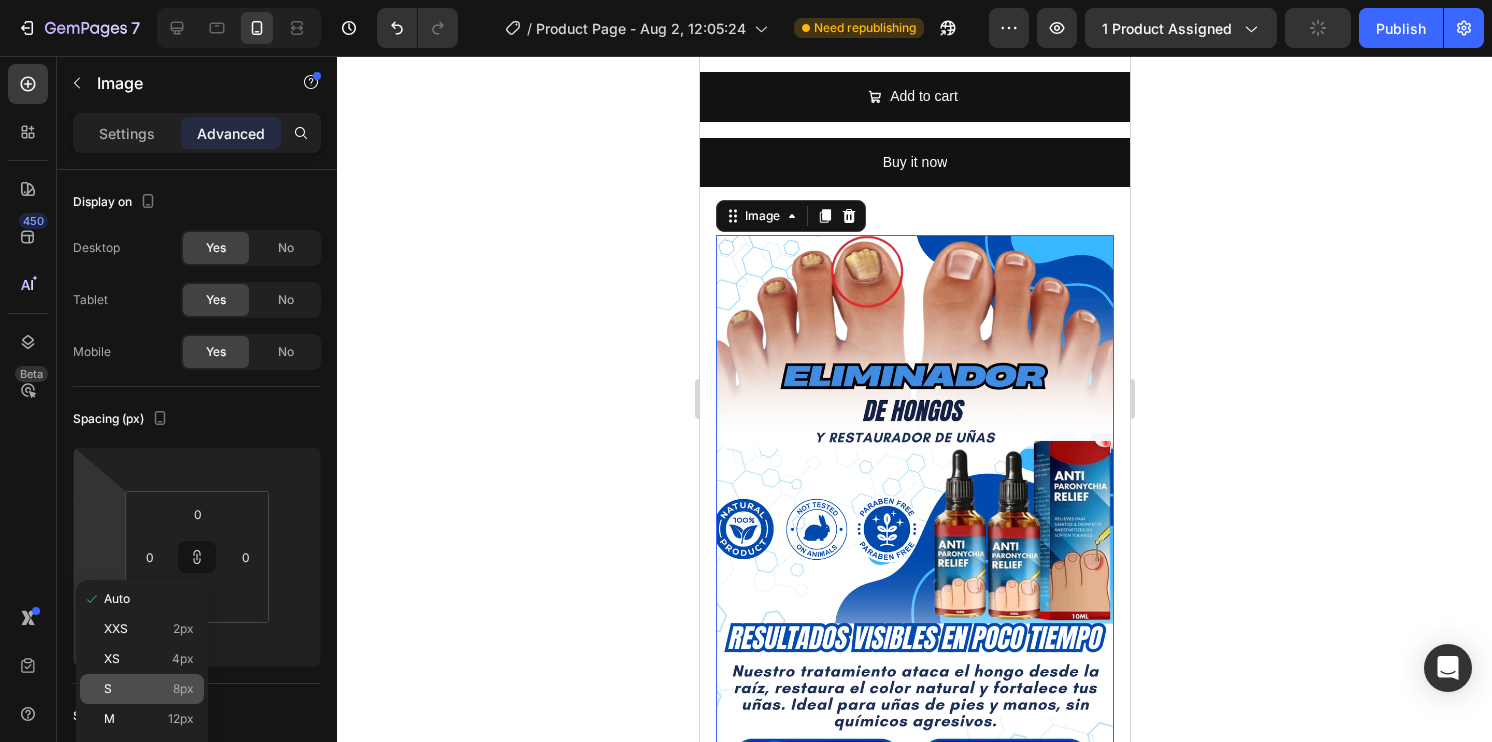 click on "S 8px" at bounding box center [149, 689] 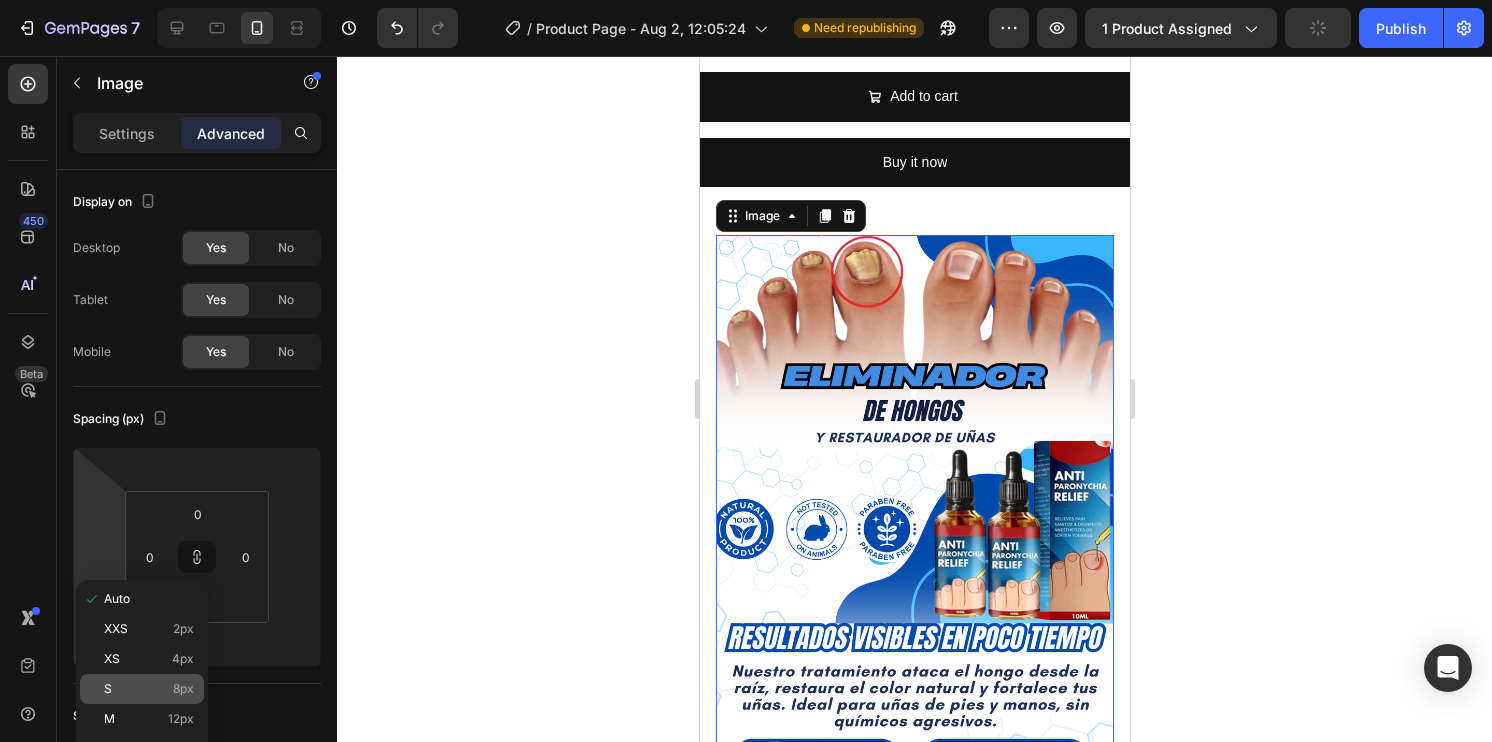type on "8" 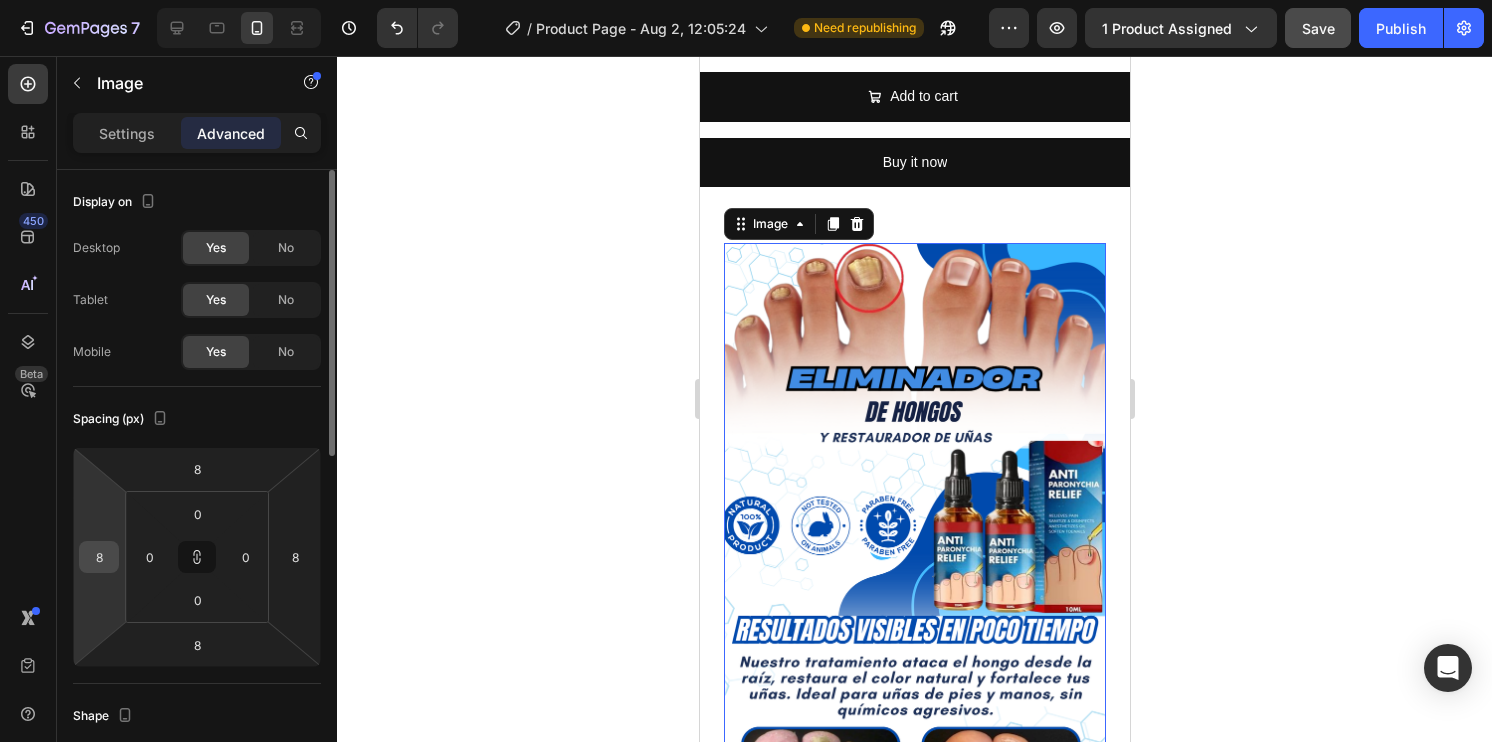 click on "8" at bounding box center (99, 557) 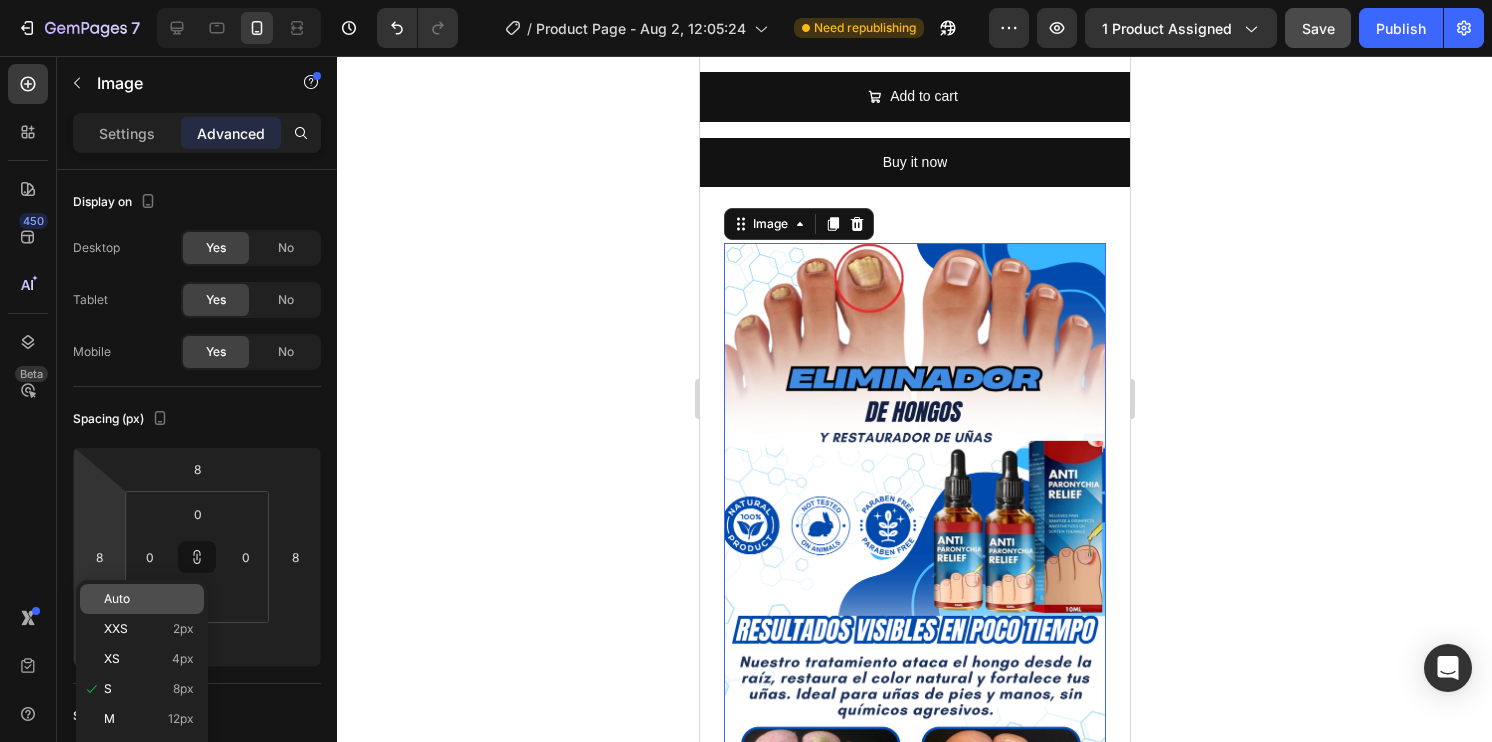 click on "Auto" 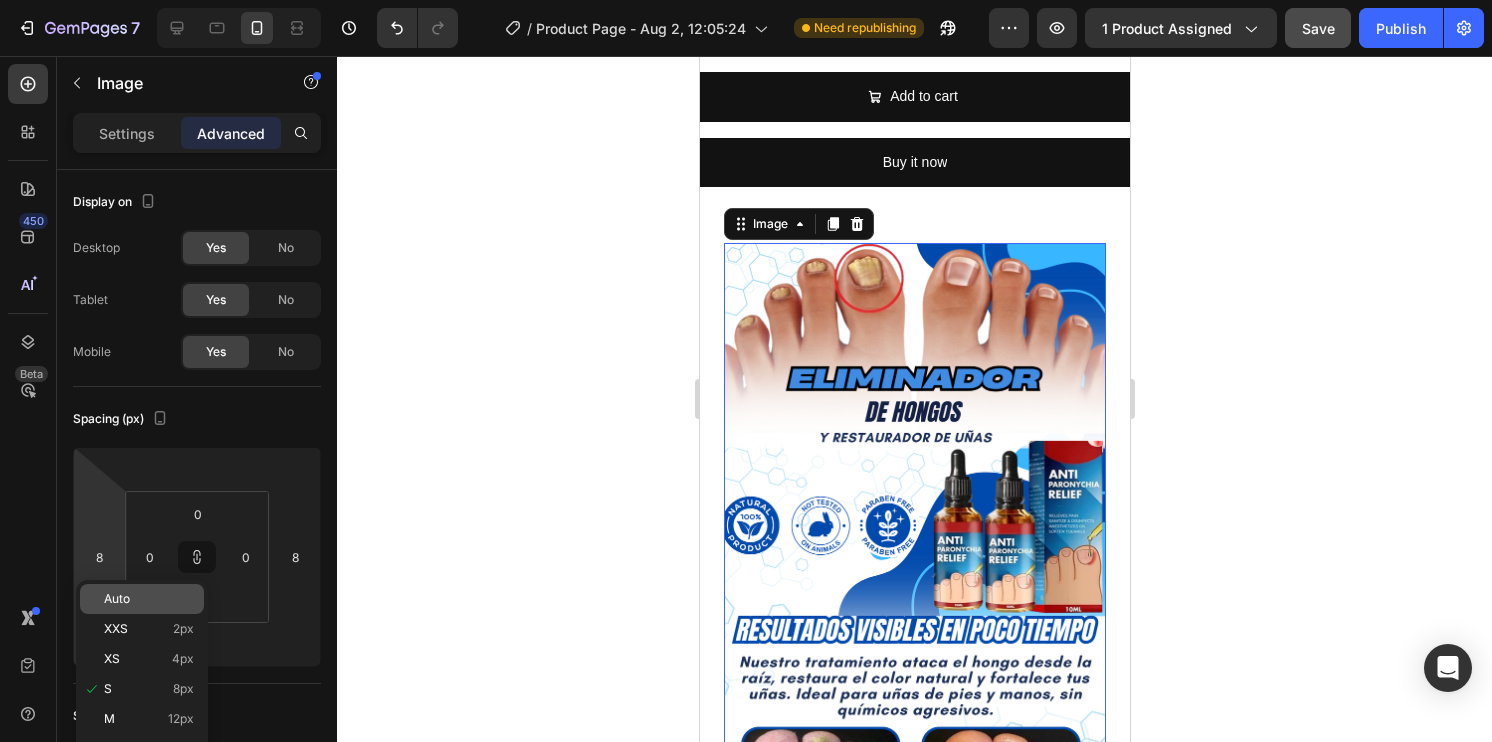 type 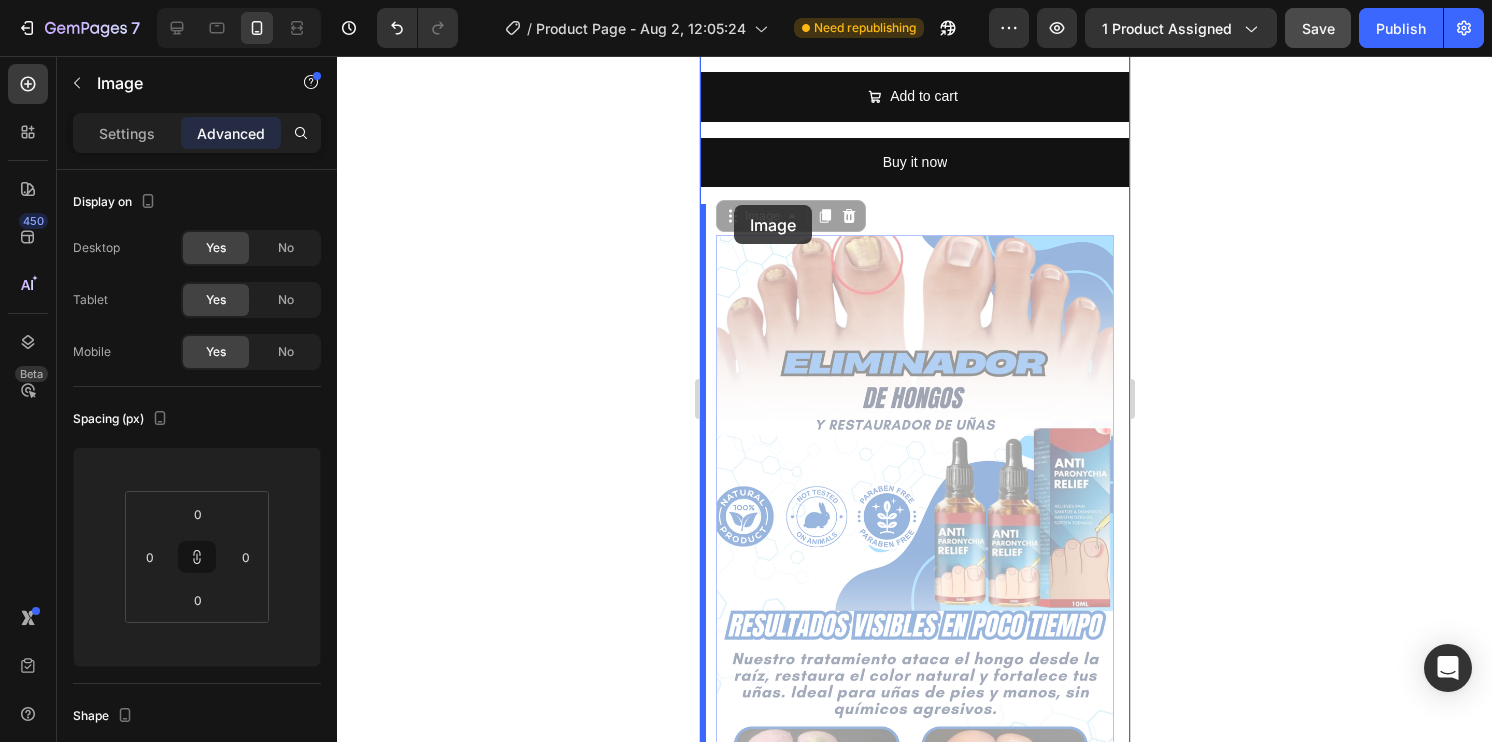 drag, startPoint x: 723, startPoint y: 201, endPoint x: 735, endPoint y: 204, distance: 12.369317 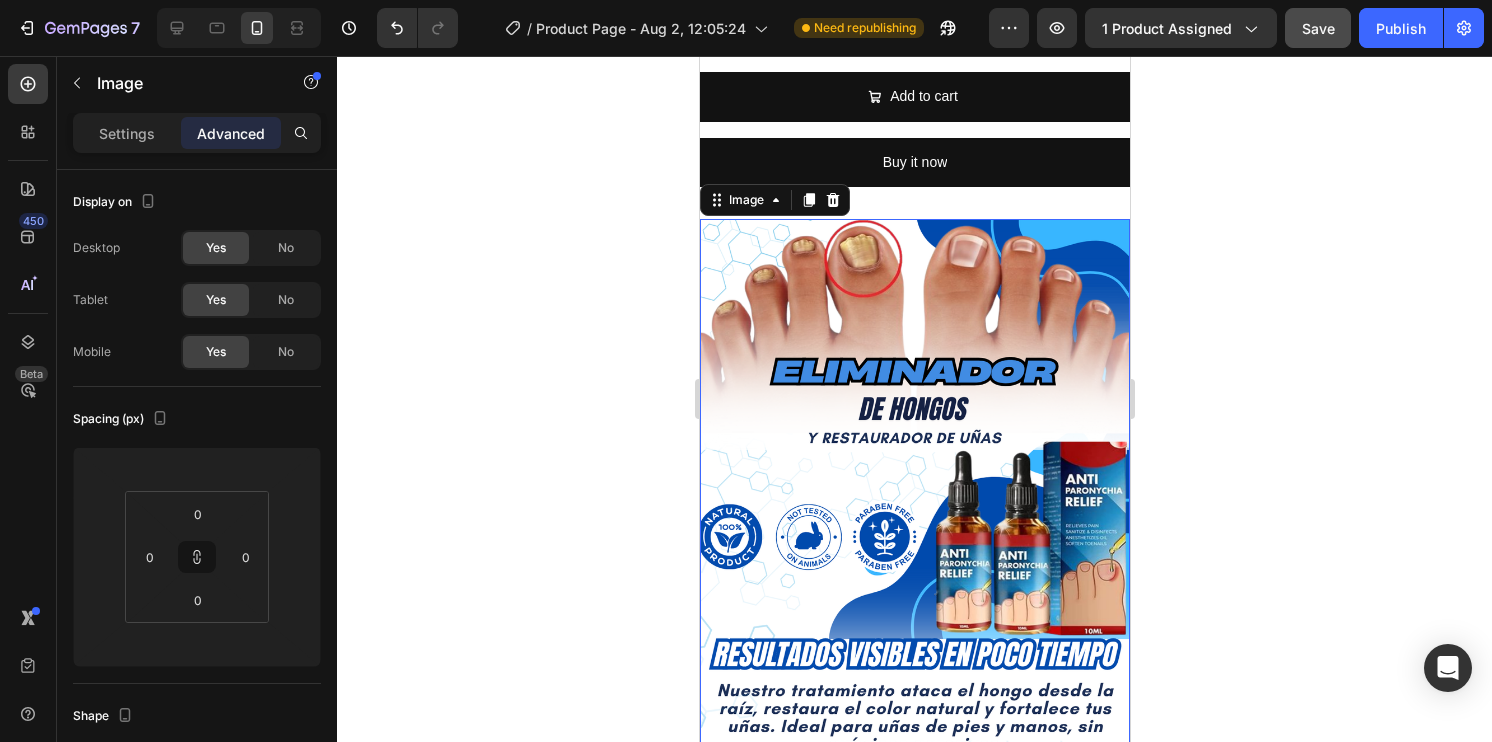 click 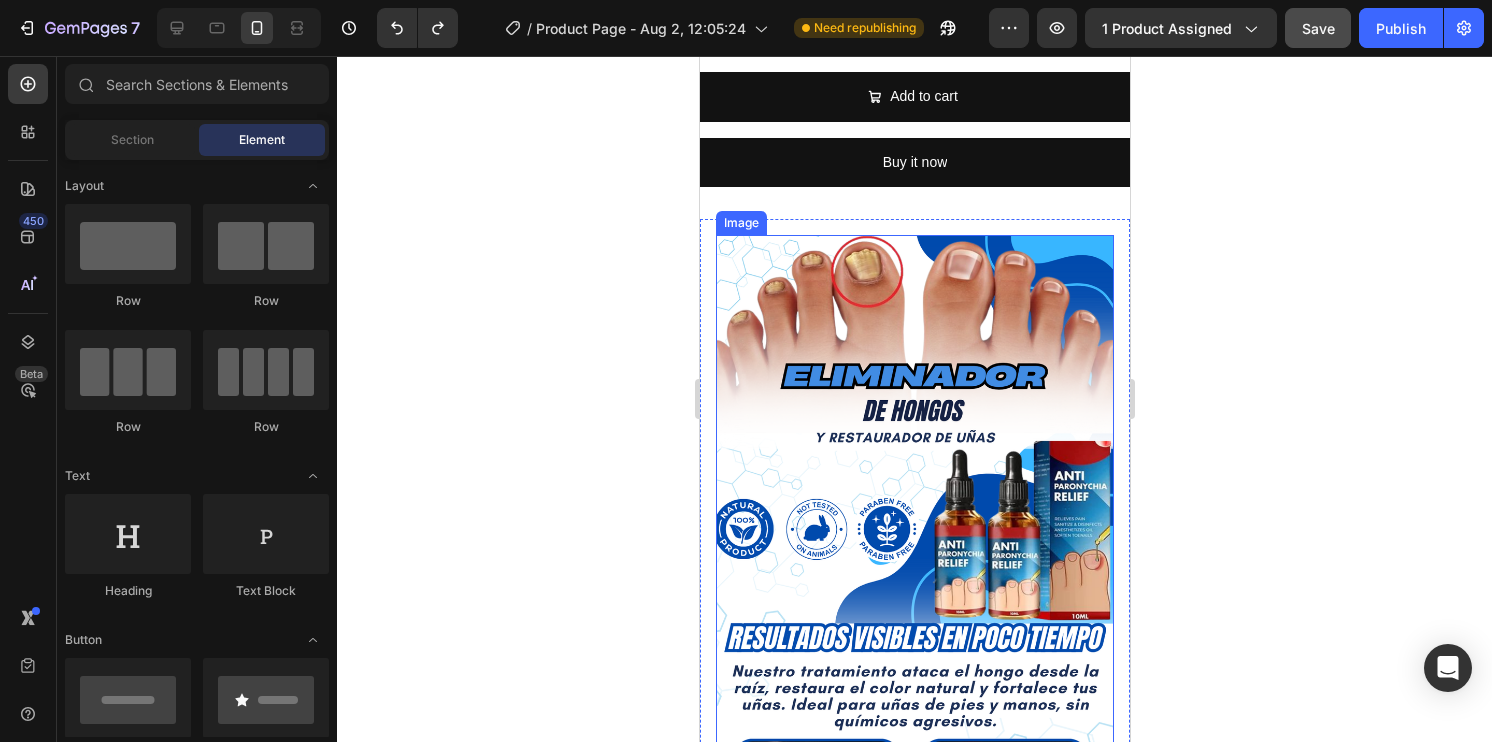 click at bounding box center [914, 588] 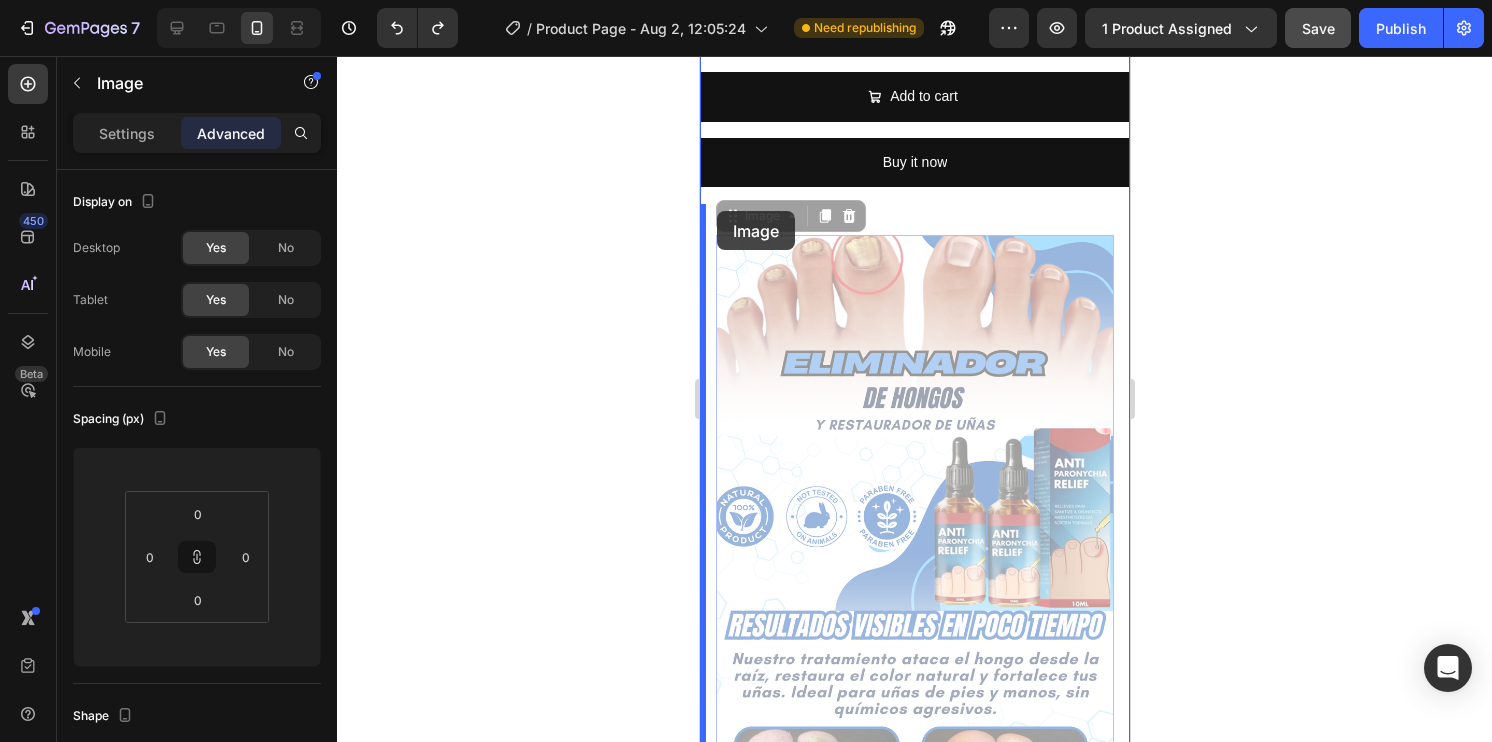 drag, startPoint x: 731, startPoint y: 209, endPoint x: 716, endPoint y: 211, distance: 15.132746 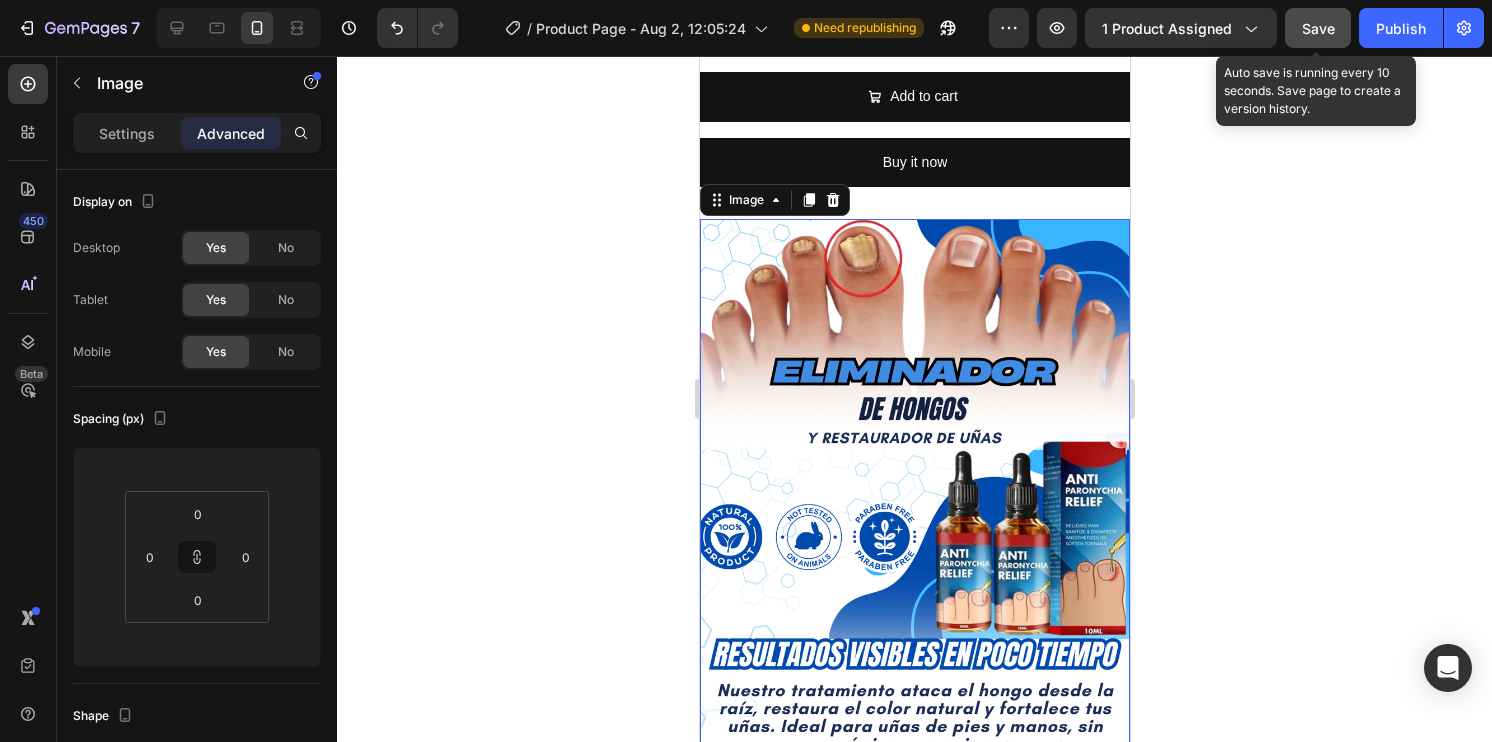 click on "Save" at bounding box center (1318, 28) 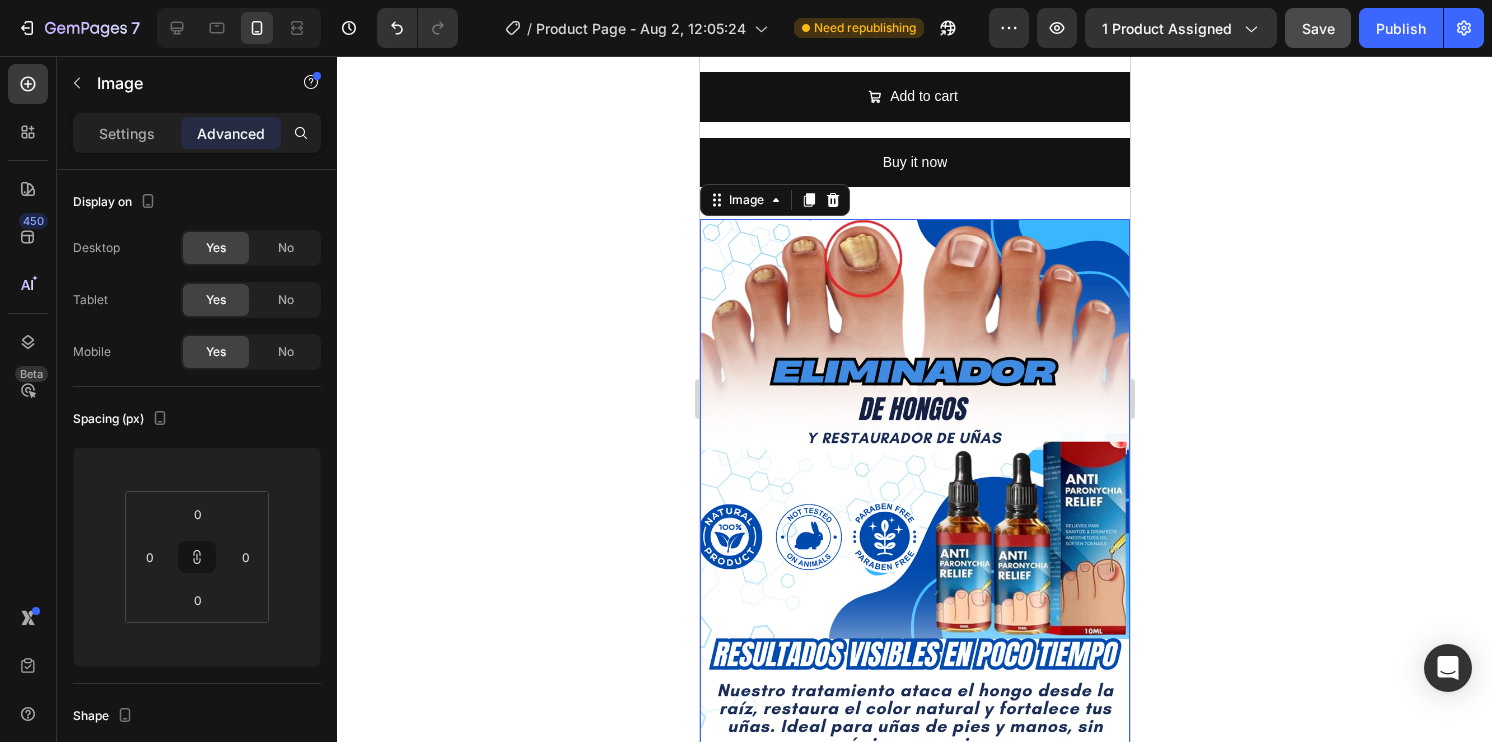 click at bounding box center (914, 601) 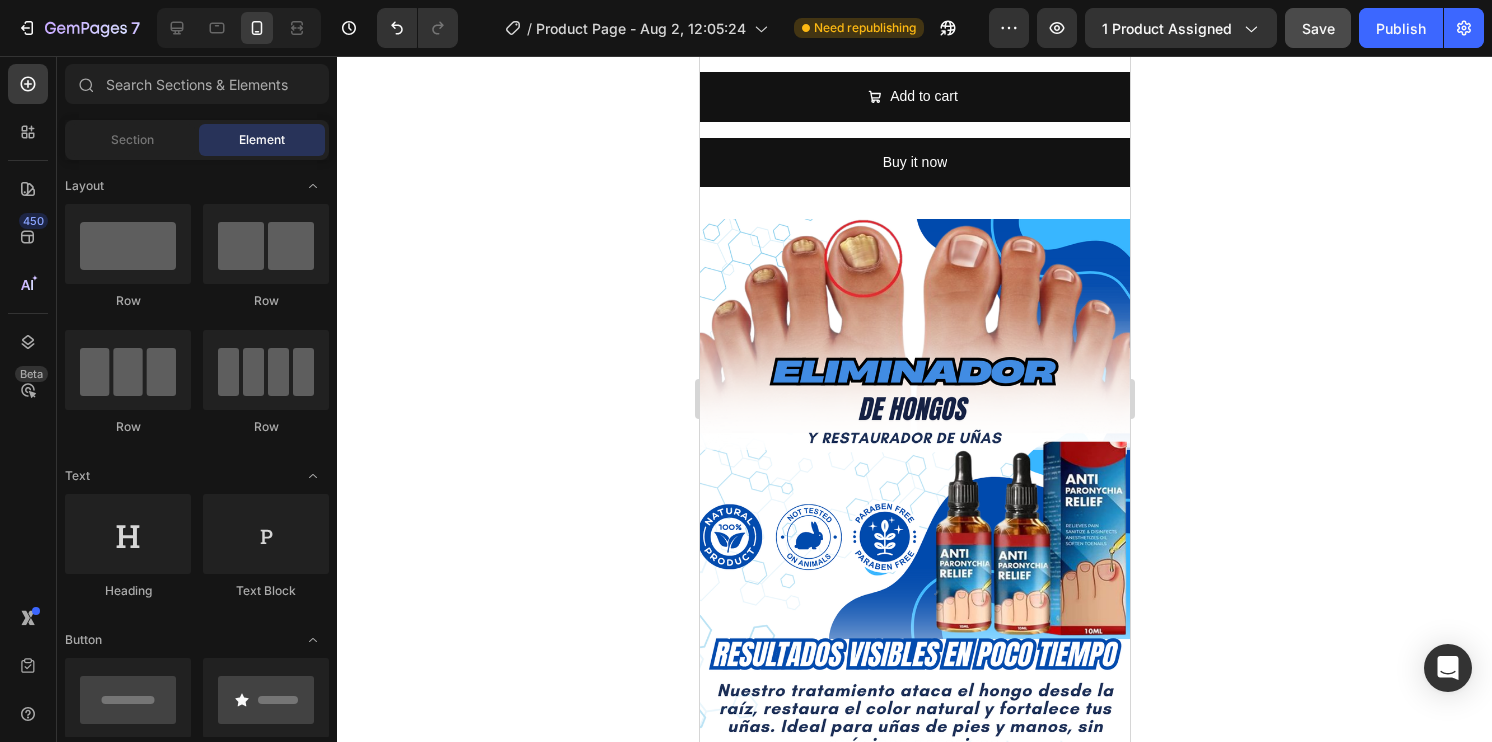 click 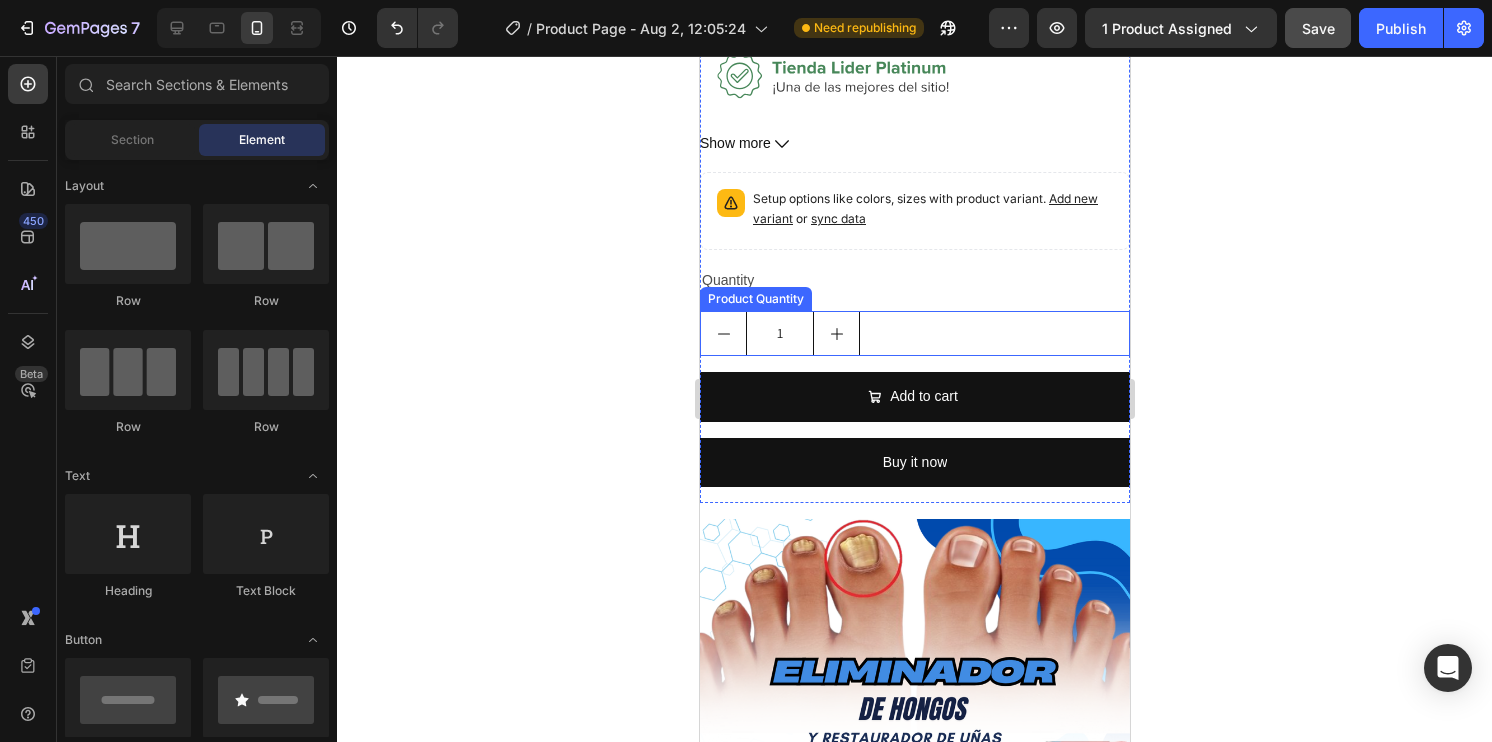 scroll, scrollTop: 800, scrollLeft: 0, axis: vertical 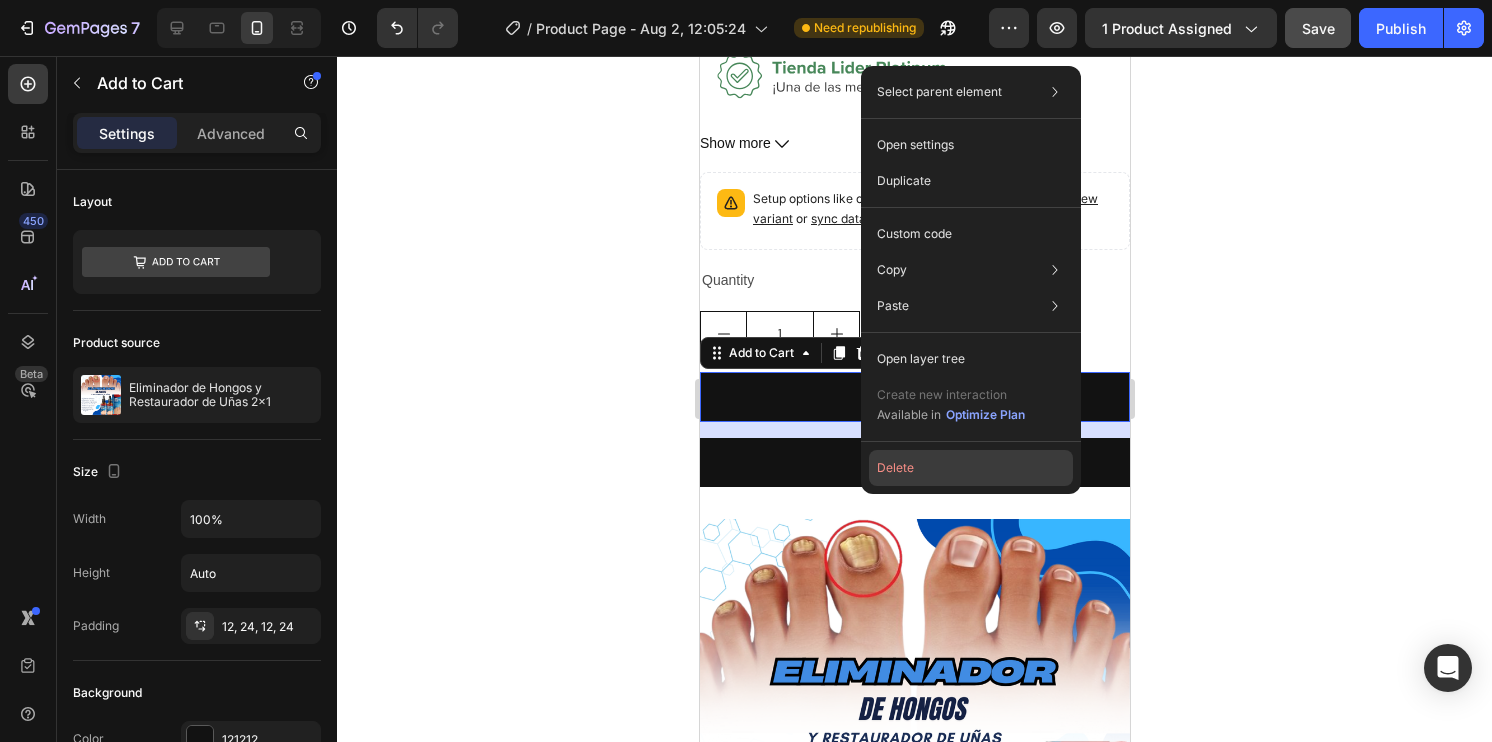click on "Delete" 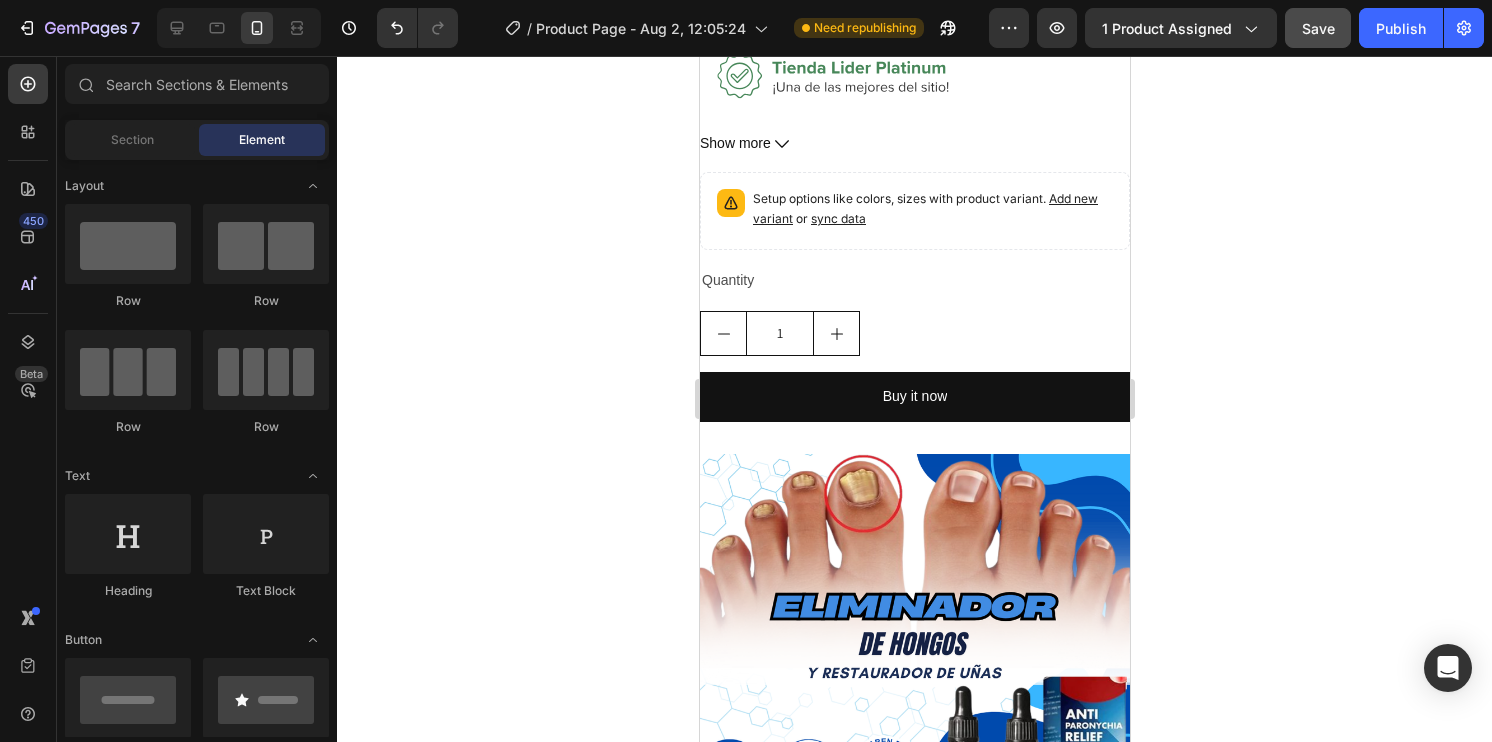 click 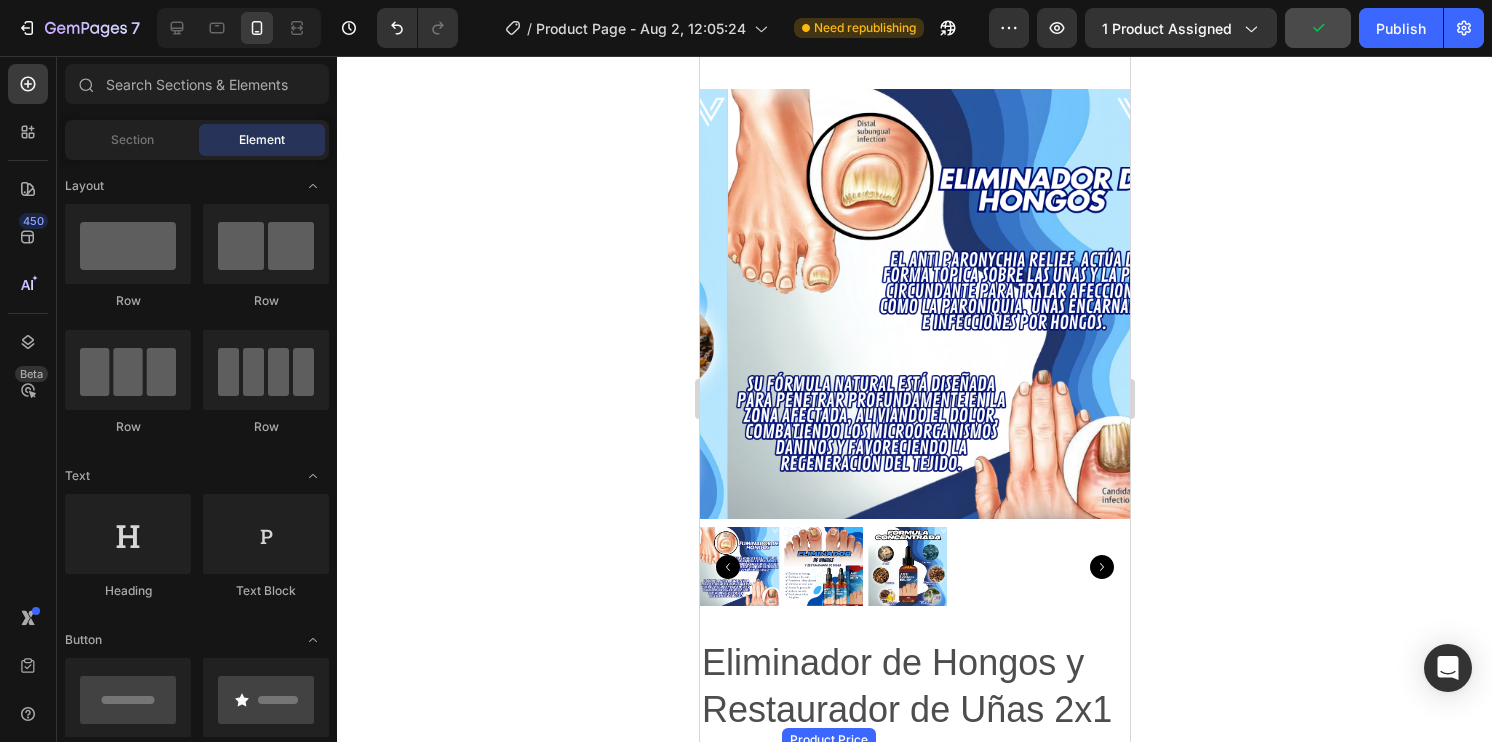 scroll, scrollTop: 0, scrollLeft: 0, axis: both 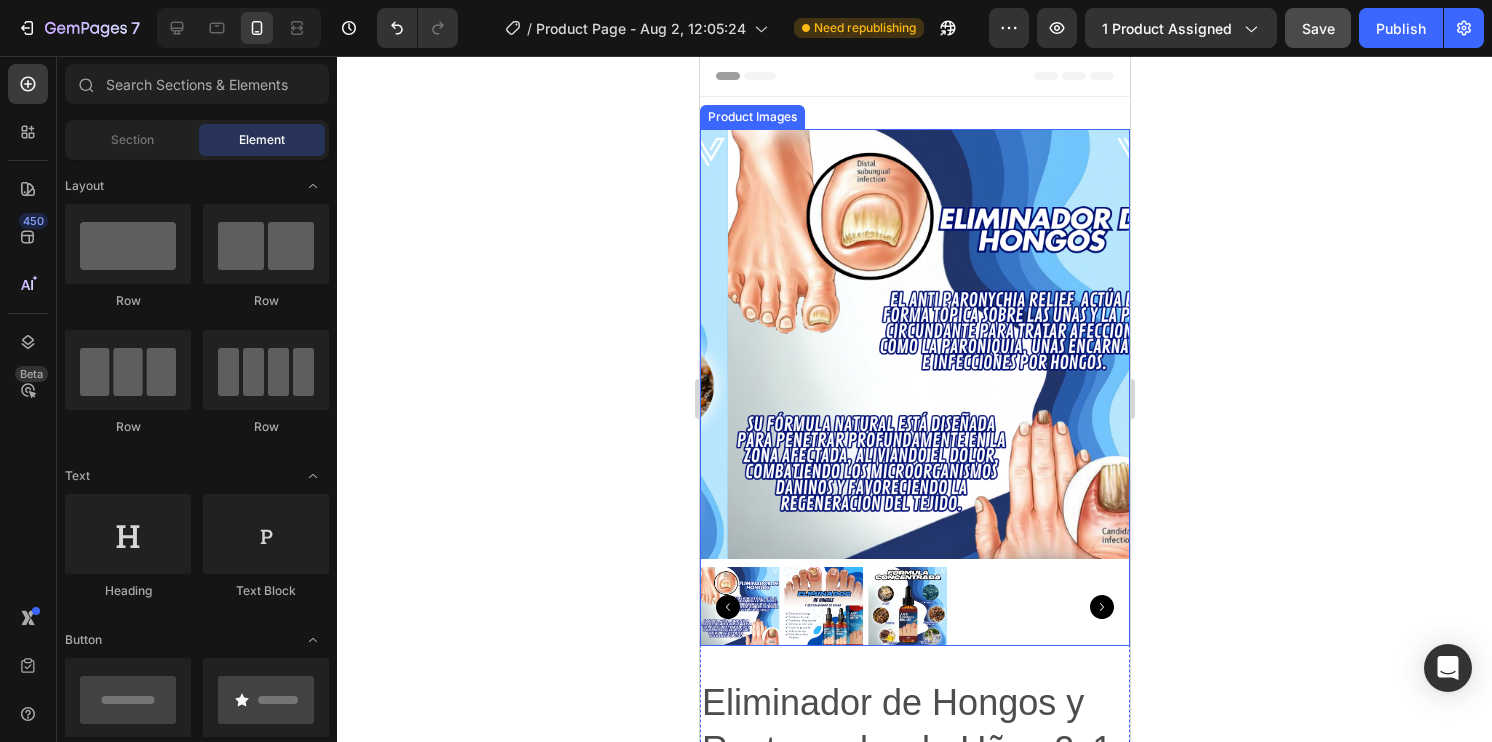 click at bounding box center [942, 344] 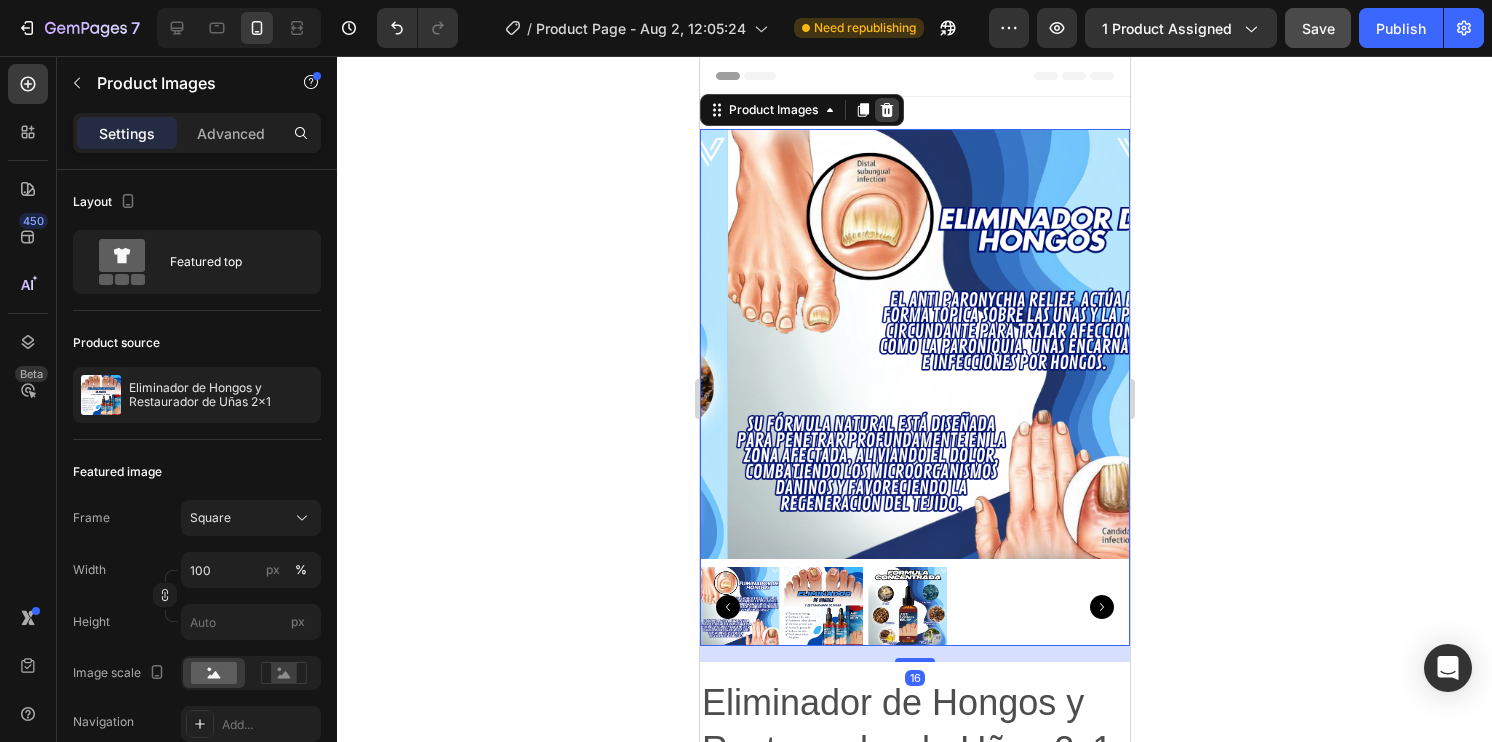 click 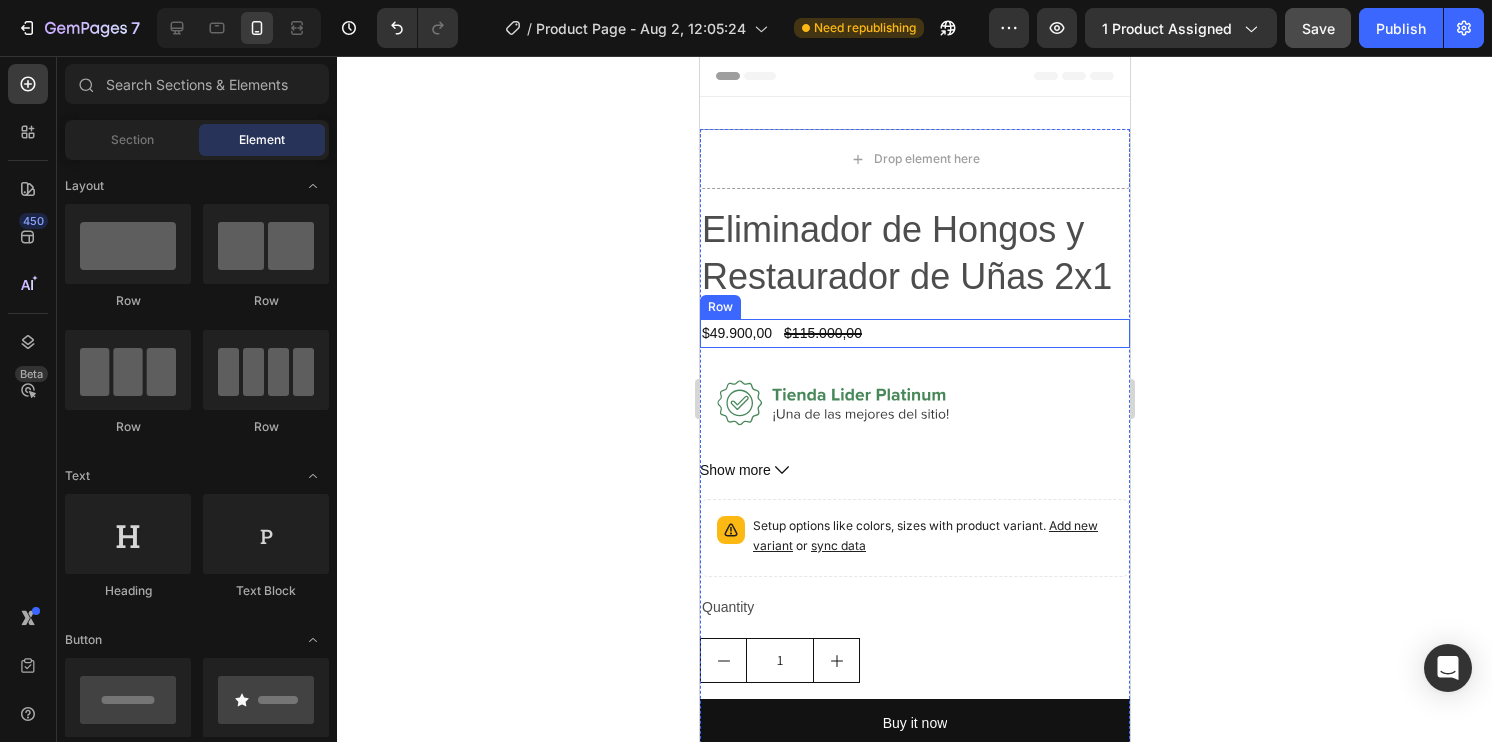 drag, startPoint x: 1334, startPoint y: 187, endPoint x: 925, endPoint y: 342, distance: 437.3854 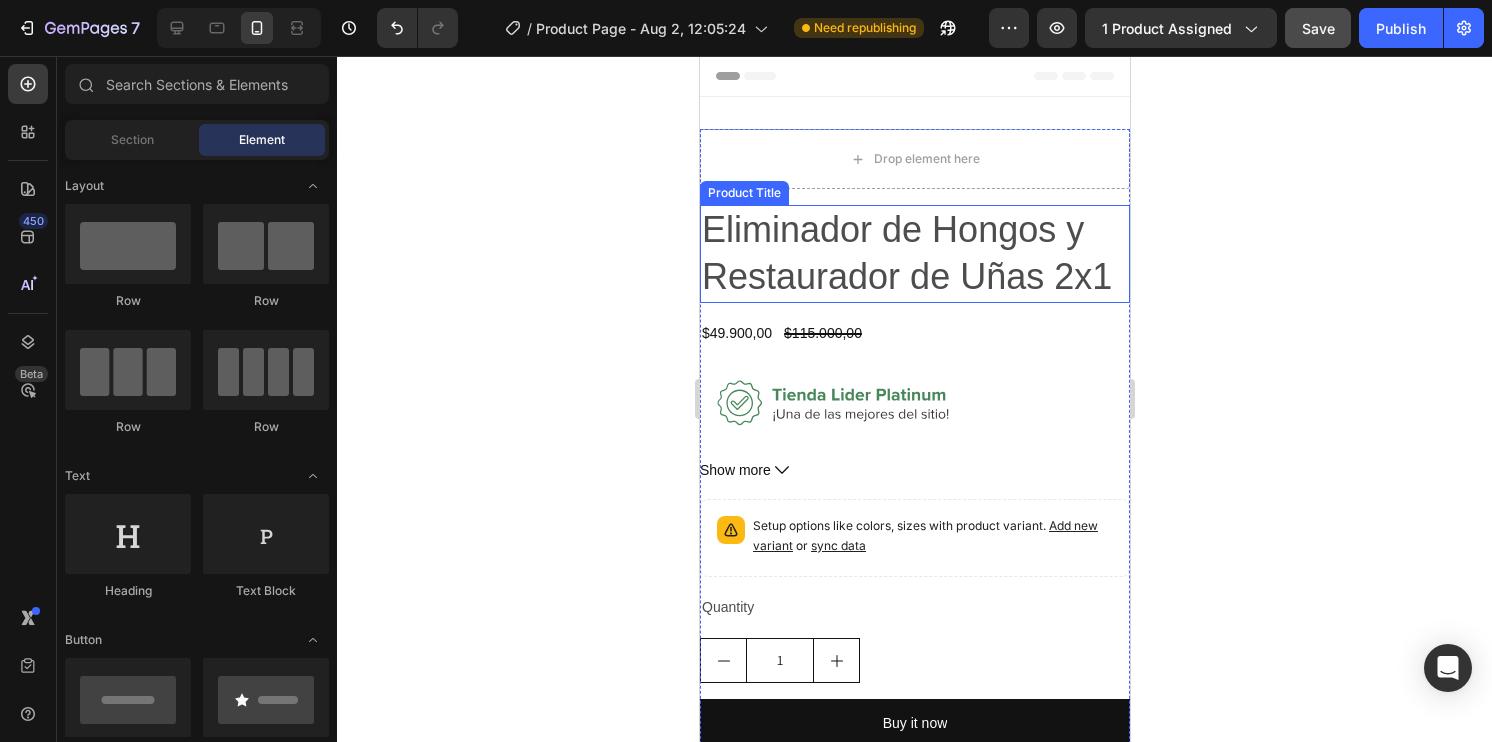 click on "Eliminador de Hongos y Restaurador de Uñas 2x1" at bounding box center (914, 254) 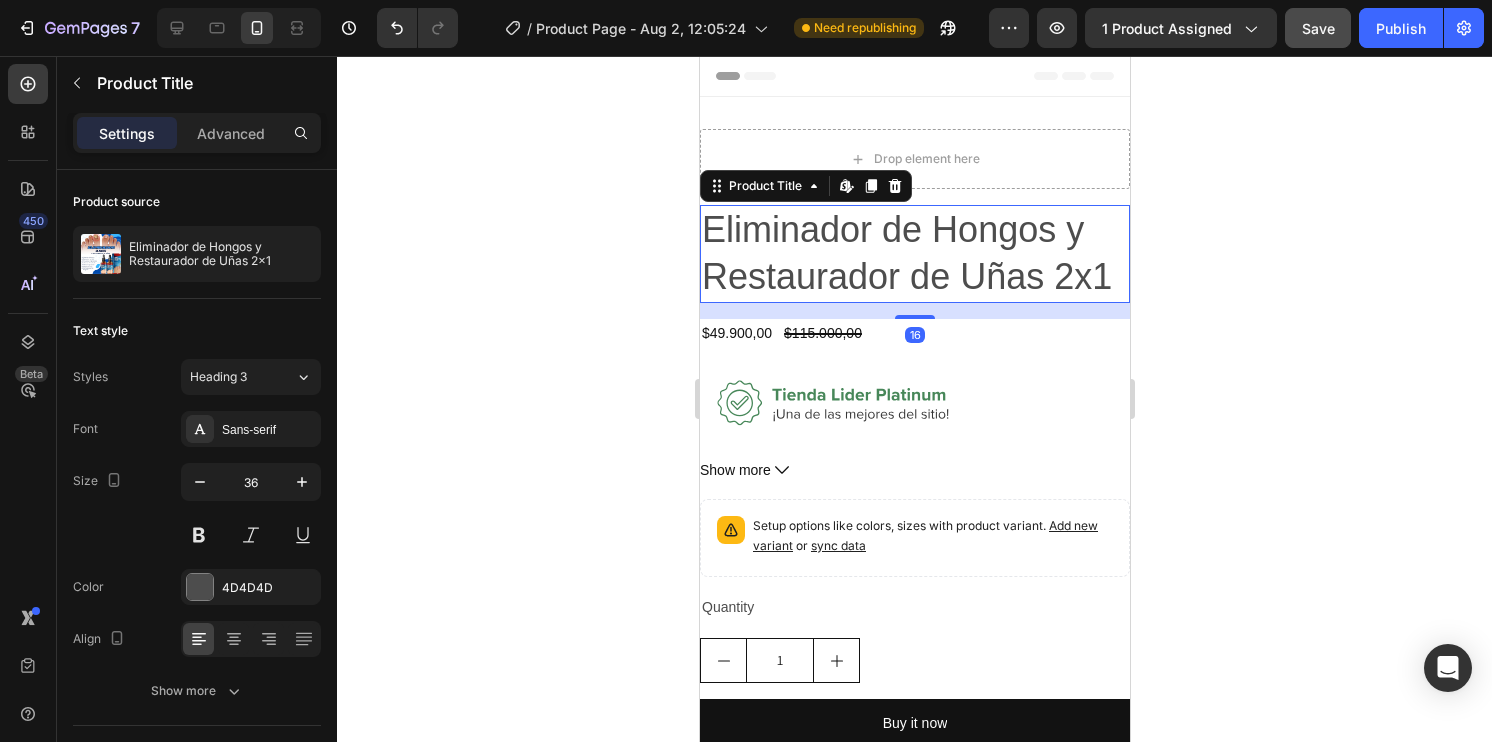 click on "Product Title   Edit content in Shopify" at bounding box center [805, 186] 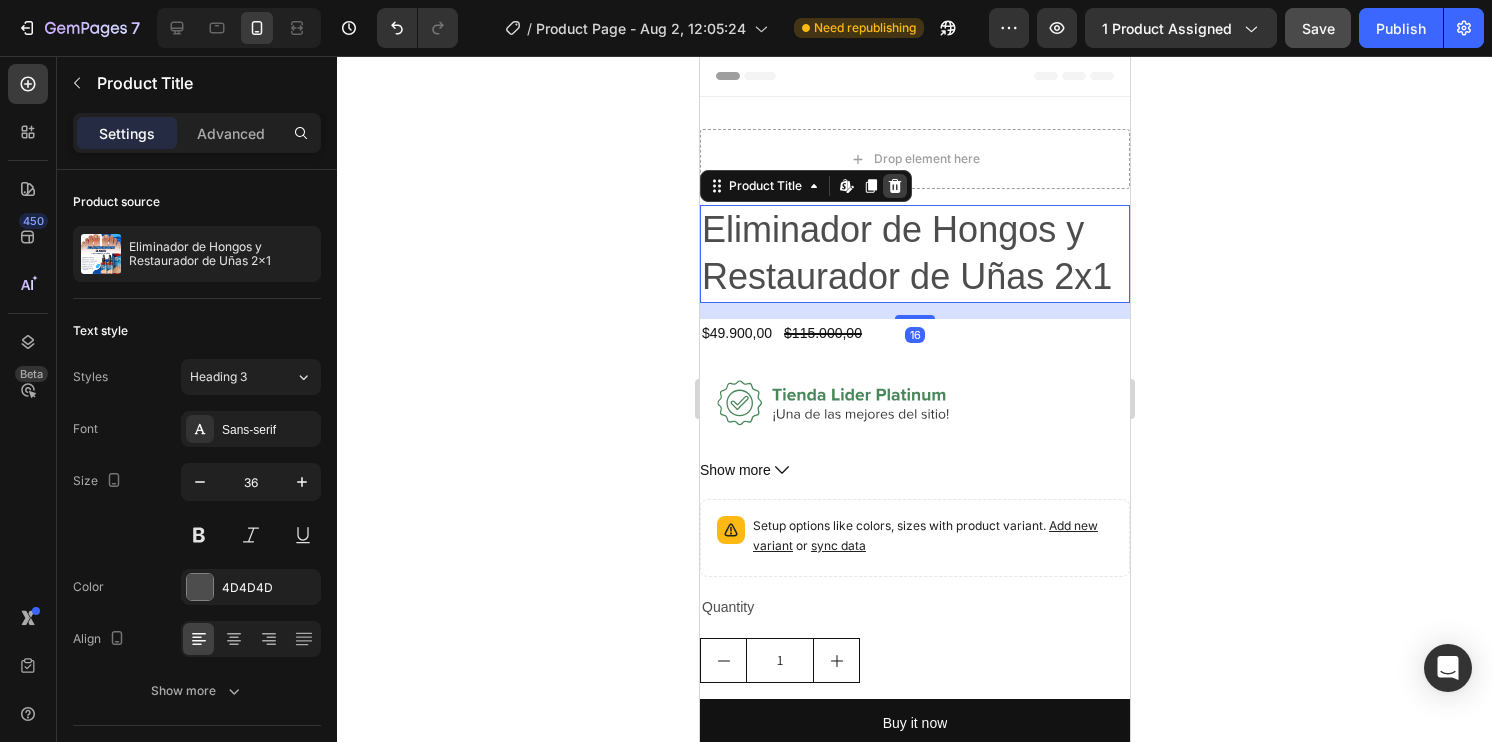click 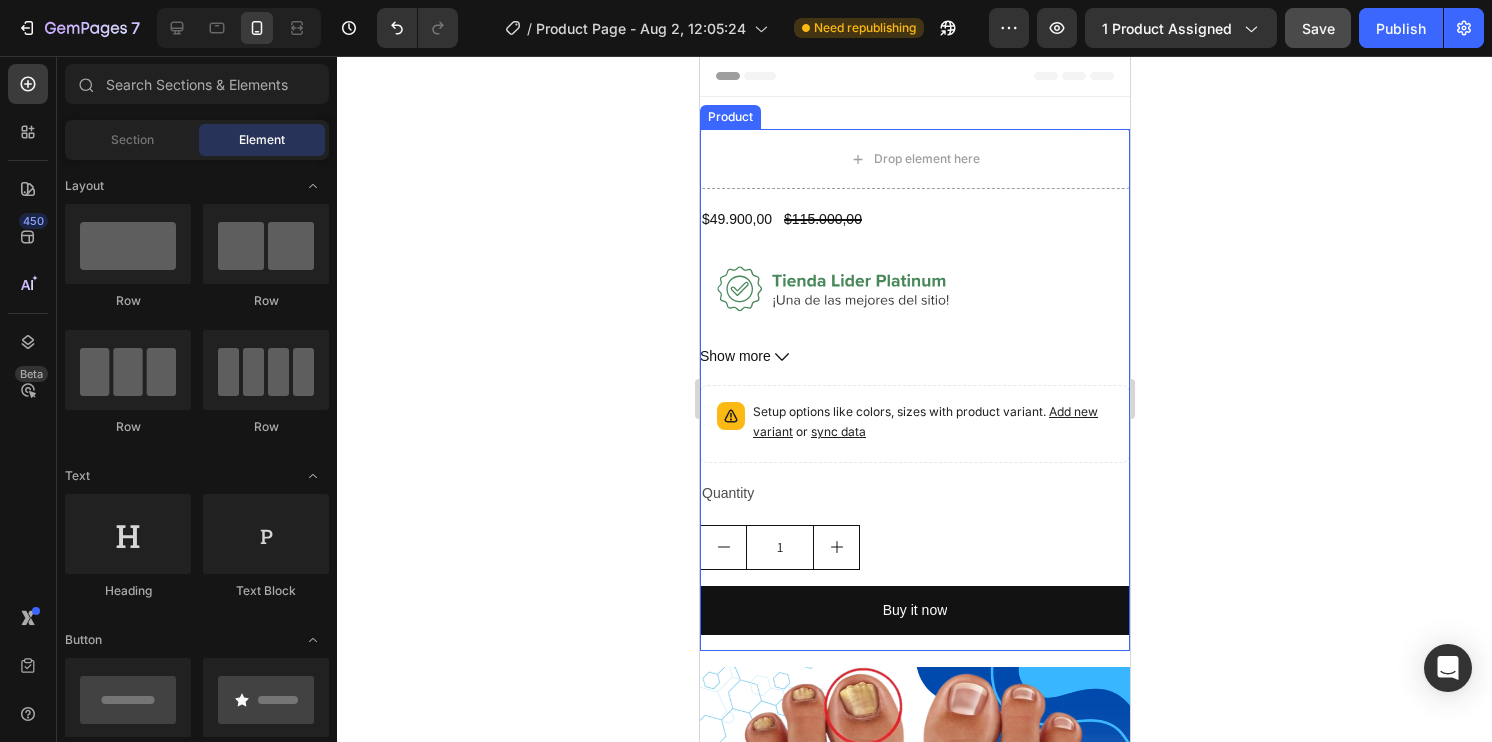 click on "Drop element here $49.900,00 Product Price Product Price $115.000,00 Product Price Product Price Row
Show more
Product Description Setup options like colors, sizes with product variant.       Add new variant   or   sync data Product Variants & Swatches Quantity Text Block
1
Product Quantity Buy it now Dynamic Checkout Product" at bounding box center [914, 390] 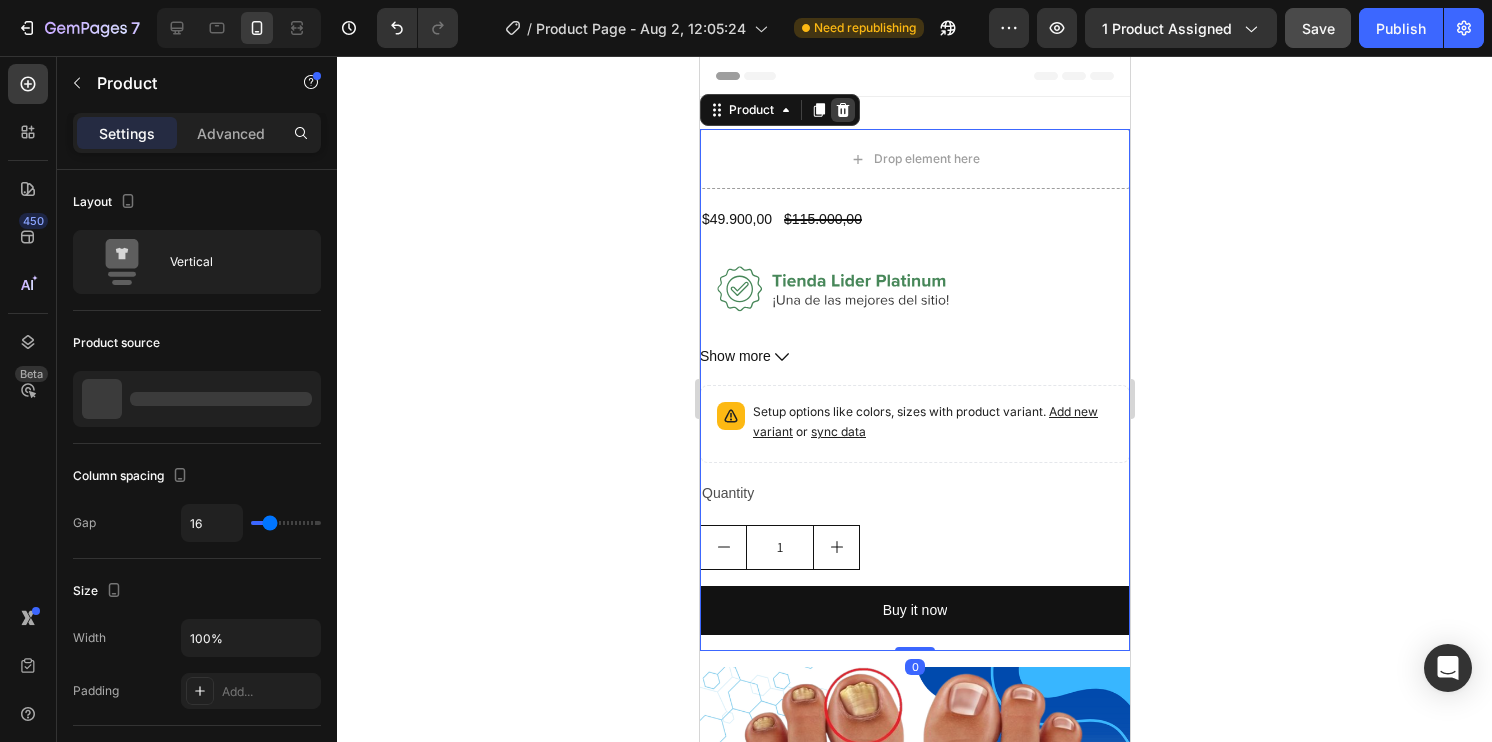 click 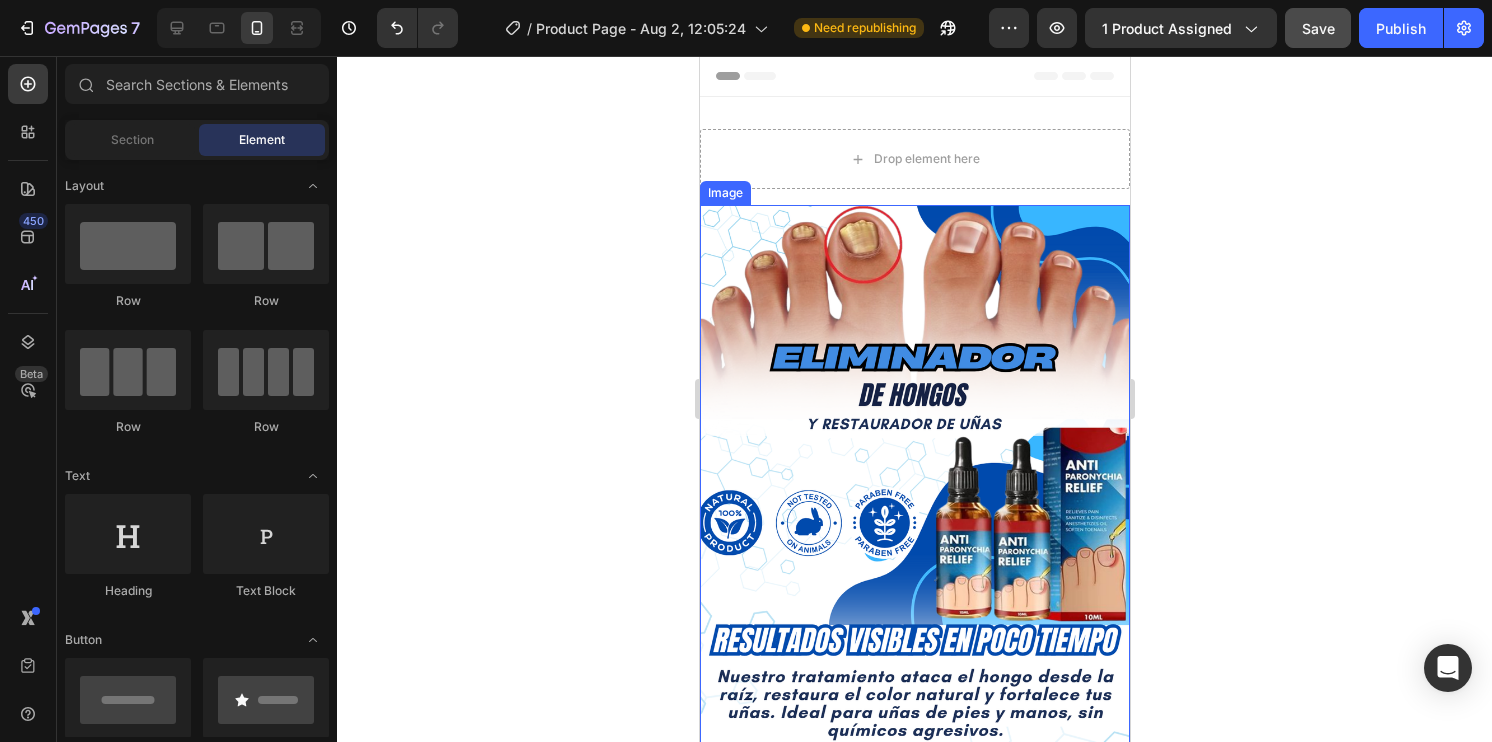 click at bounding box center (914, 587) 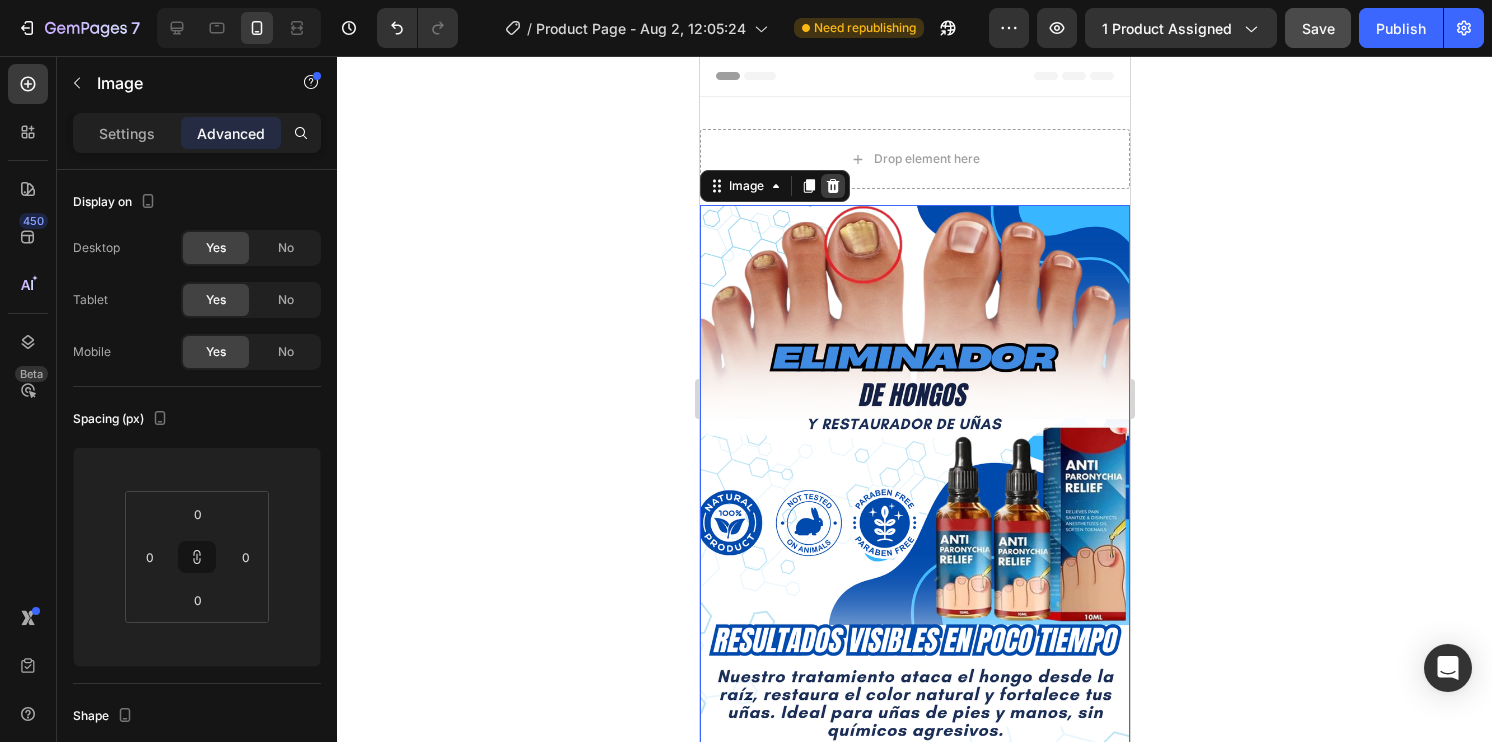click 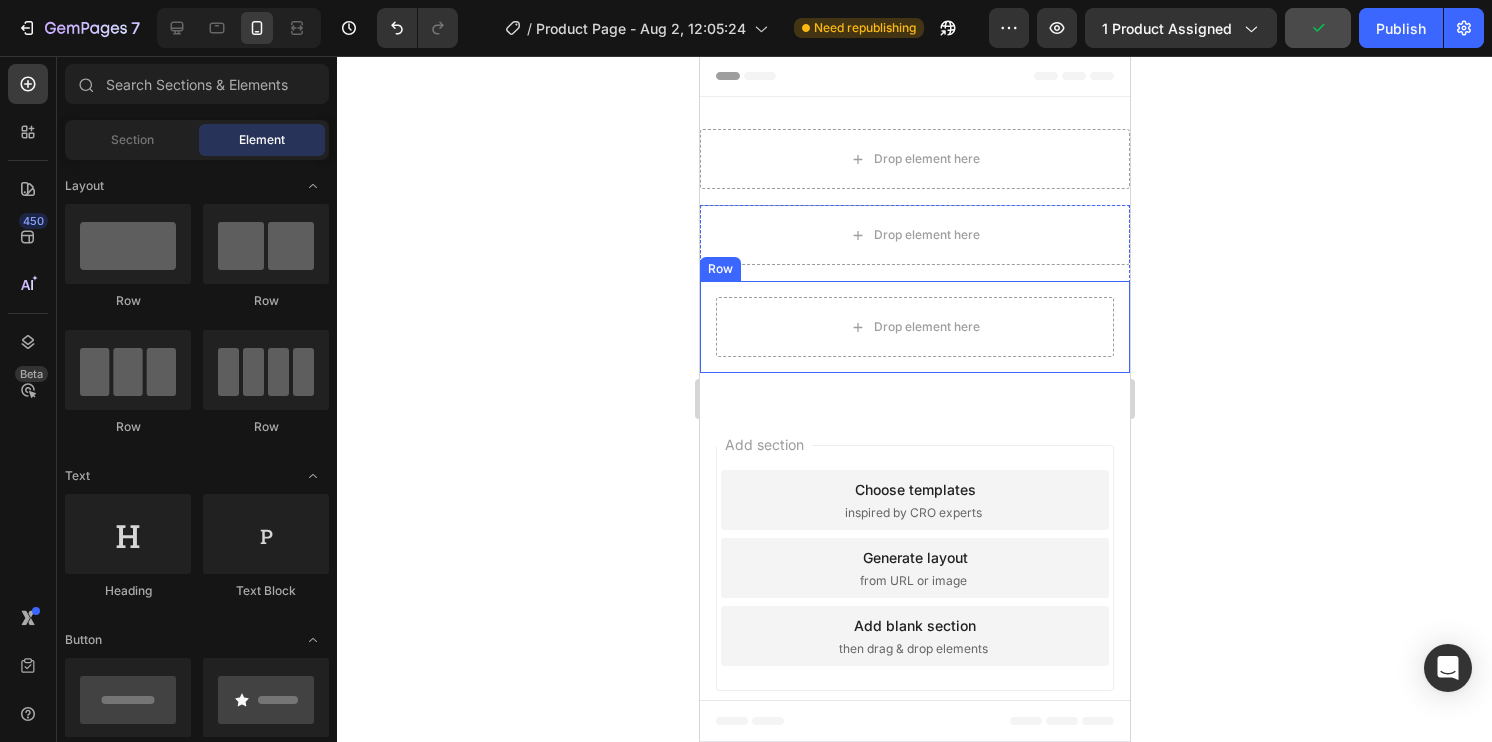 click on "Drop element here" at bounding box center [914, 327] 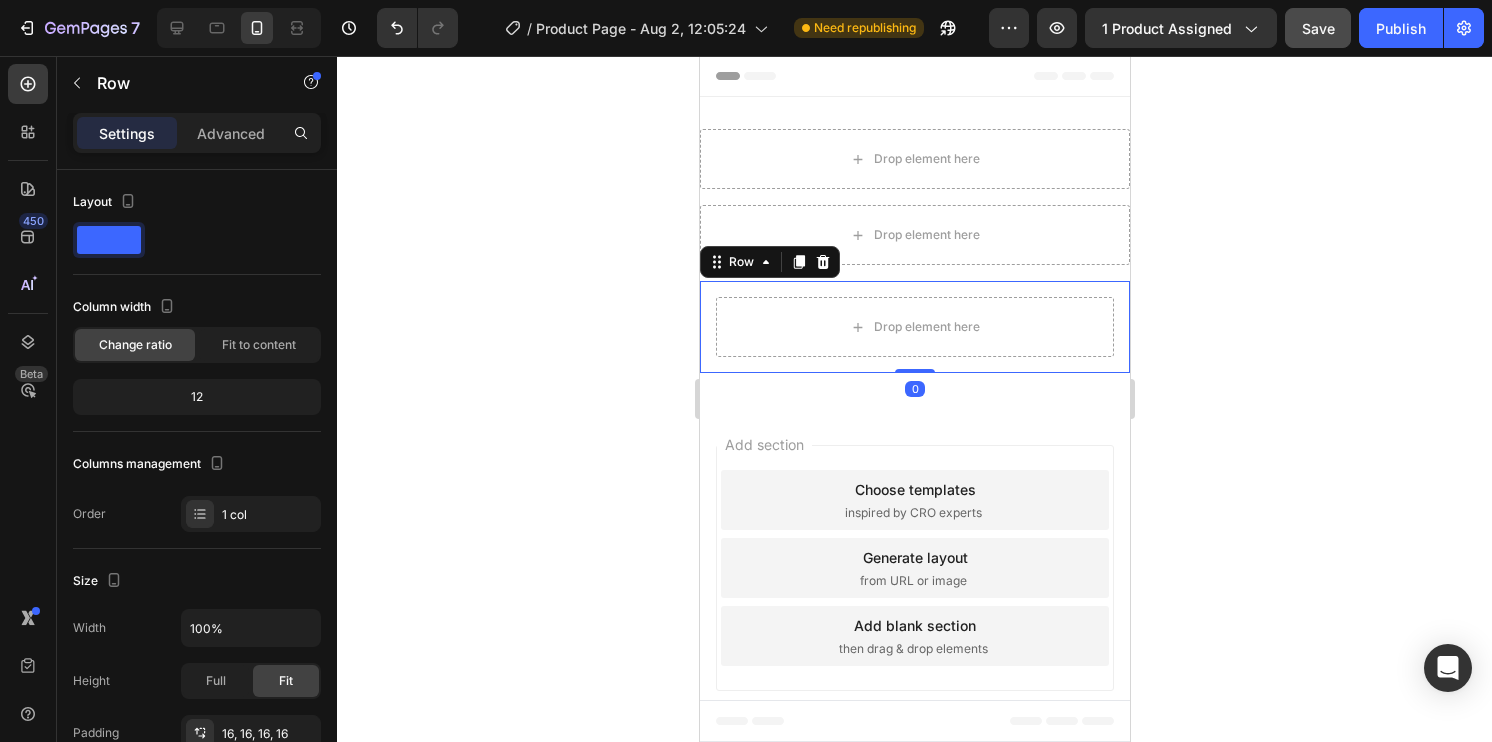 click 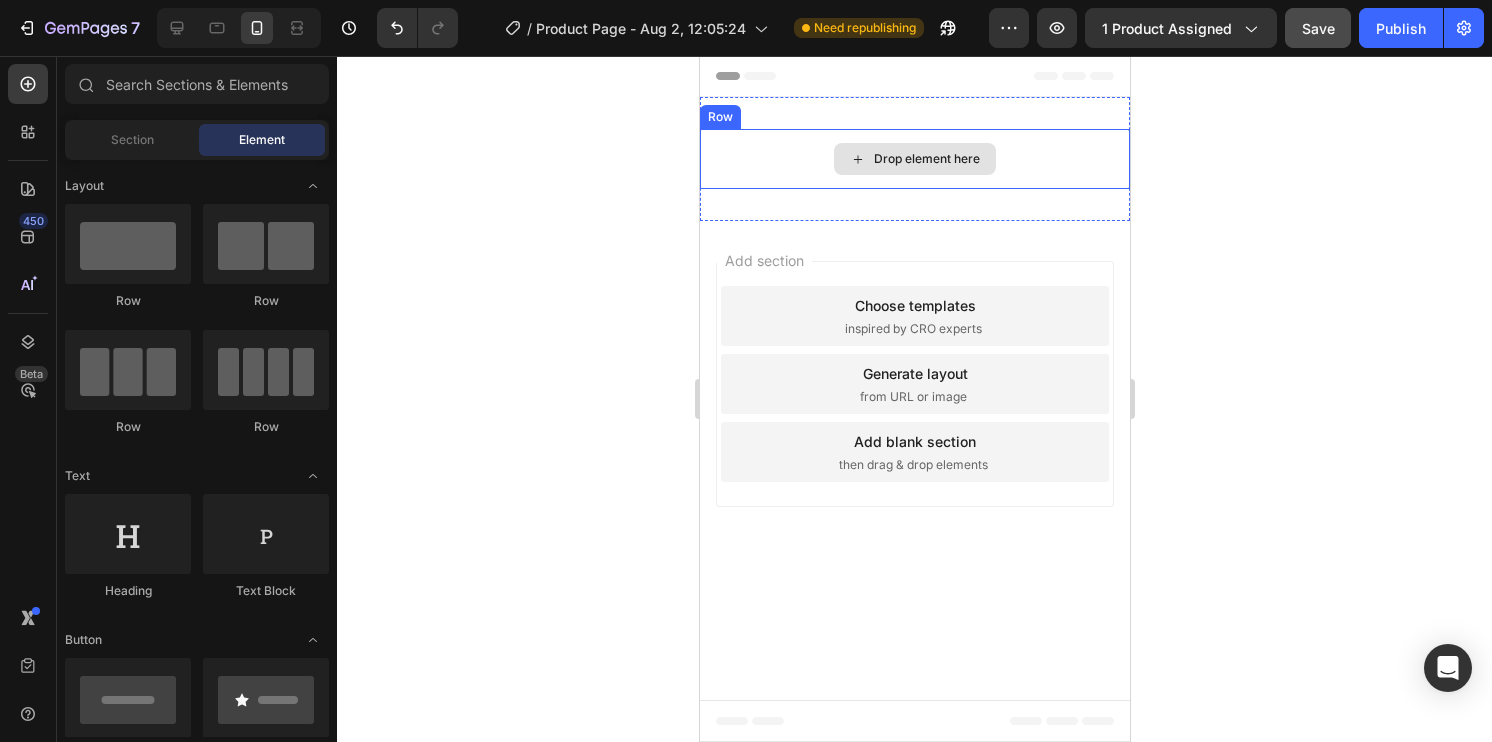 click on "Drop element here" at bounding box center (914, 159) 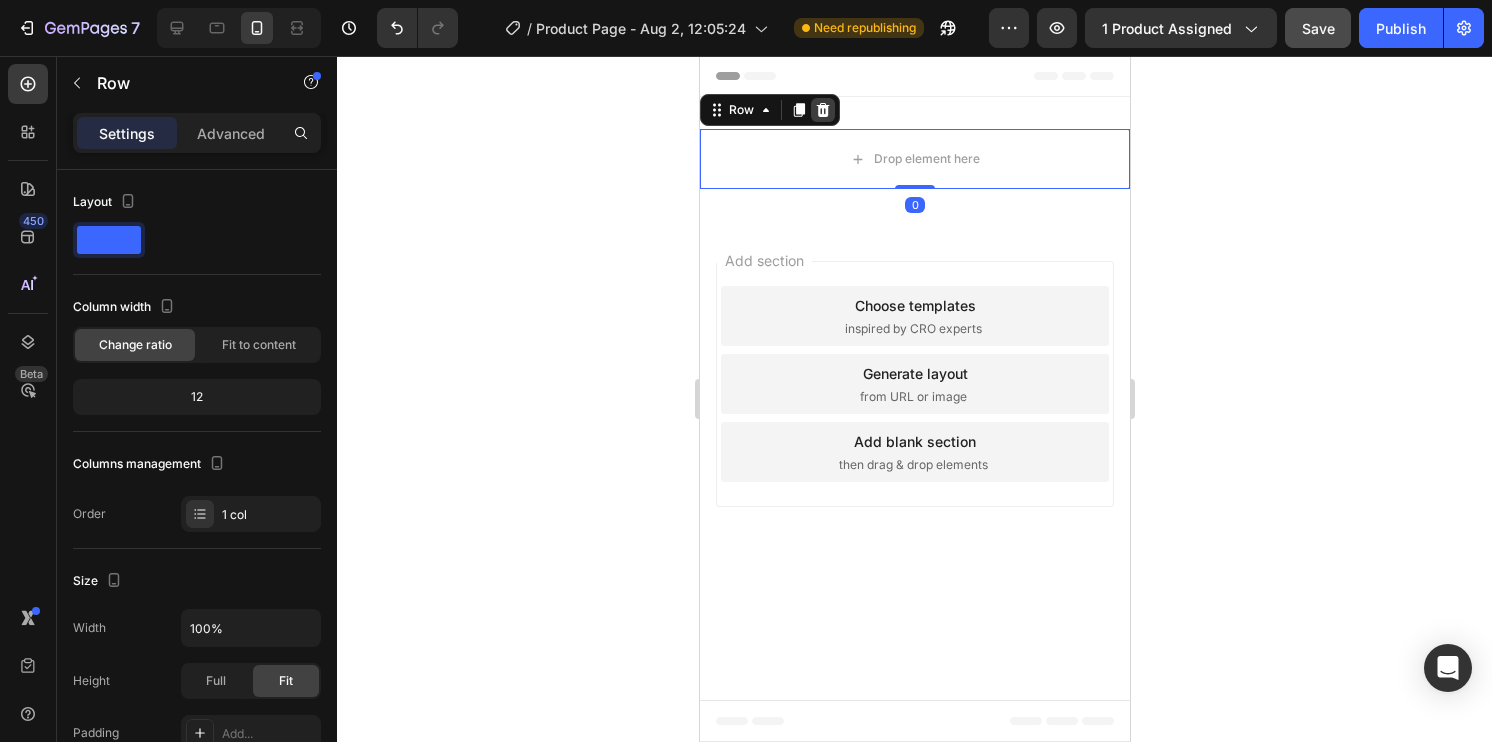 click 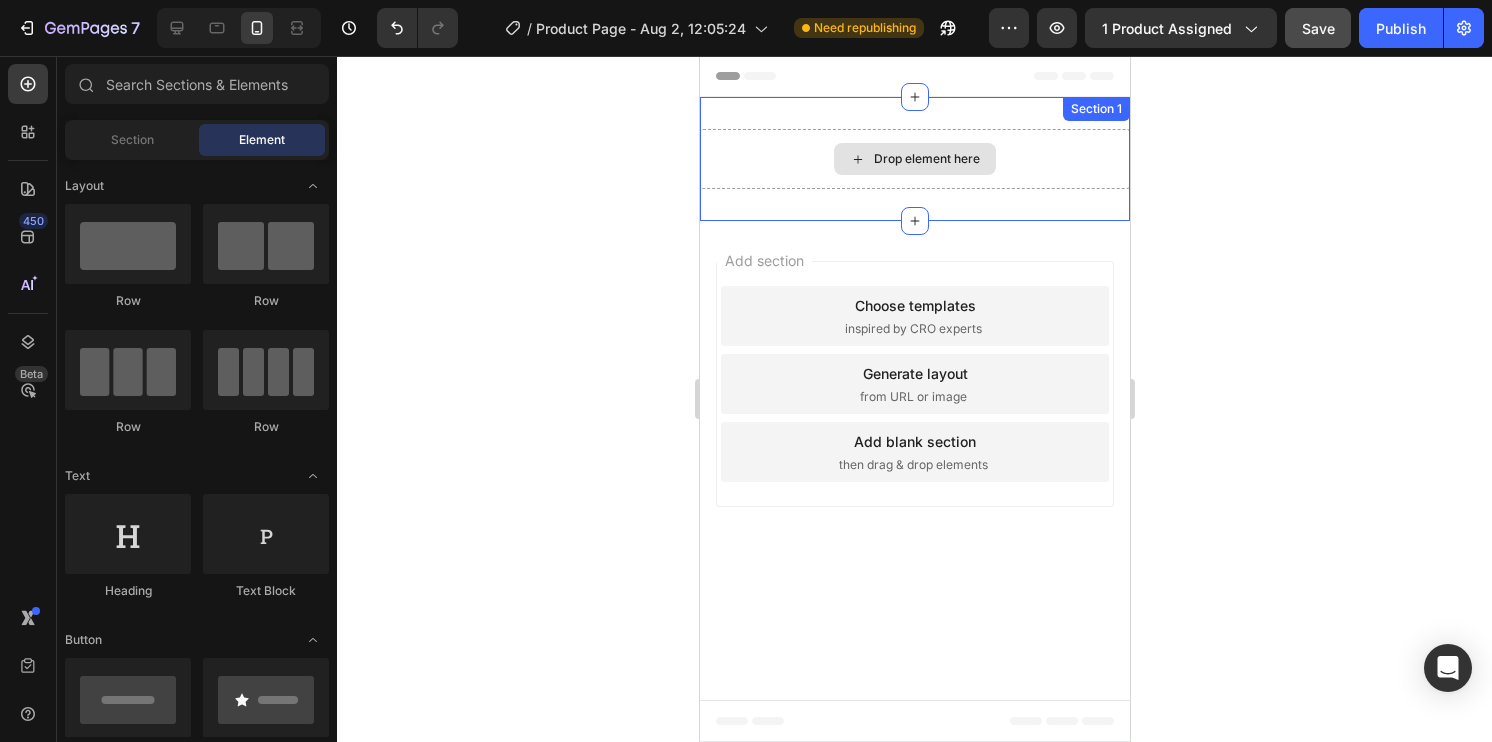 click on "Drop element here" at bounding box center (926, 159) 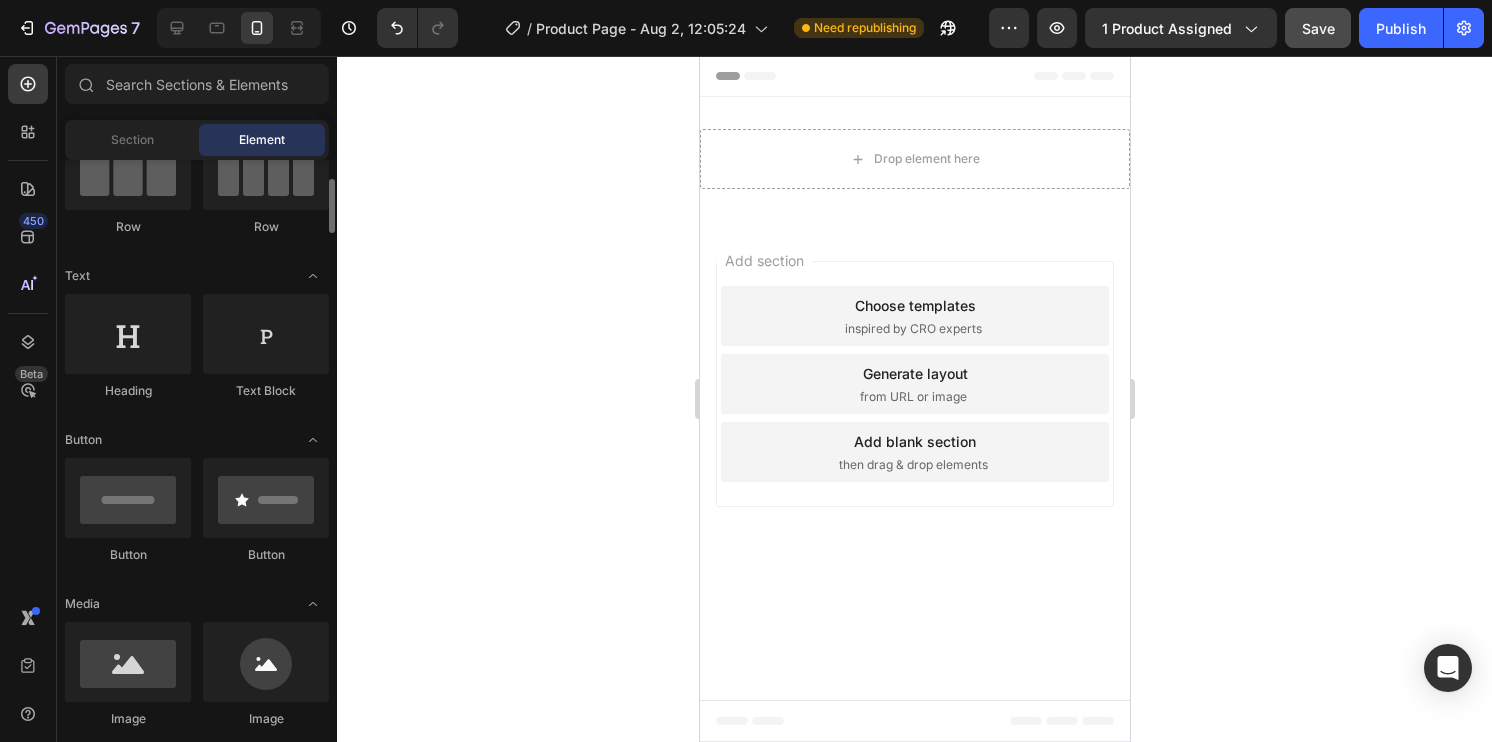 scroll, scrollTop: 500, scrollLeft: 0, axis: vertical 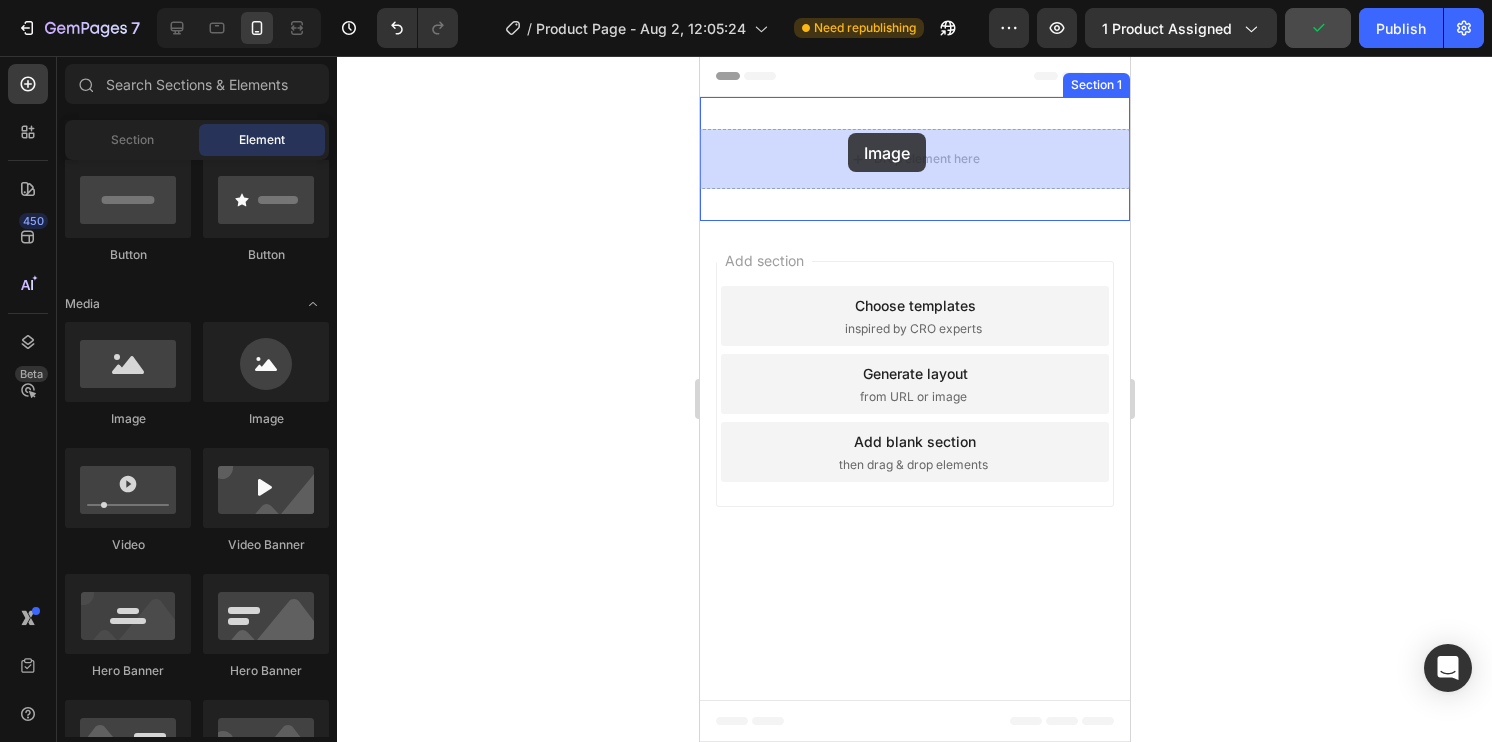 drag, startPoint x: 845, startPoint y: 434, endPoint x: 847, endPoint y: 133, distance: 301.00665 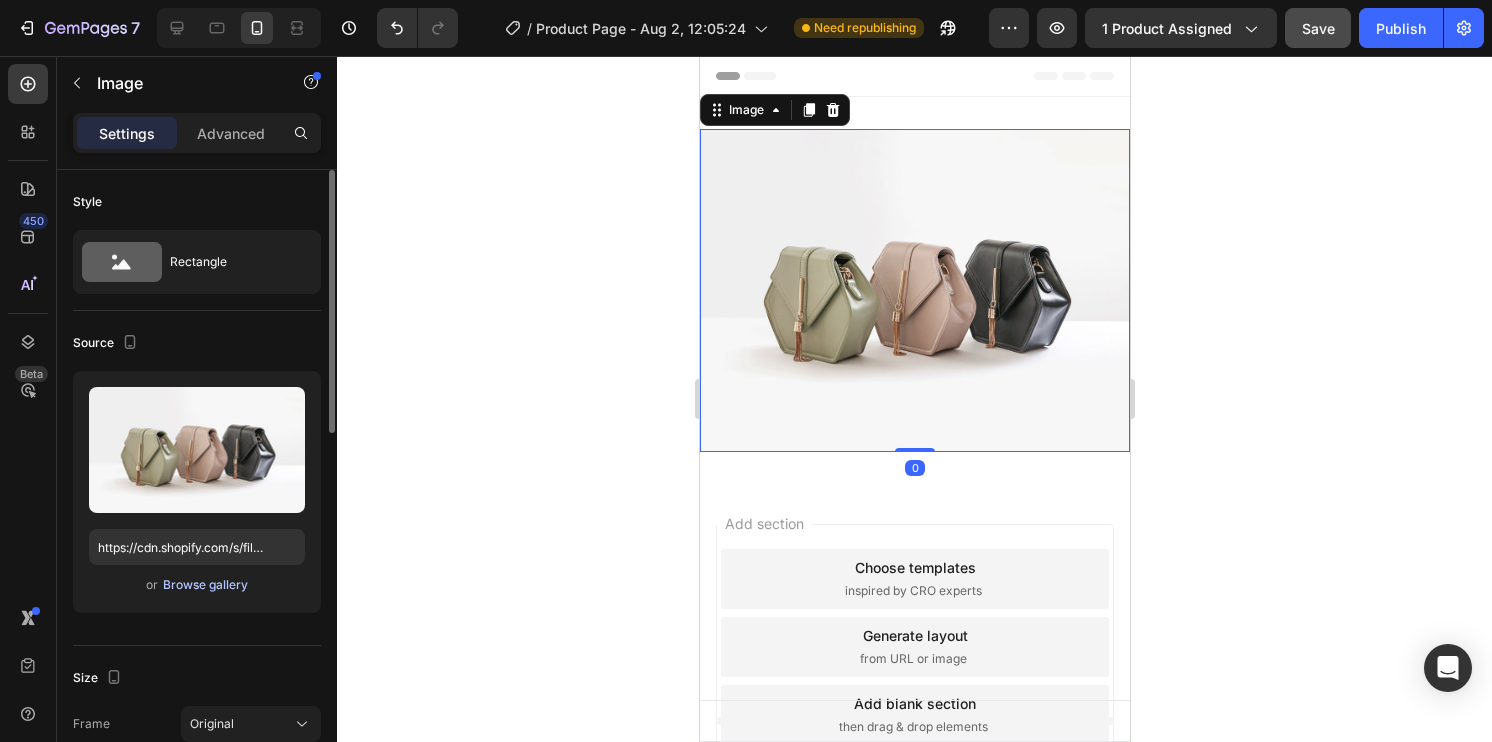 click on "Browse gallery" at bounding box center [205, 585] 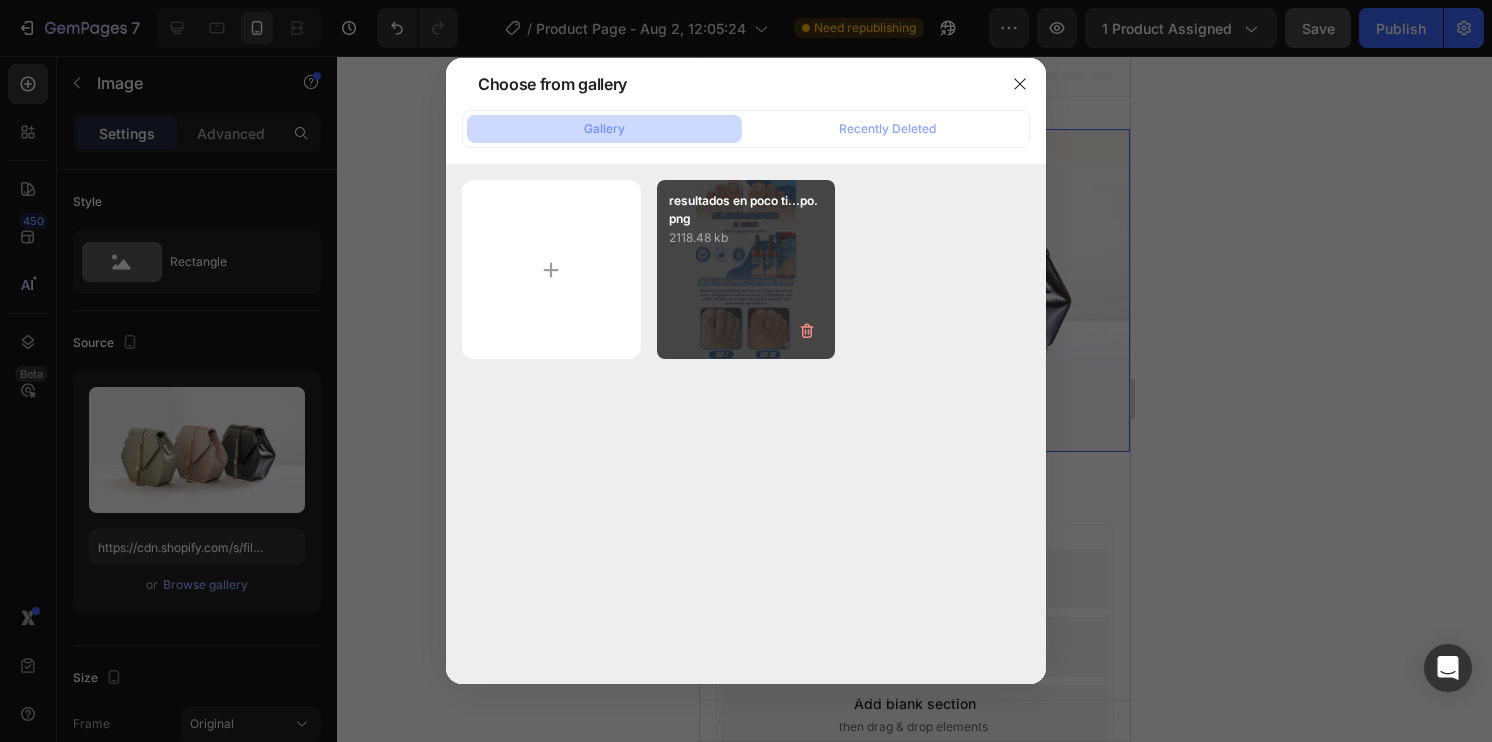 click on "resultados en poco ti...po.png 2118.48 kb" at bounding box center [746, 269] 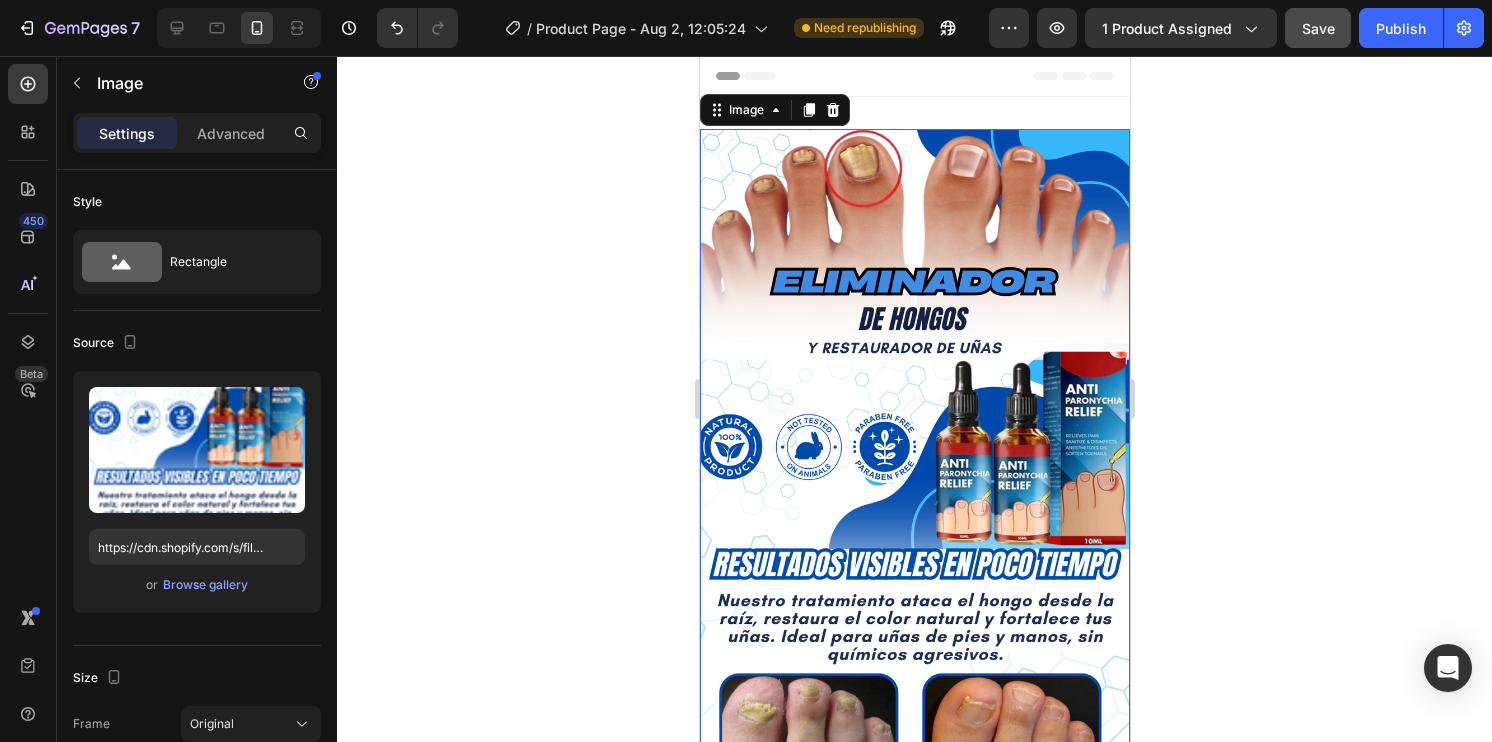 click 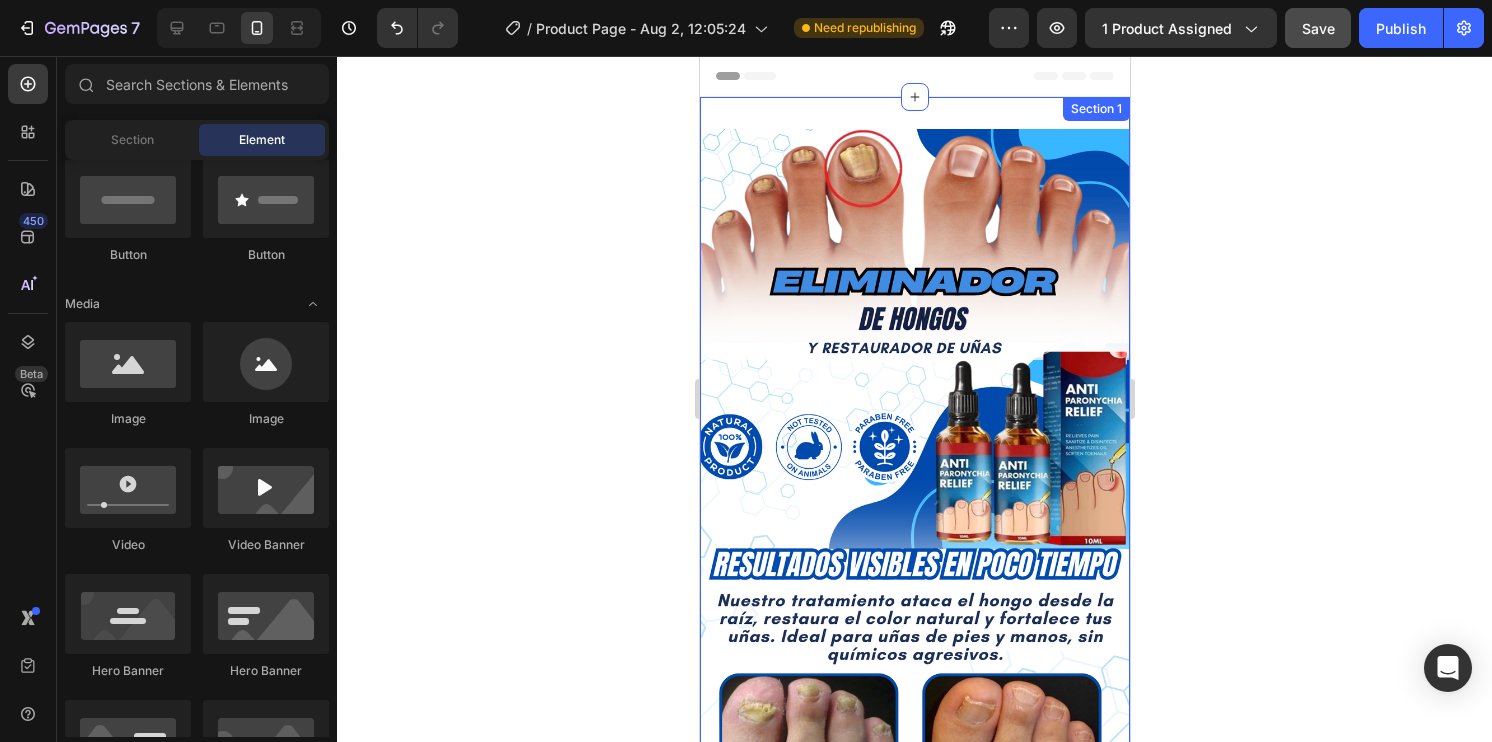 click on "Image Section 1" at bounding box center (914, 511) 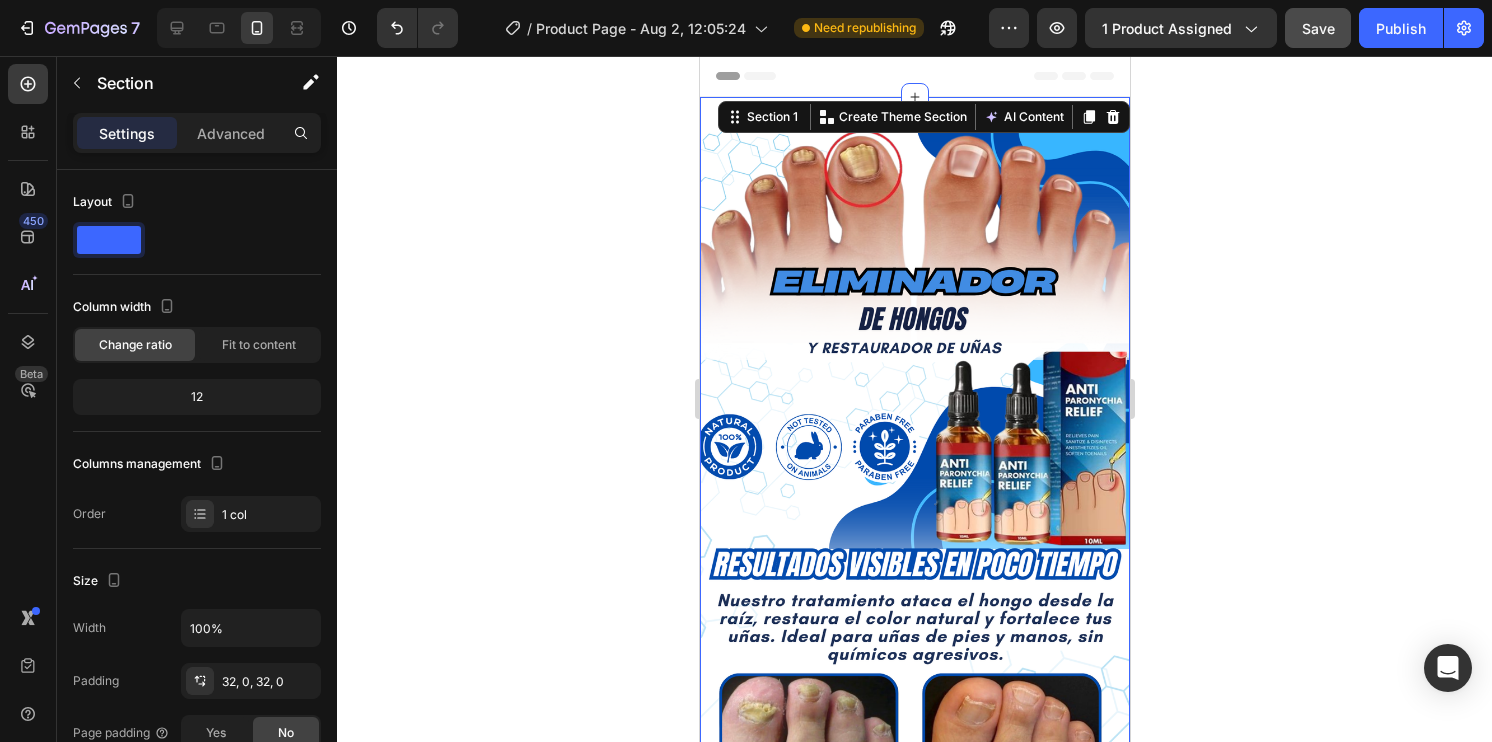 click 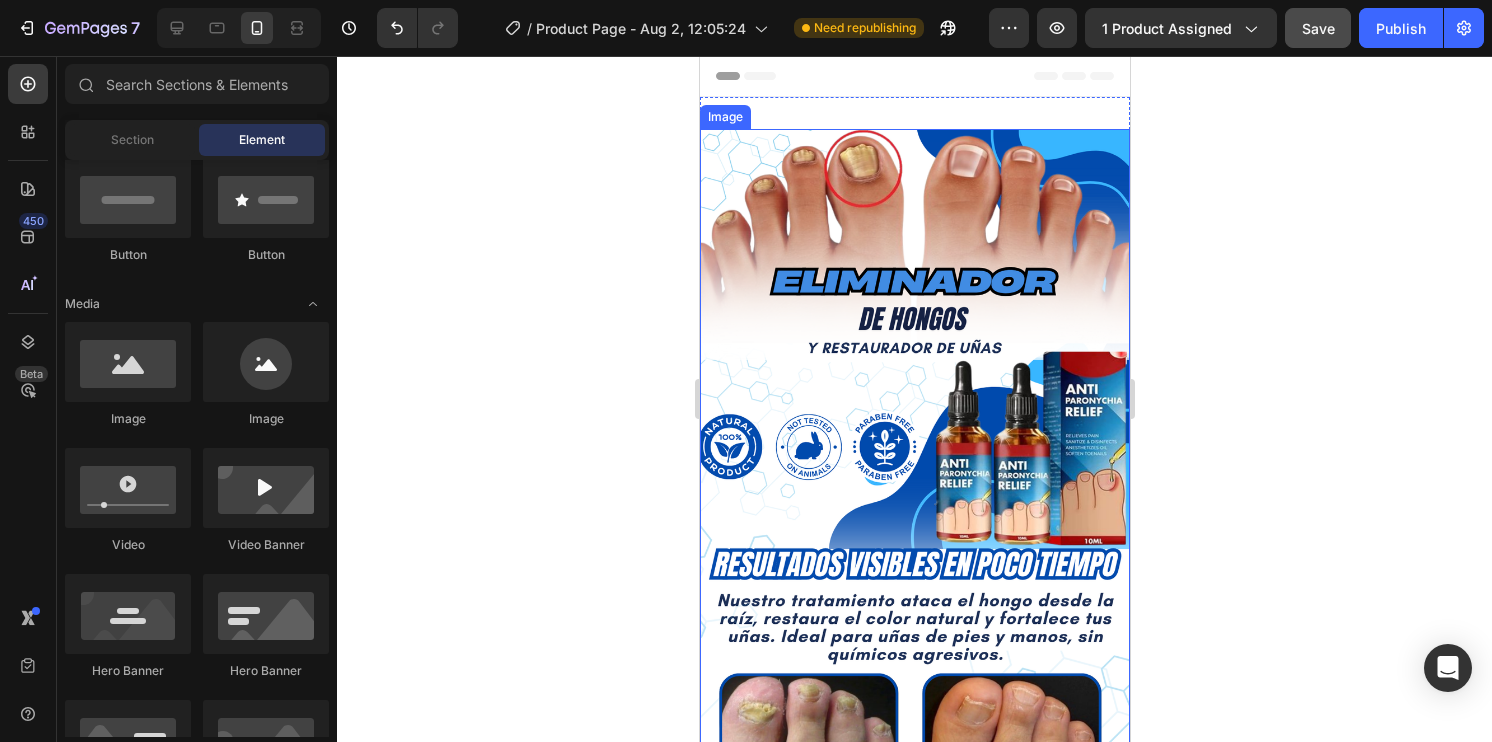 click at bounding box center (914, 511) 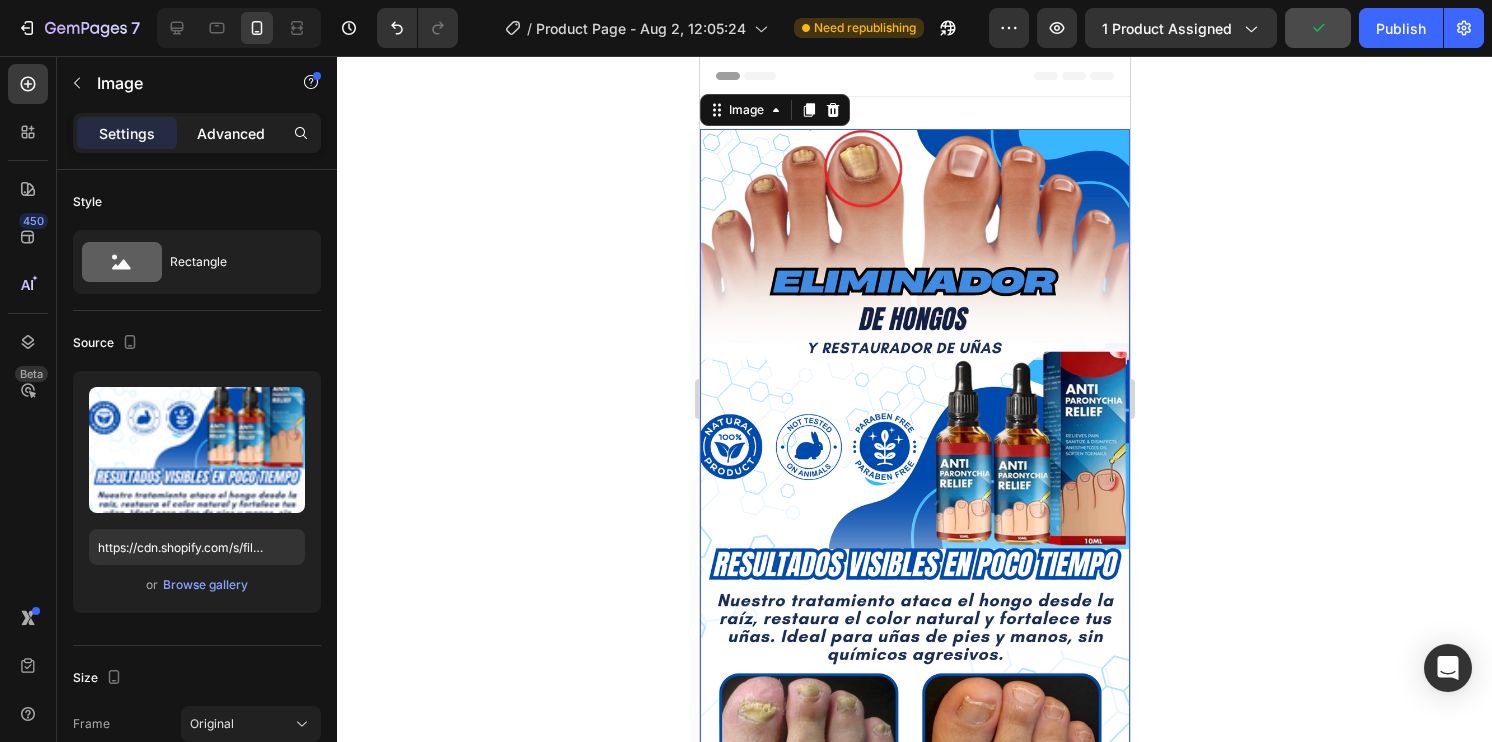 click on "Advanced" at bounding box center (231, 133) 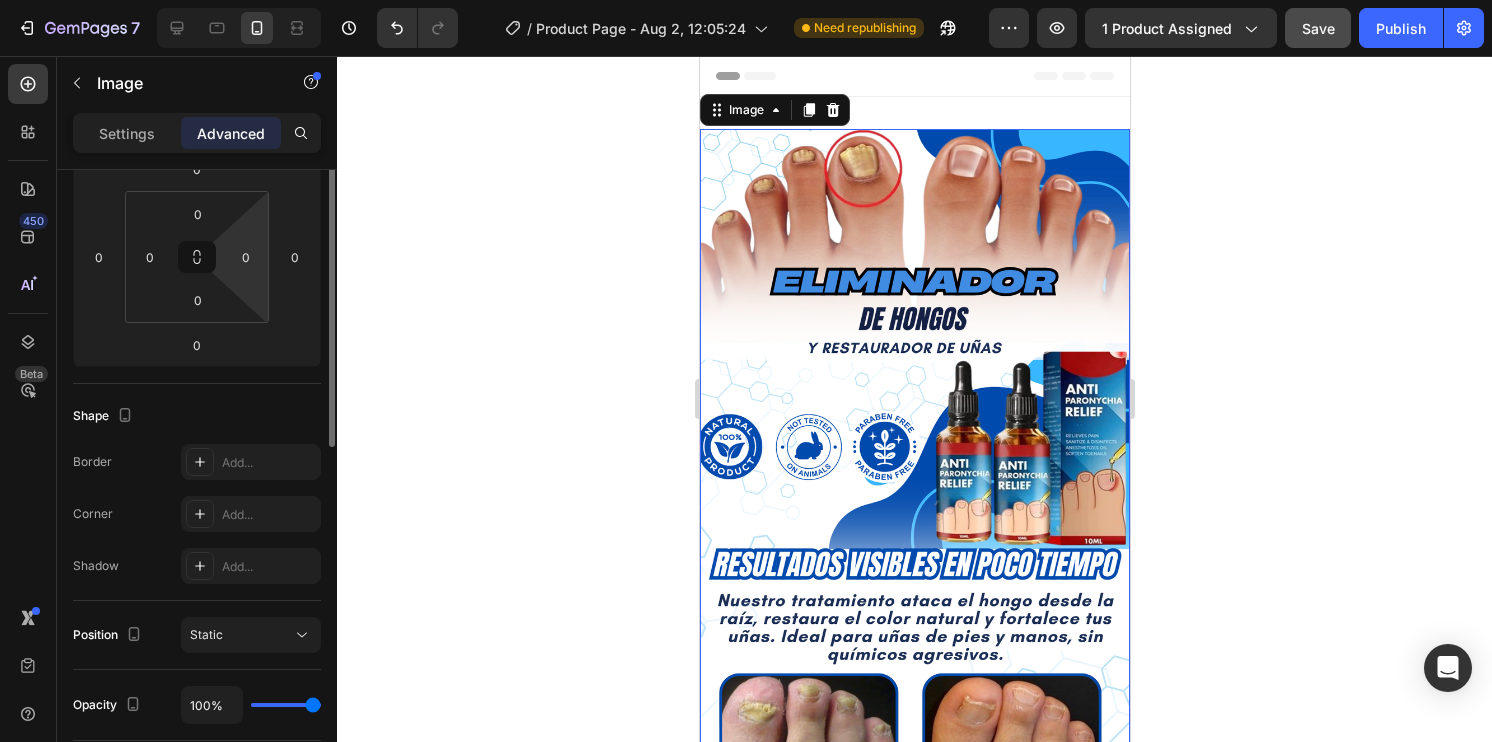 scroll, scrollTop: 200, scrollLeft: 0, axis: vertical 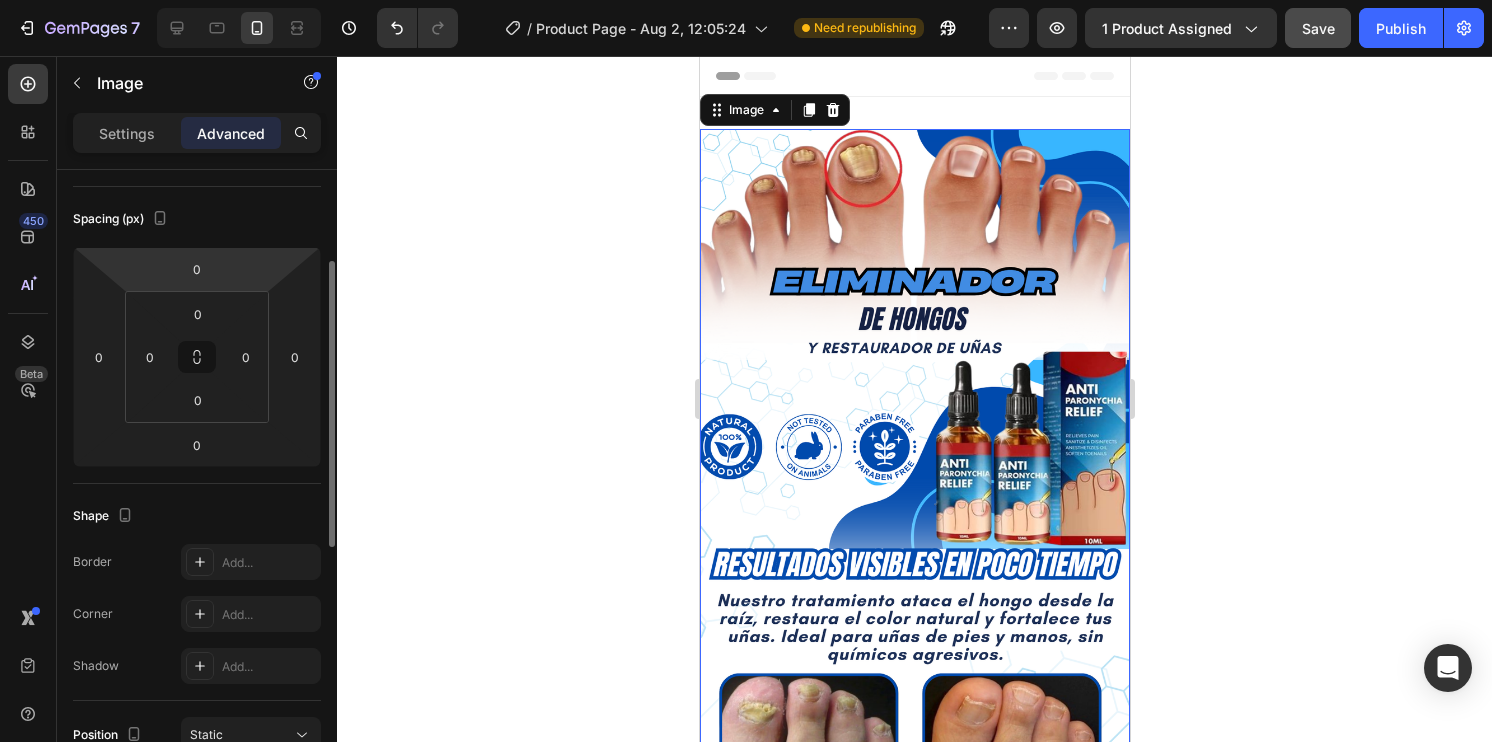 click on "Spacing (px)" at bounding box center (122, 219) 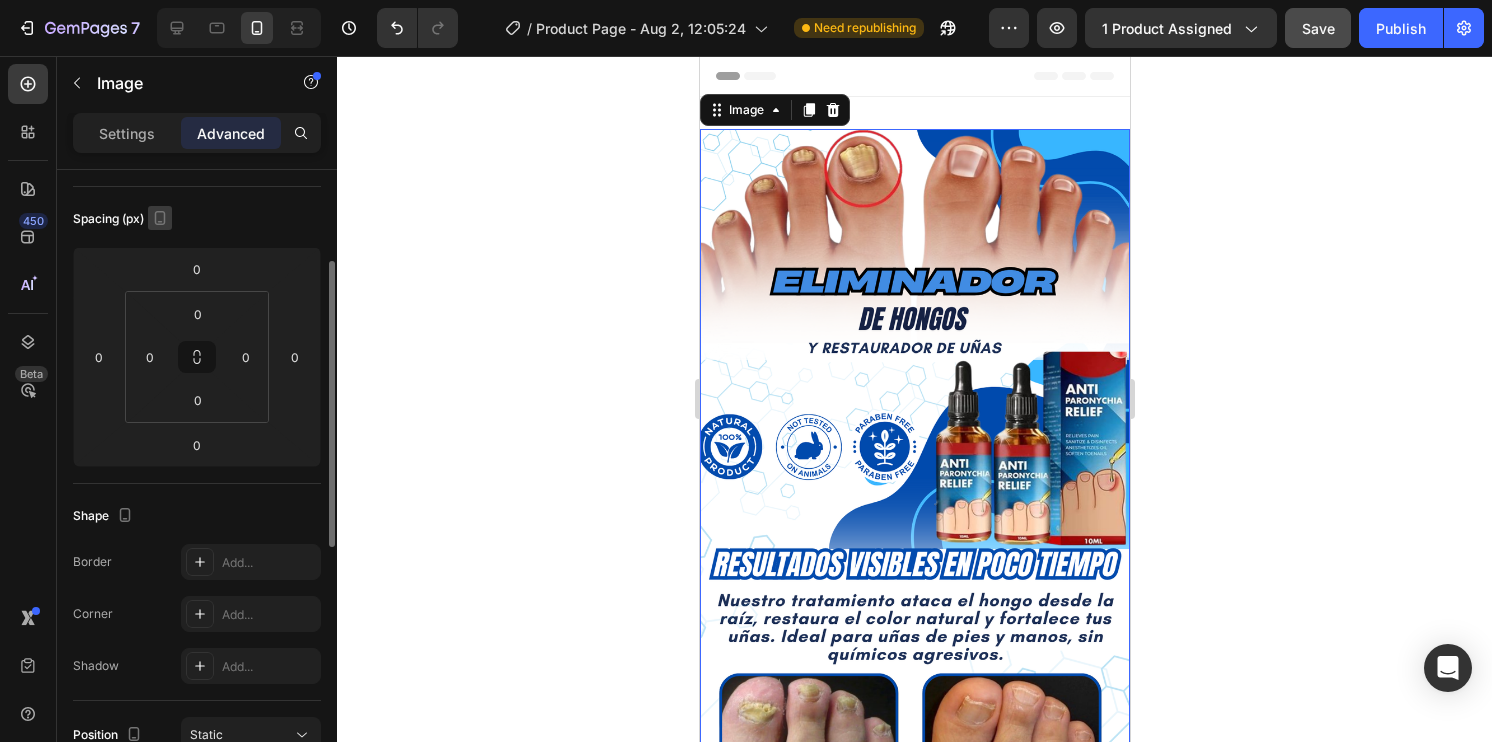 click 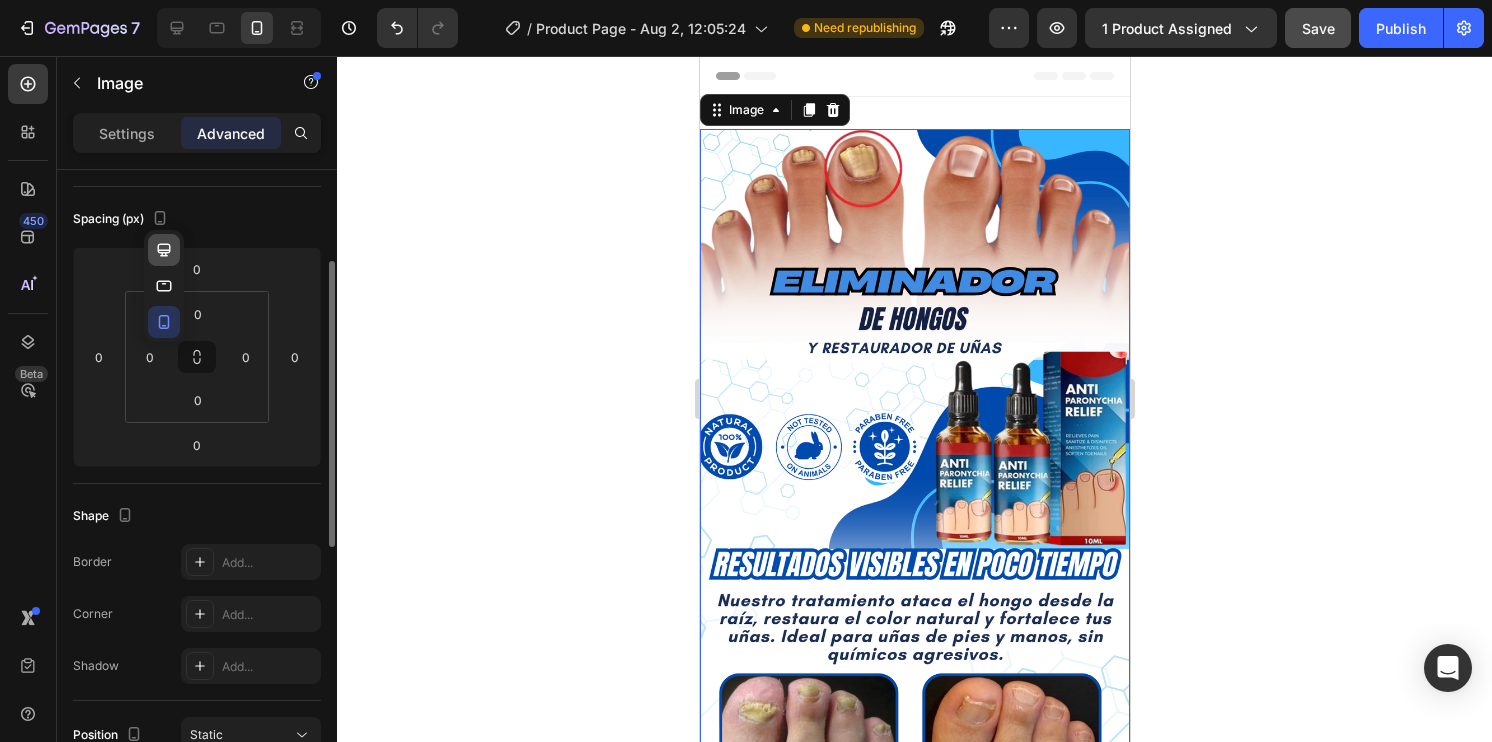 click 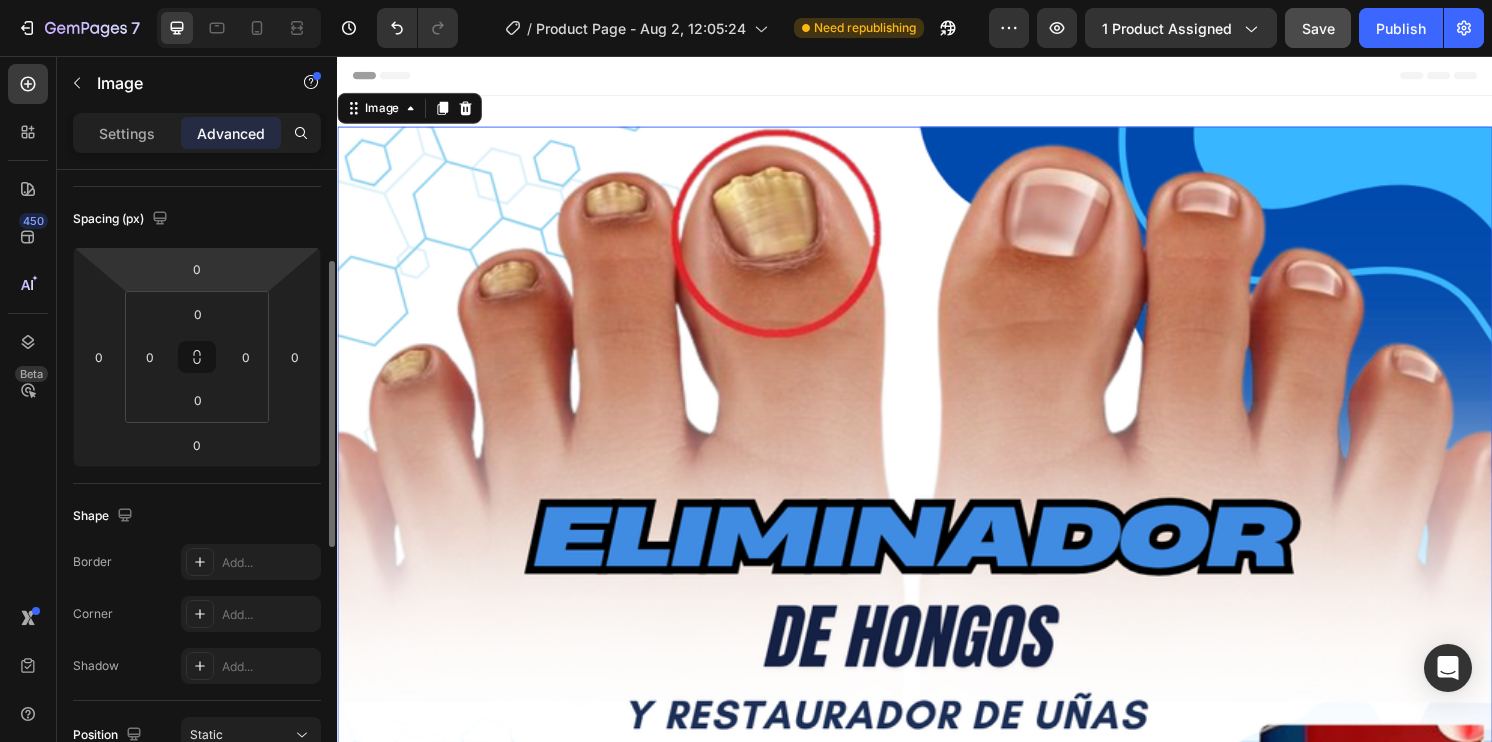 scroll, scrollTop: 2, scrollLeft: 0, axis: vertical 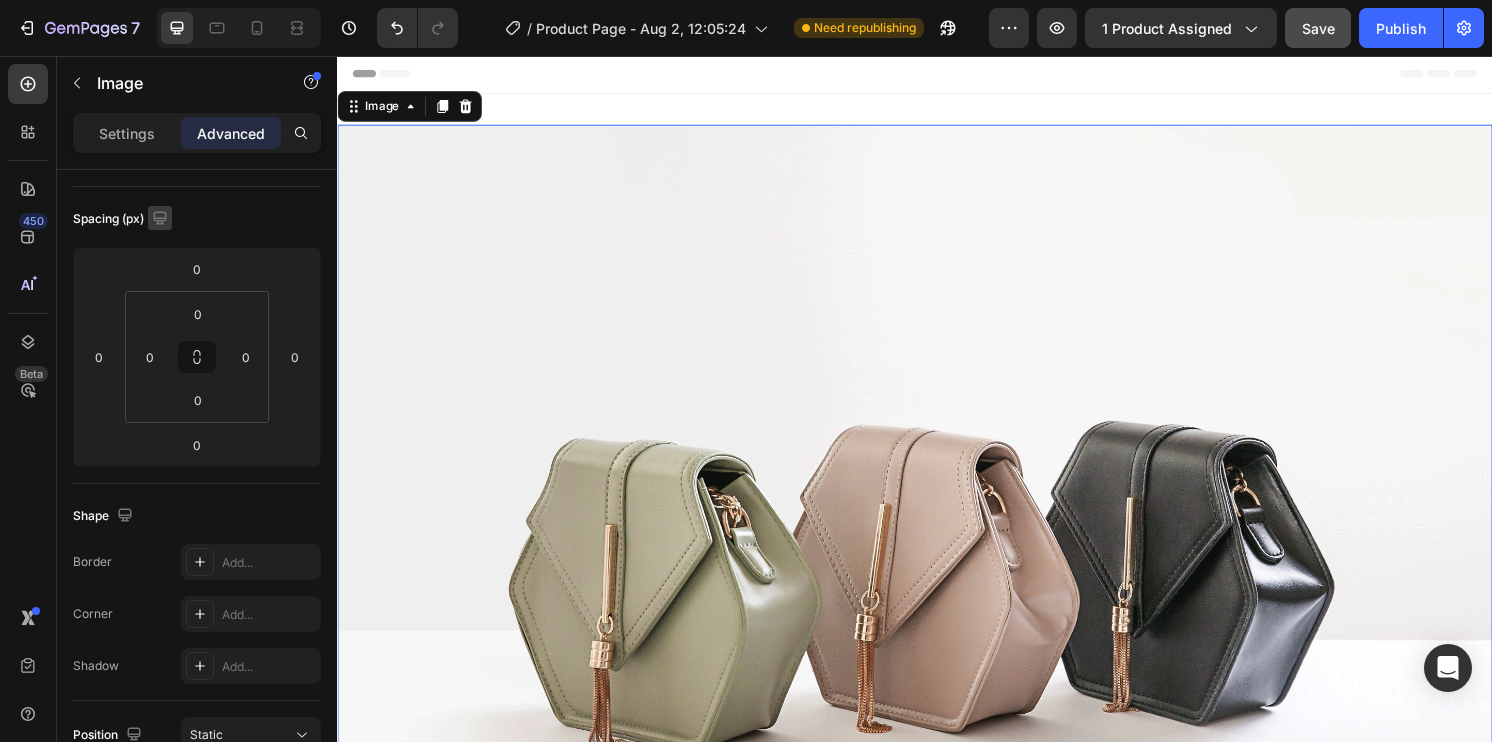 click 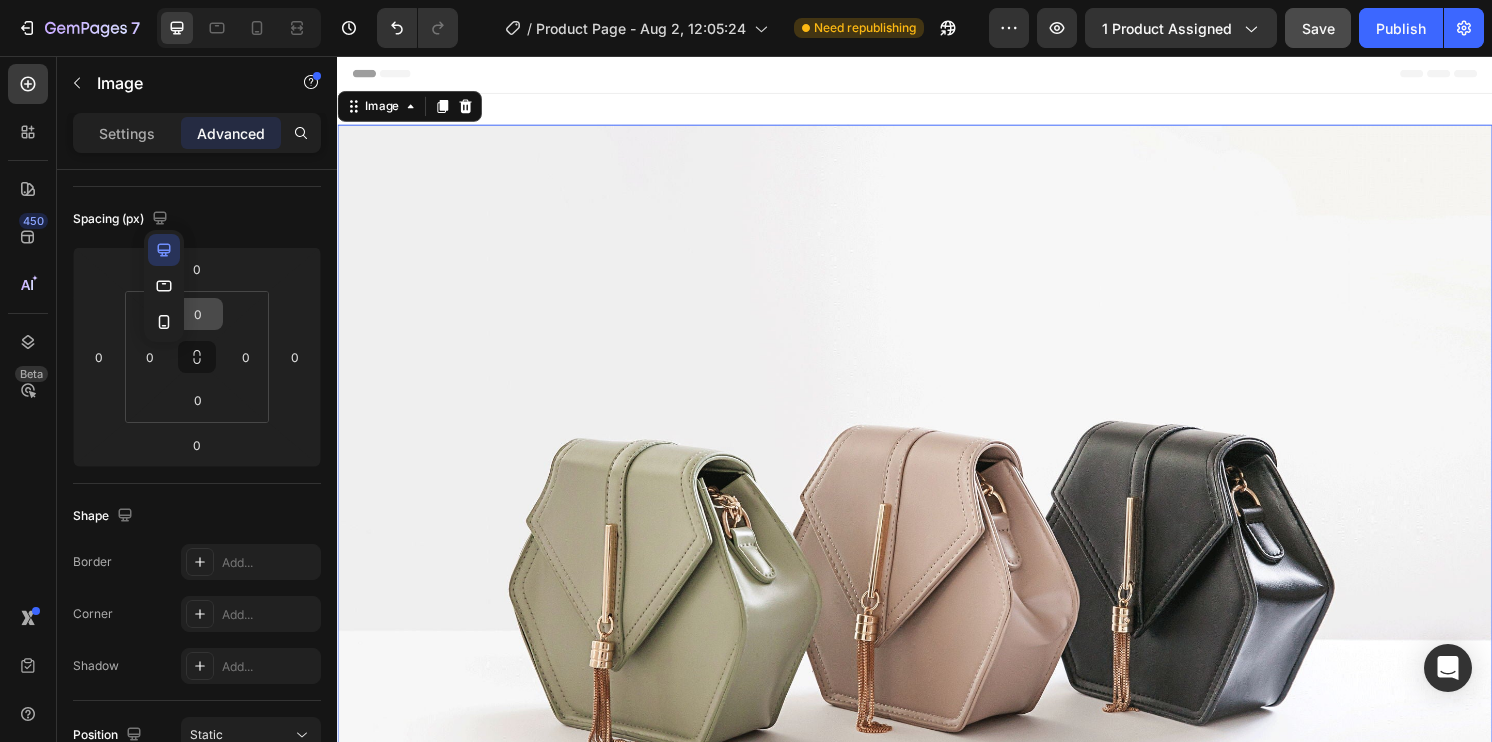 click 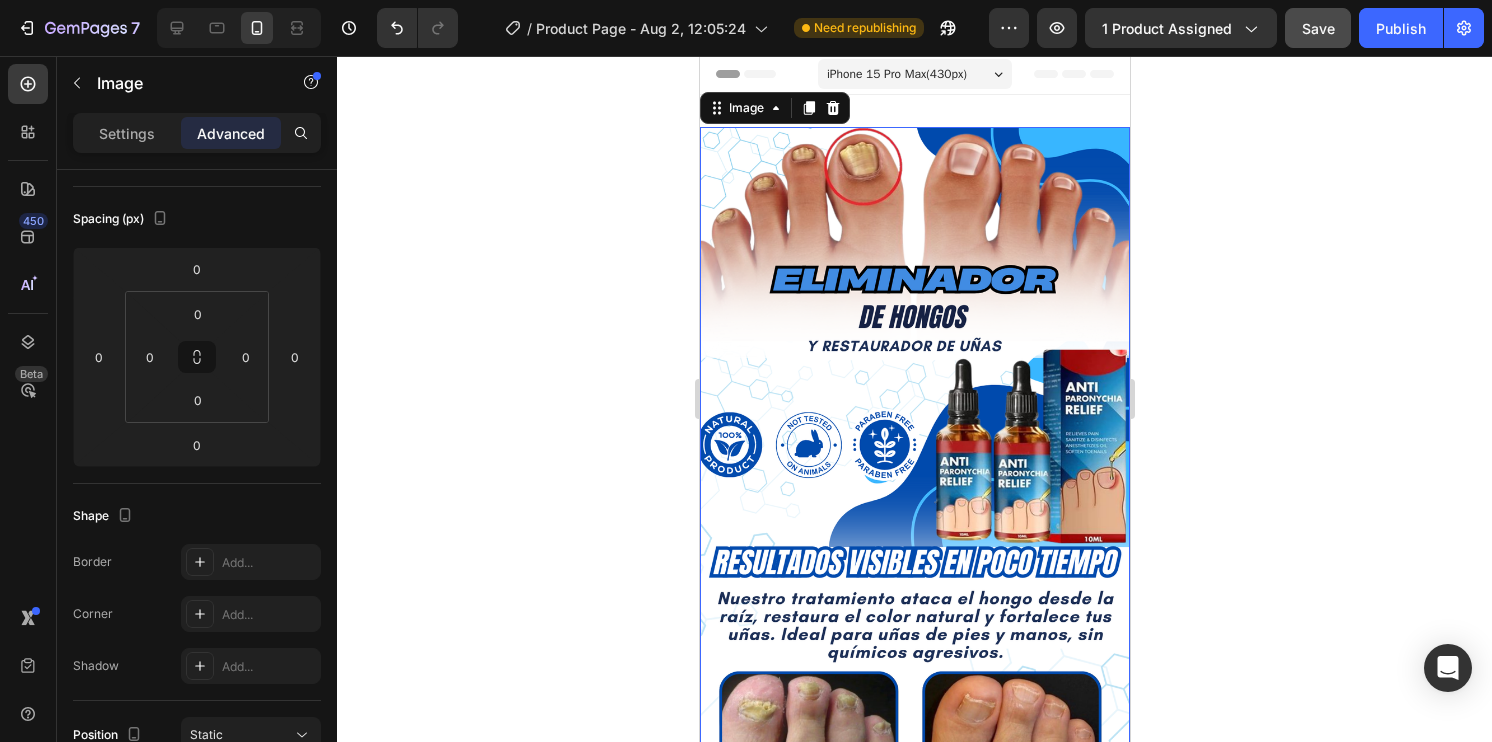 click 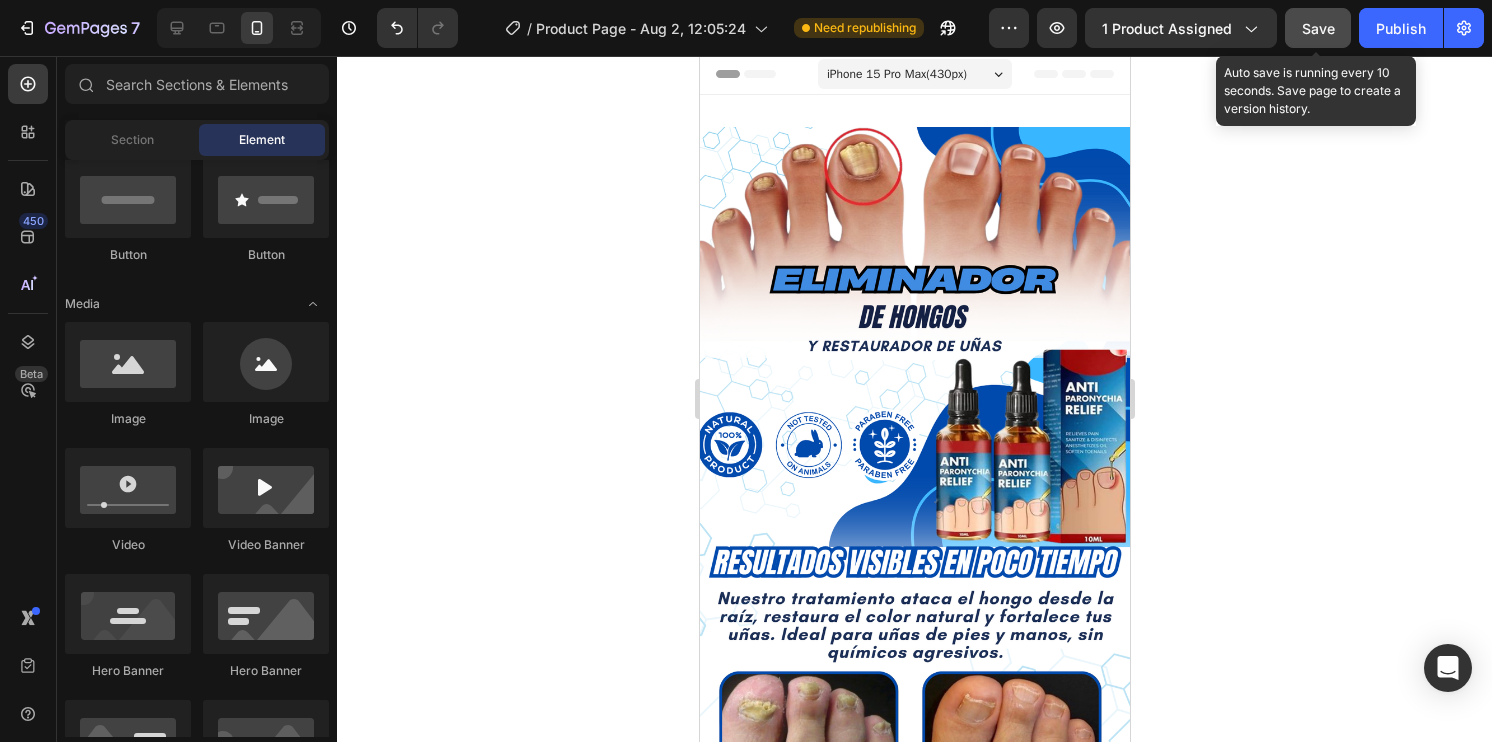 click on "Save" at bounding box center [1318, 28] 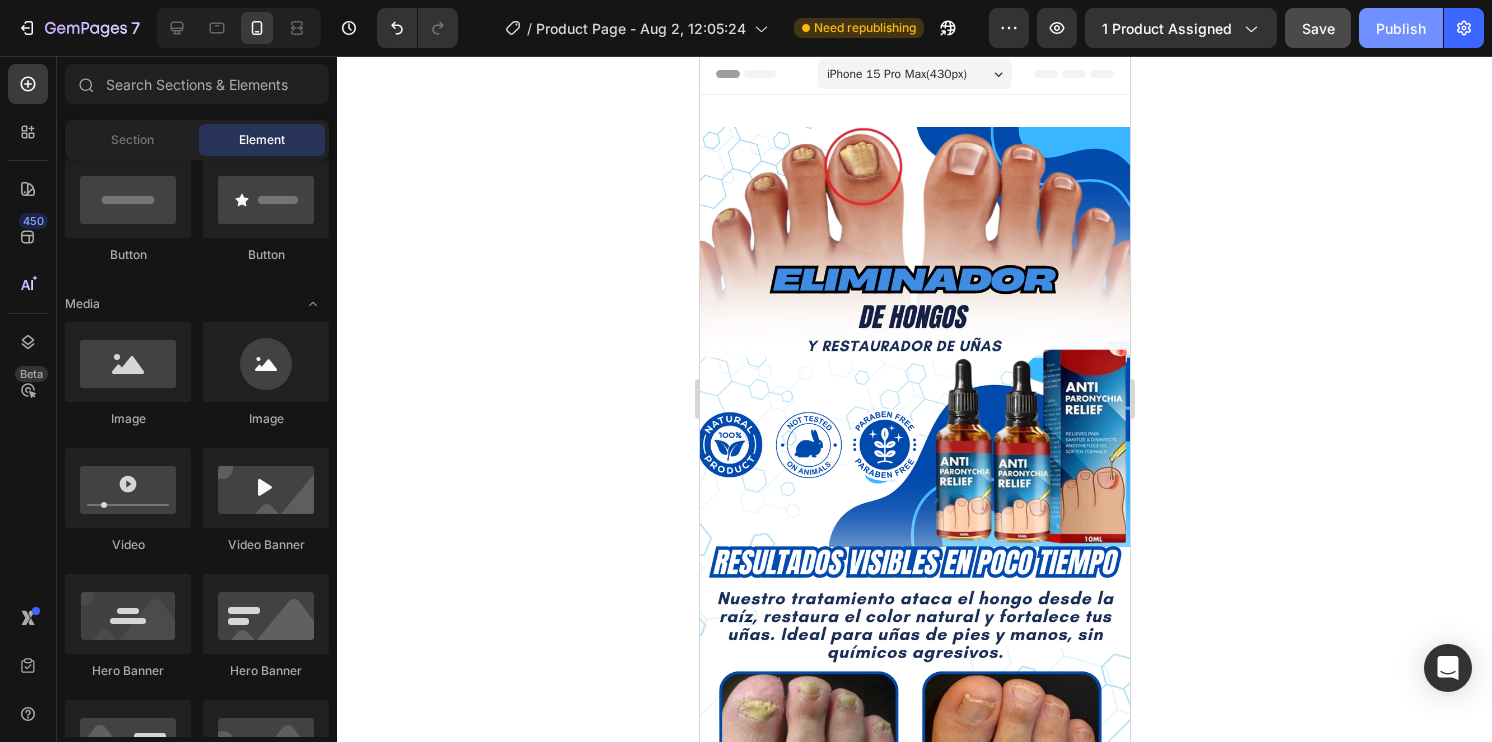 click on "Publish" at bounding box center [1401, 28] 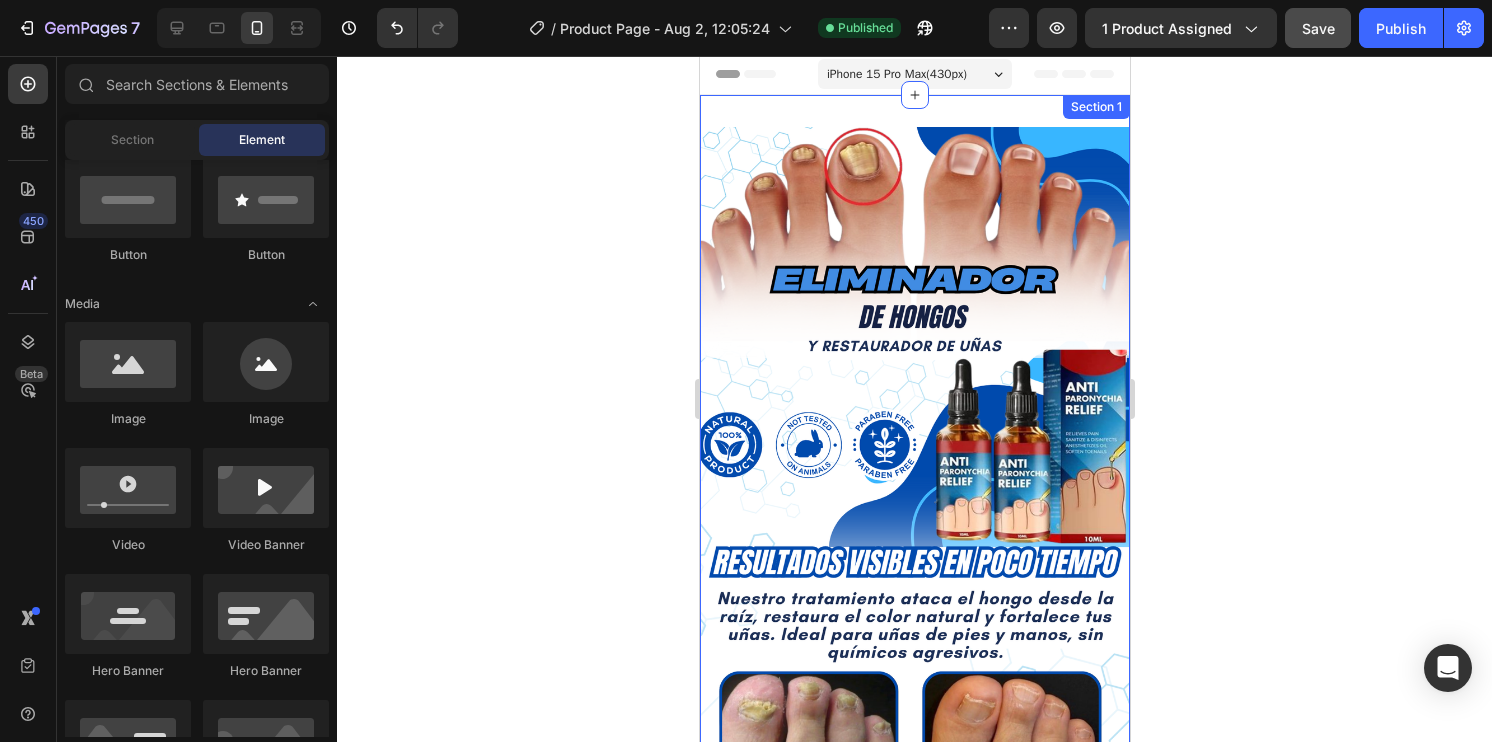 click on "Image Section 1" at bounding box center [914, 509] 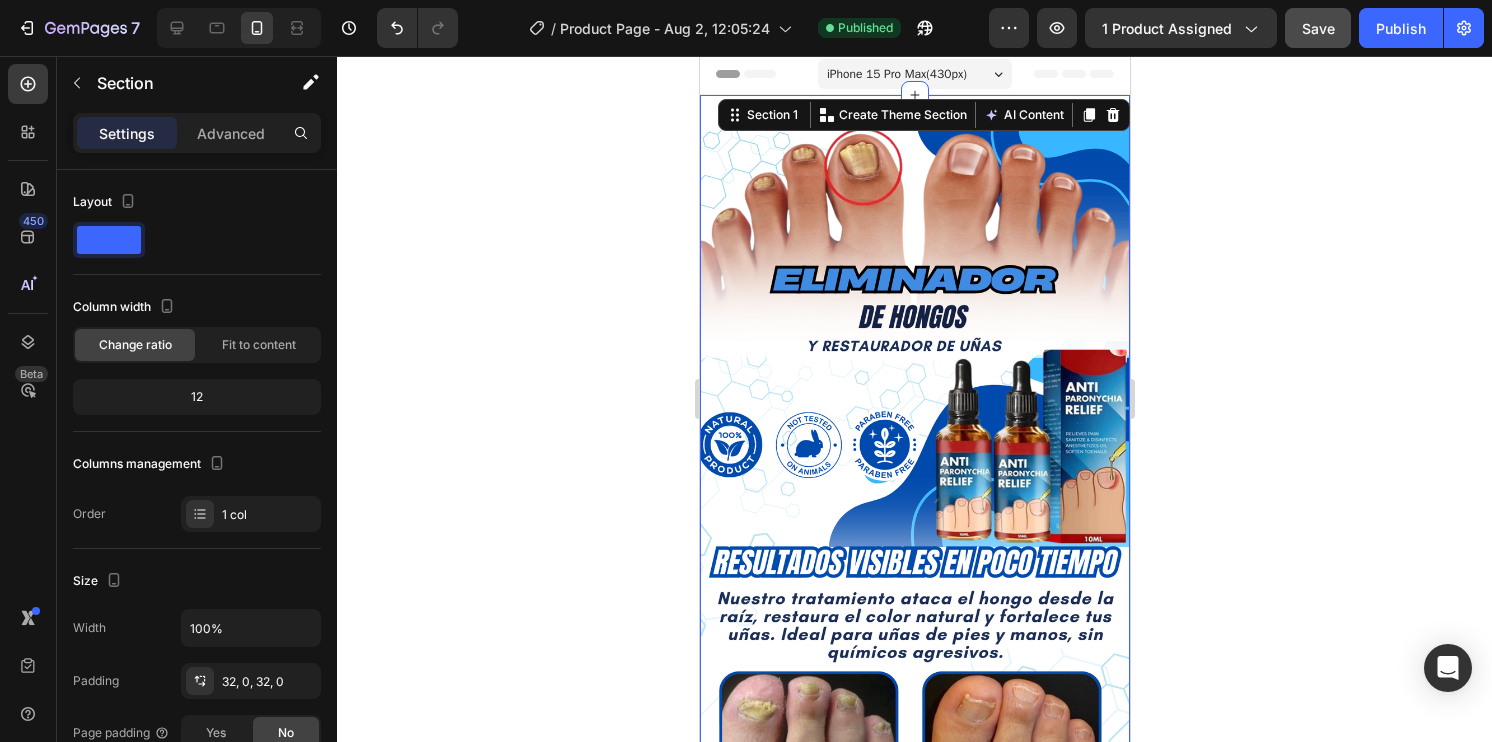click 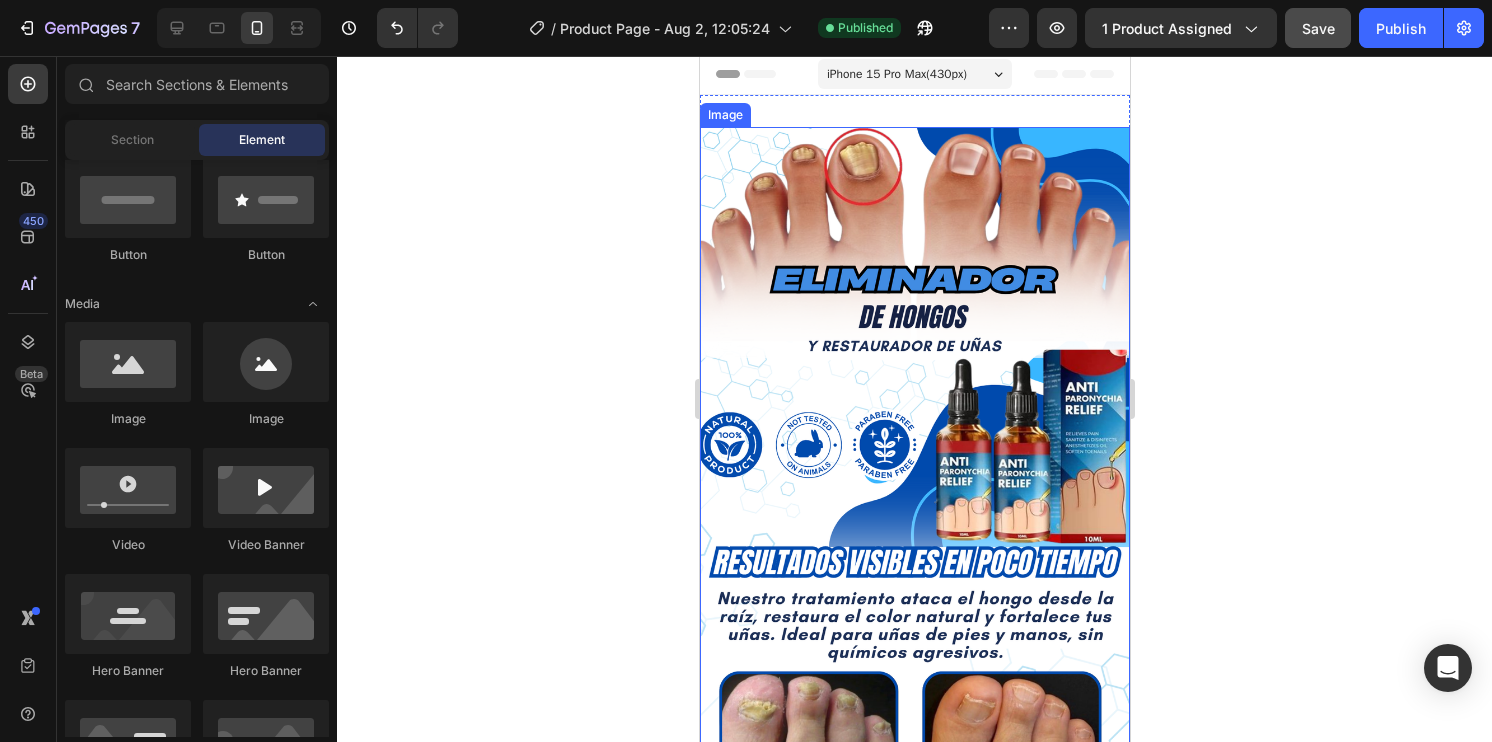 drag, startPoint x: 908, startPoint y: 94, endPoint x: 923, endPoint y: 118, distance: 28.301943 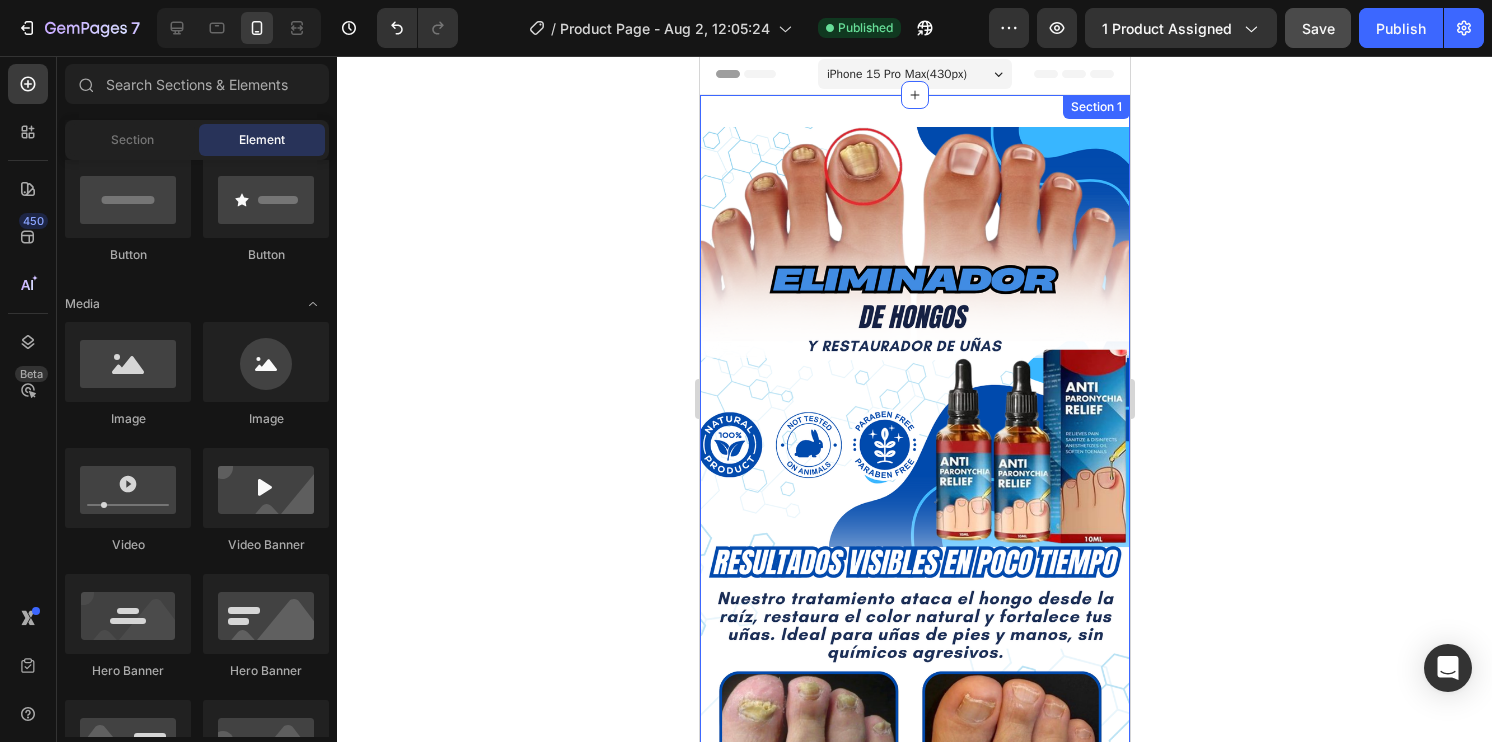 click on "Image Section 1" at bounding box center [914, 509] 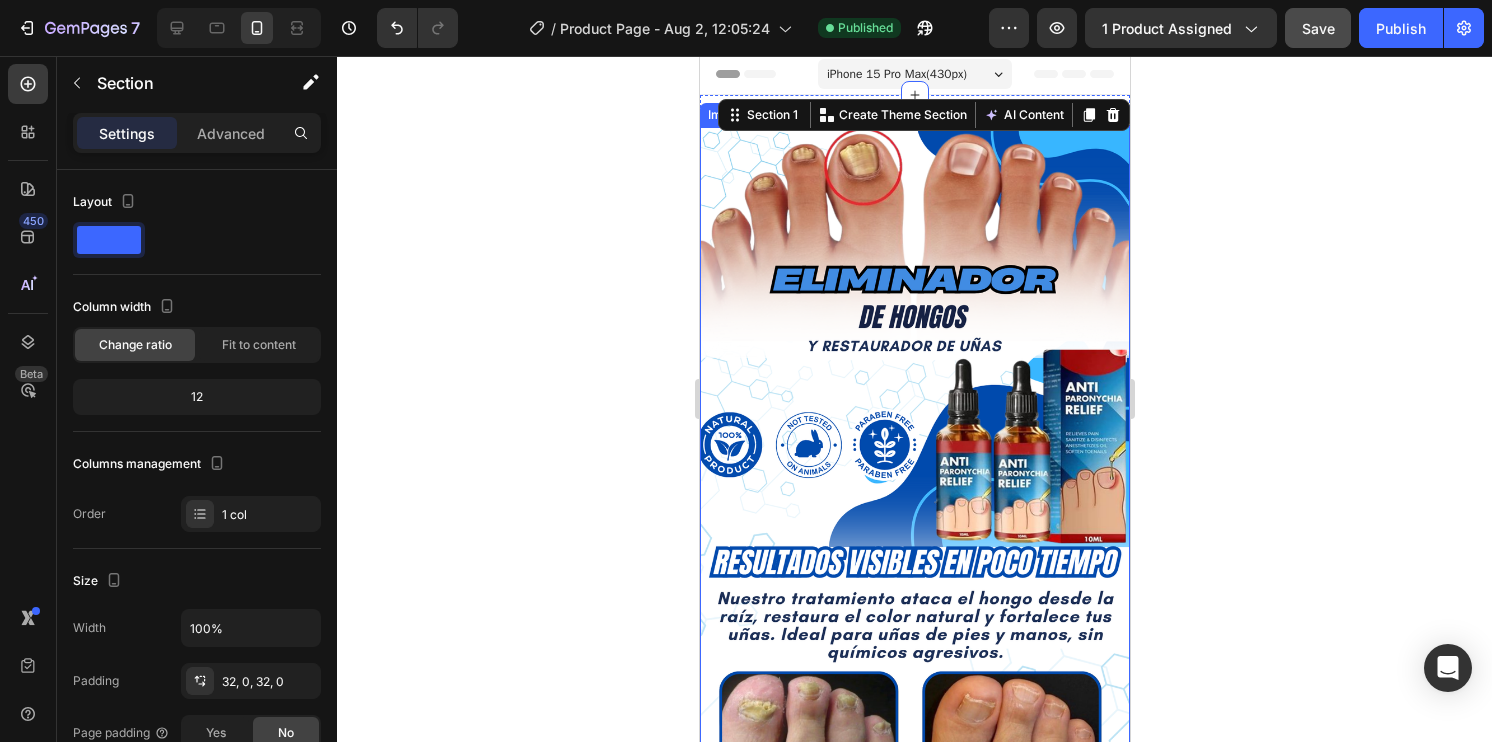 click at bounding box center [914, 509] 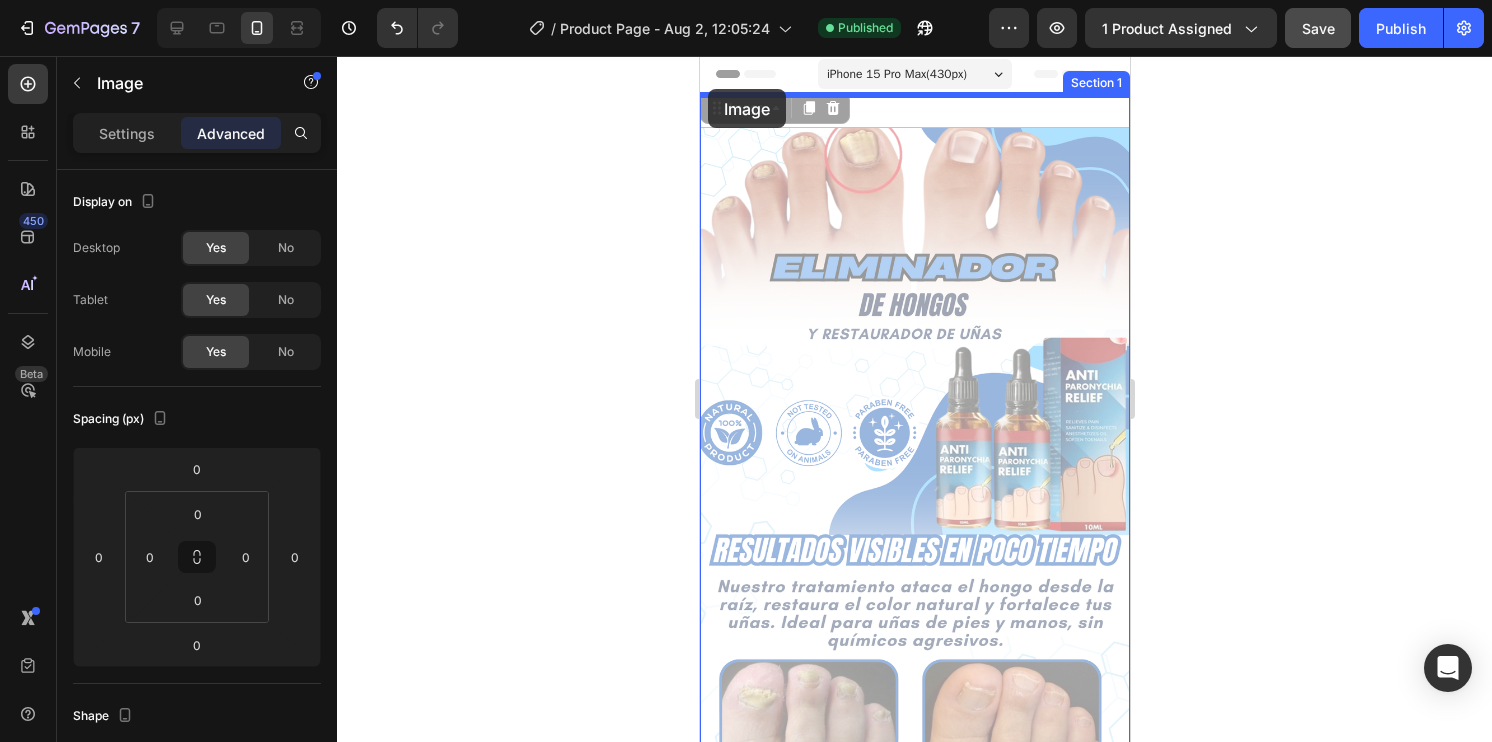 scroll, scrollTop: 0, scrollLeft: 0, axis: both 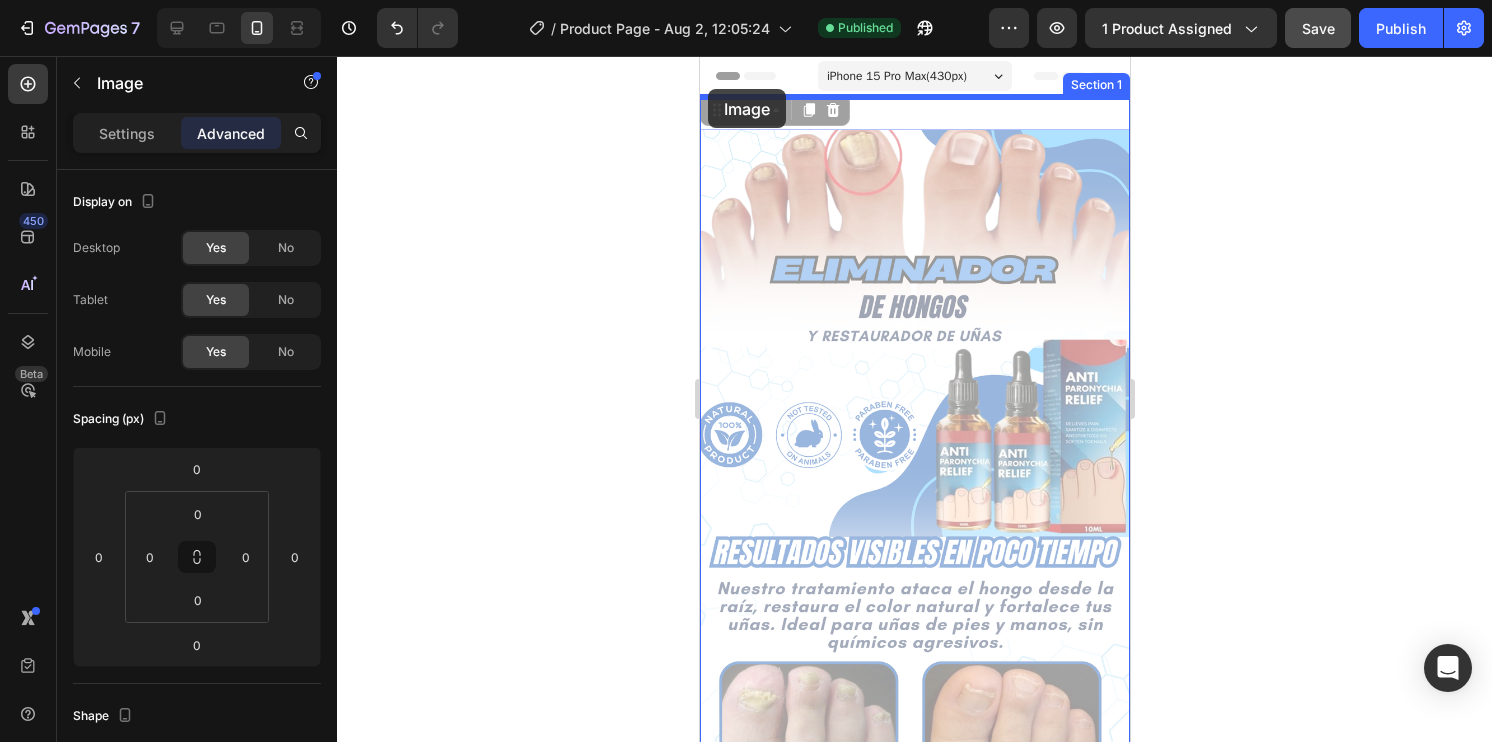 drag, startPoint x: 713, startPoint y: 116, endPoint x: 707, endPoint y: 89, distance: 27.658634 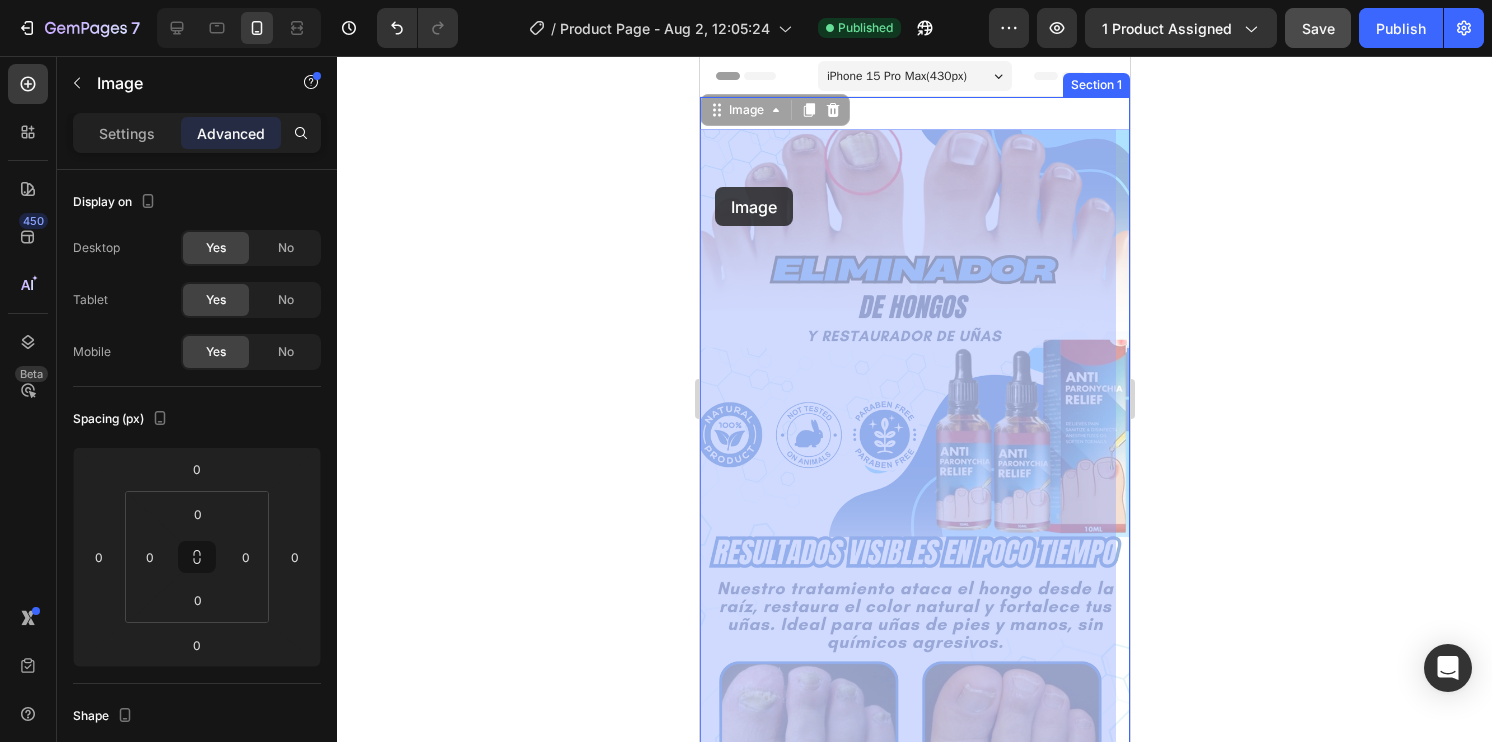 drag, startPoint x: 719, startPoint y: 115, endPoint x: 714, endPoint y: 187, distance: 72.1734 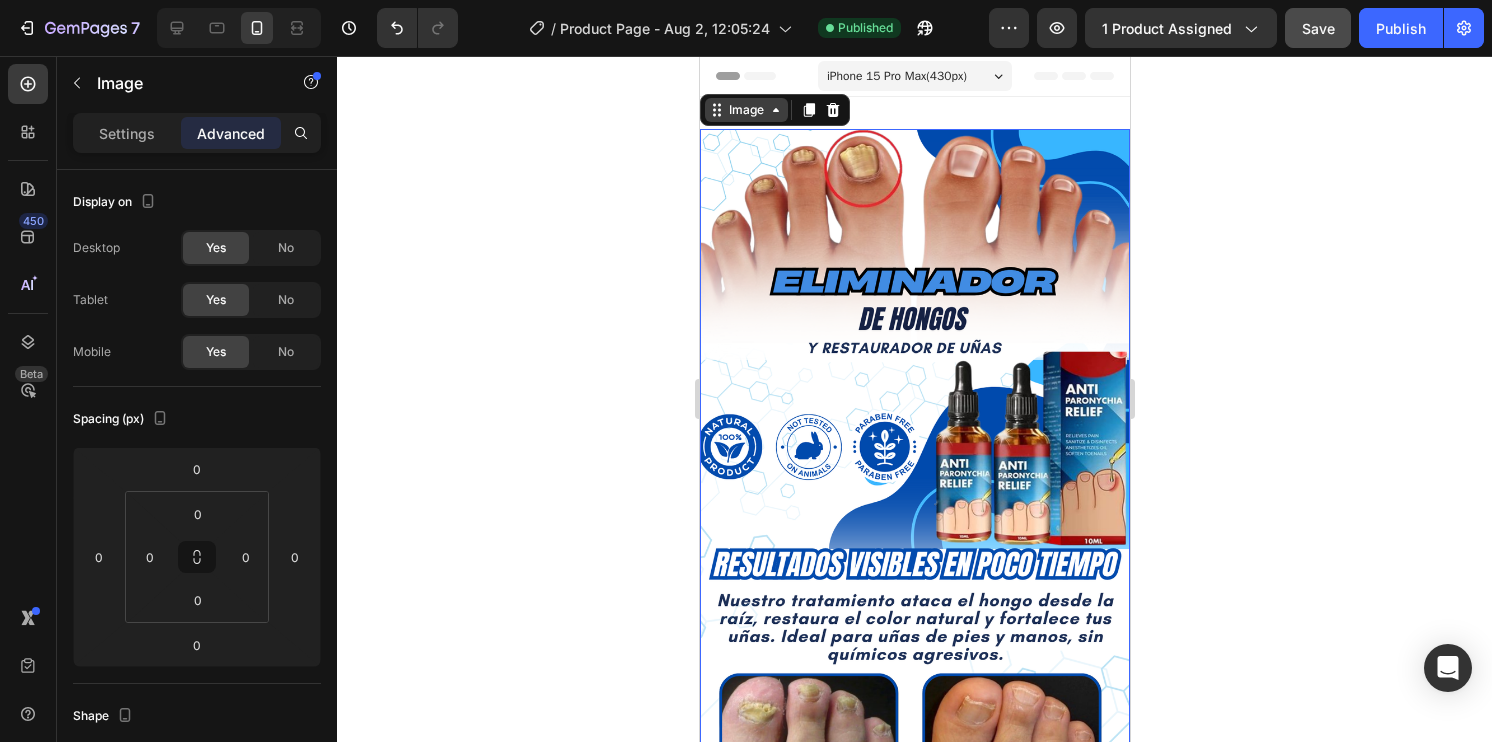 click on "Image" at bounding box center [745, 110] 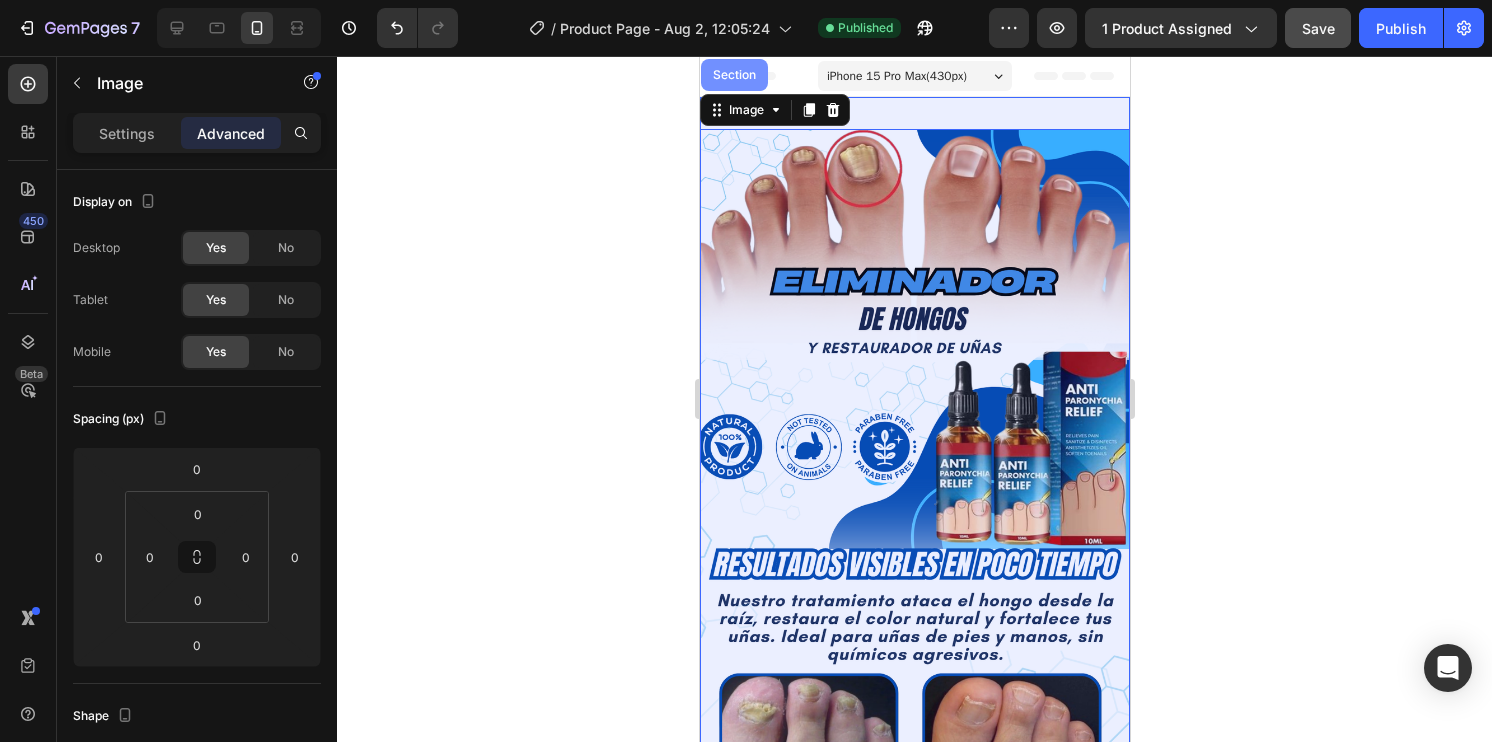 click on "Section" at bounding box center (733, 75) 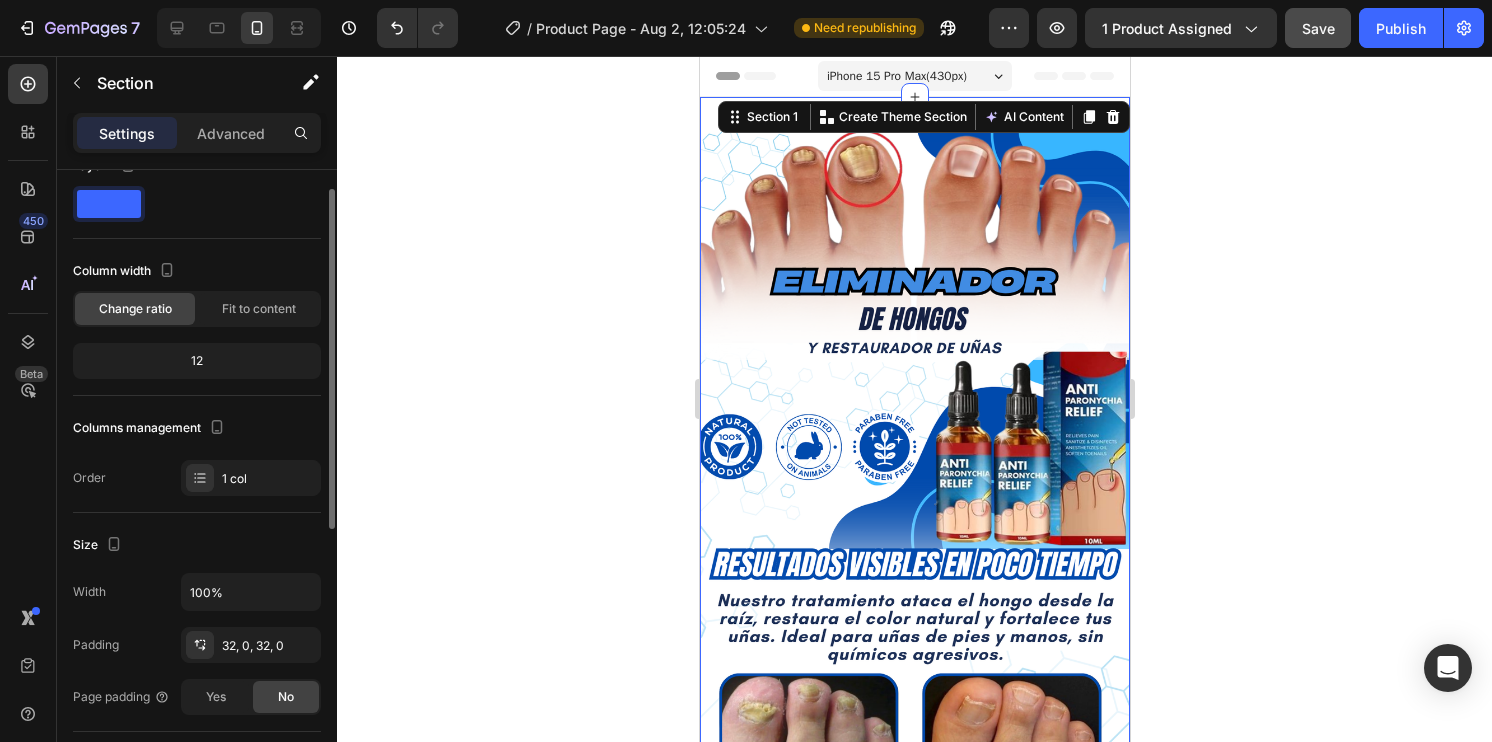 scroll, scrollTop: 0, scrollLeft: 0, axis: both 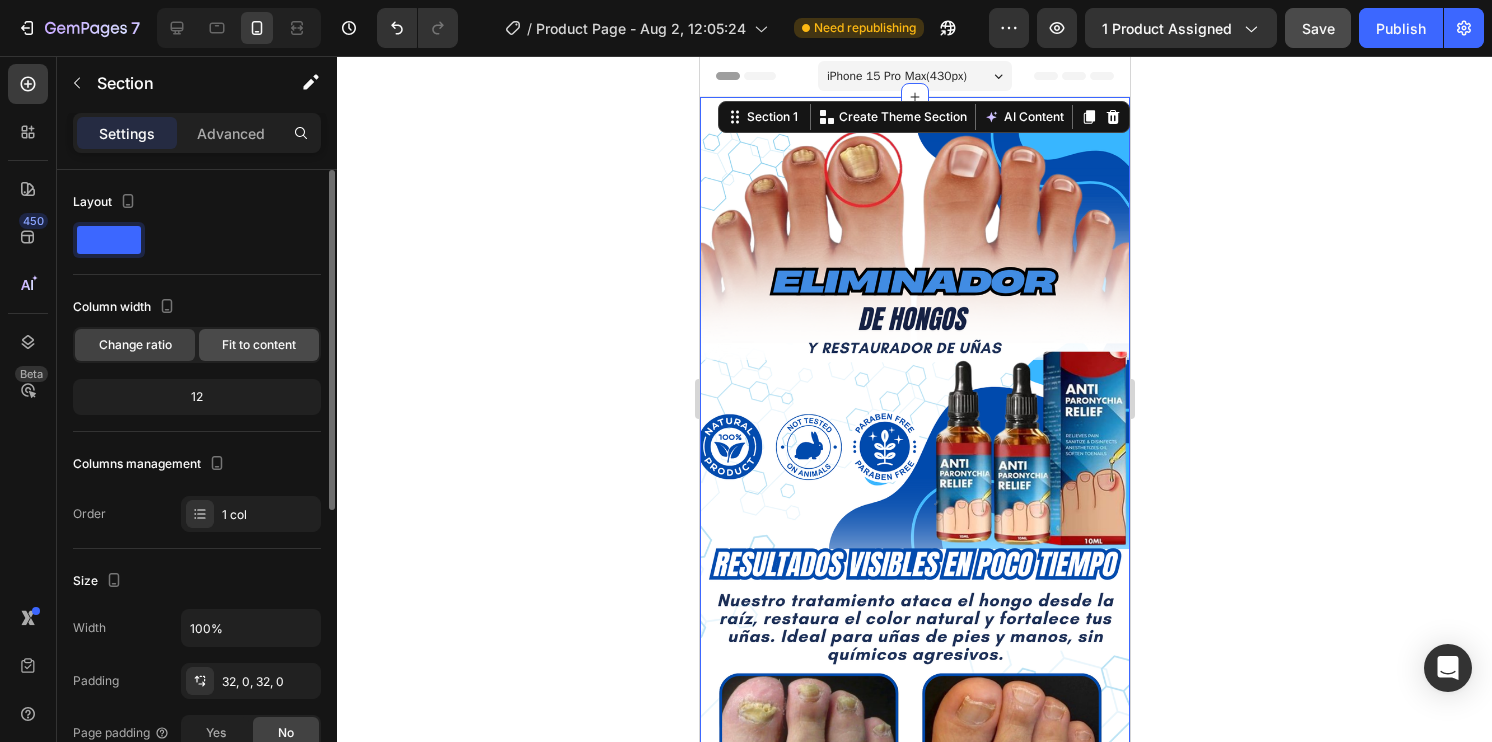 click on "Fit to content" 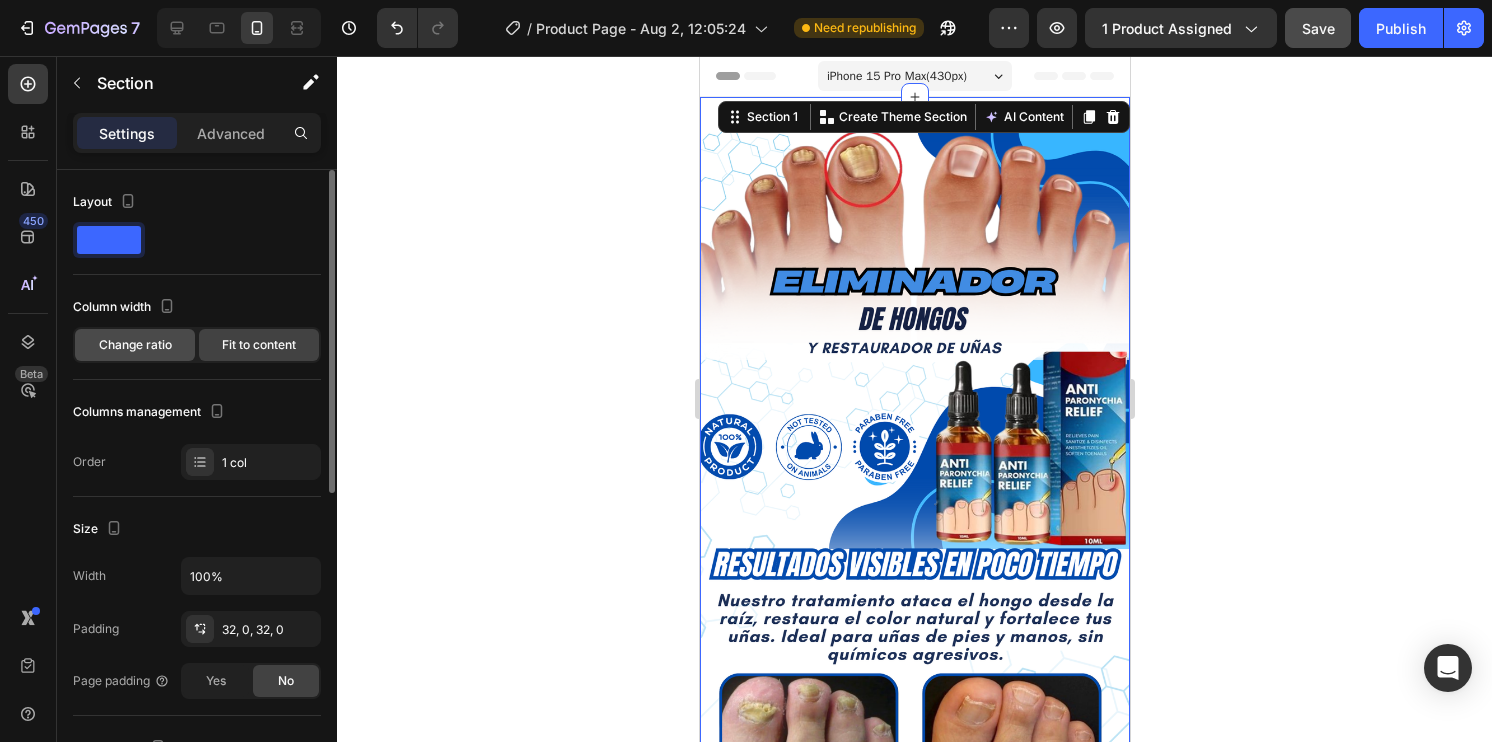 click on "Change ratio" 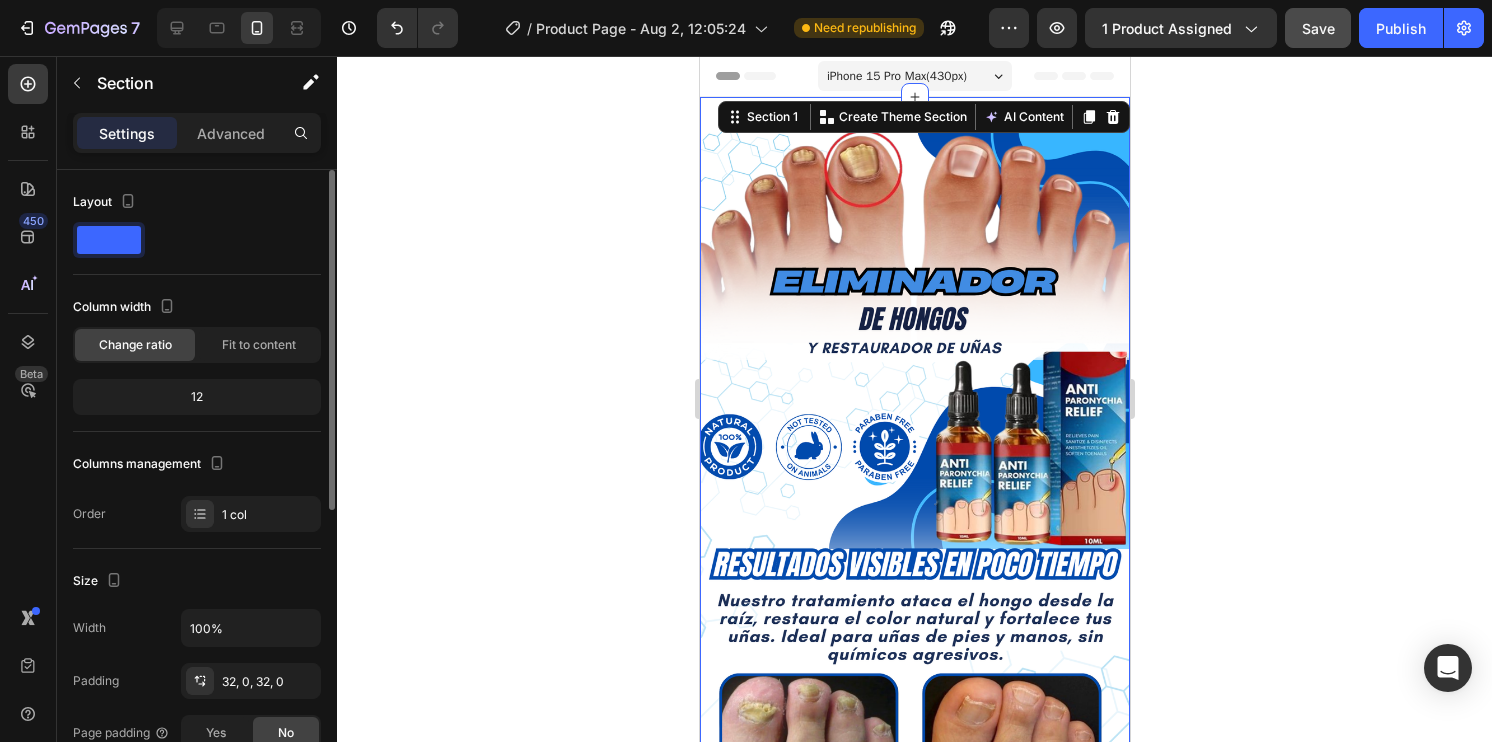 click on "12" 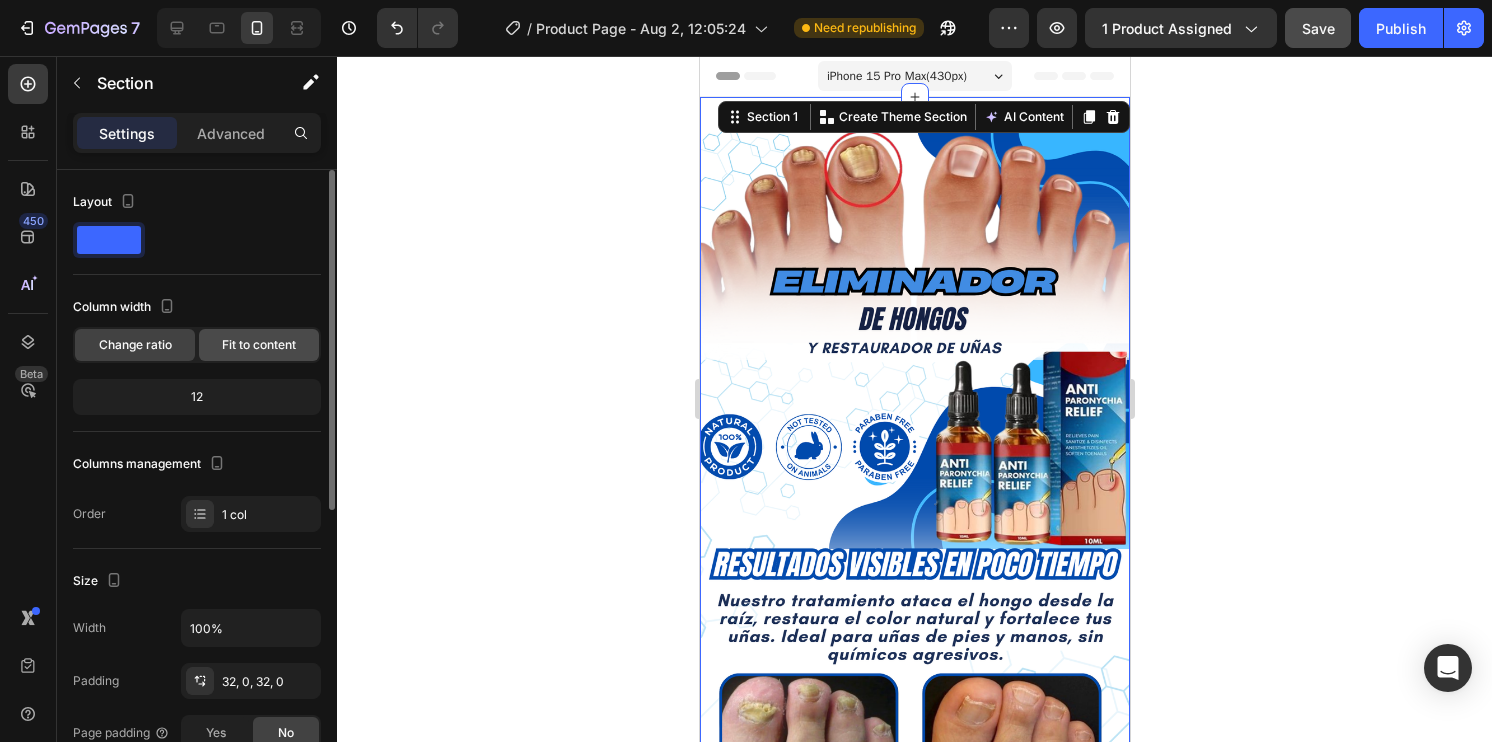 click on "Fit to content" 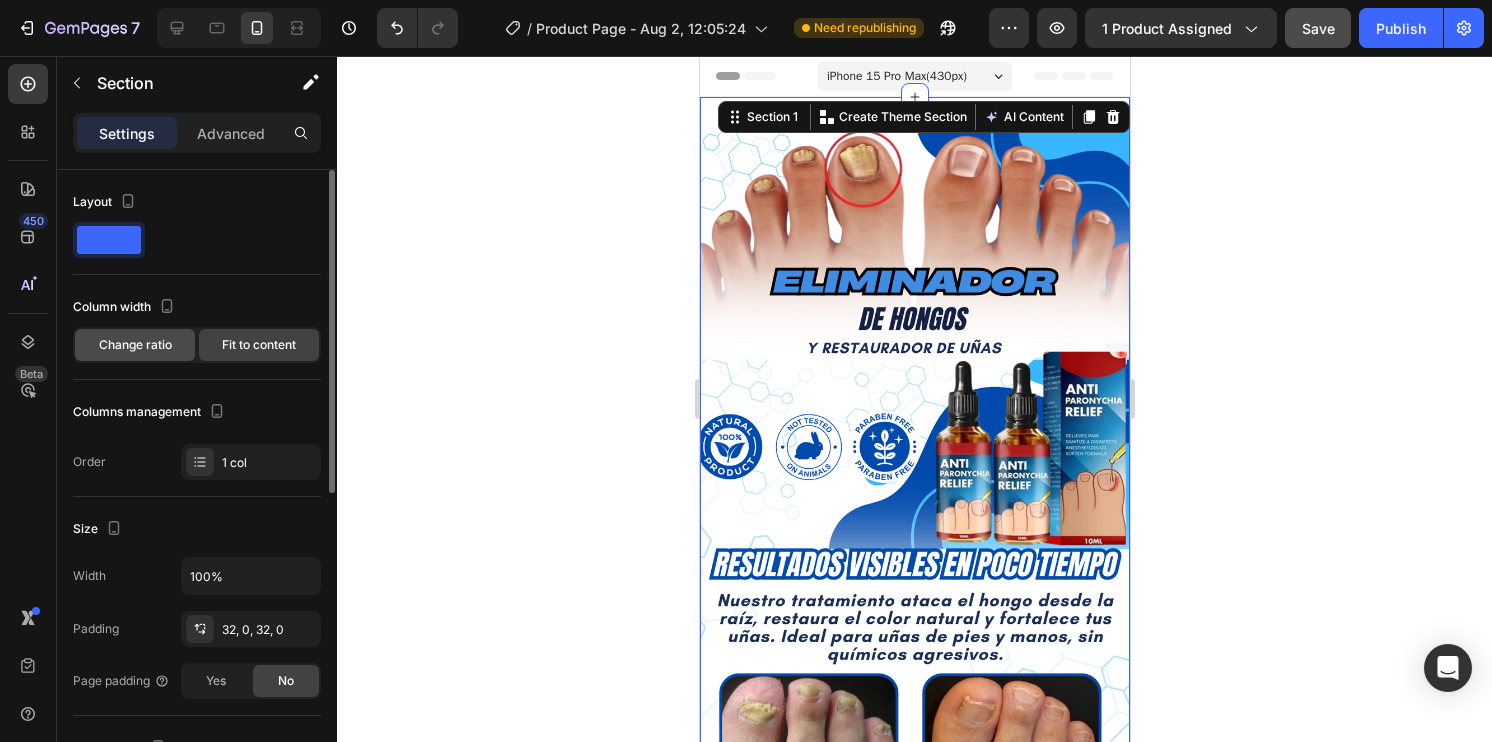 click on "Change ratio" 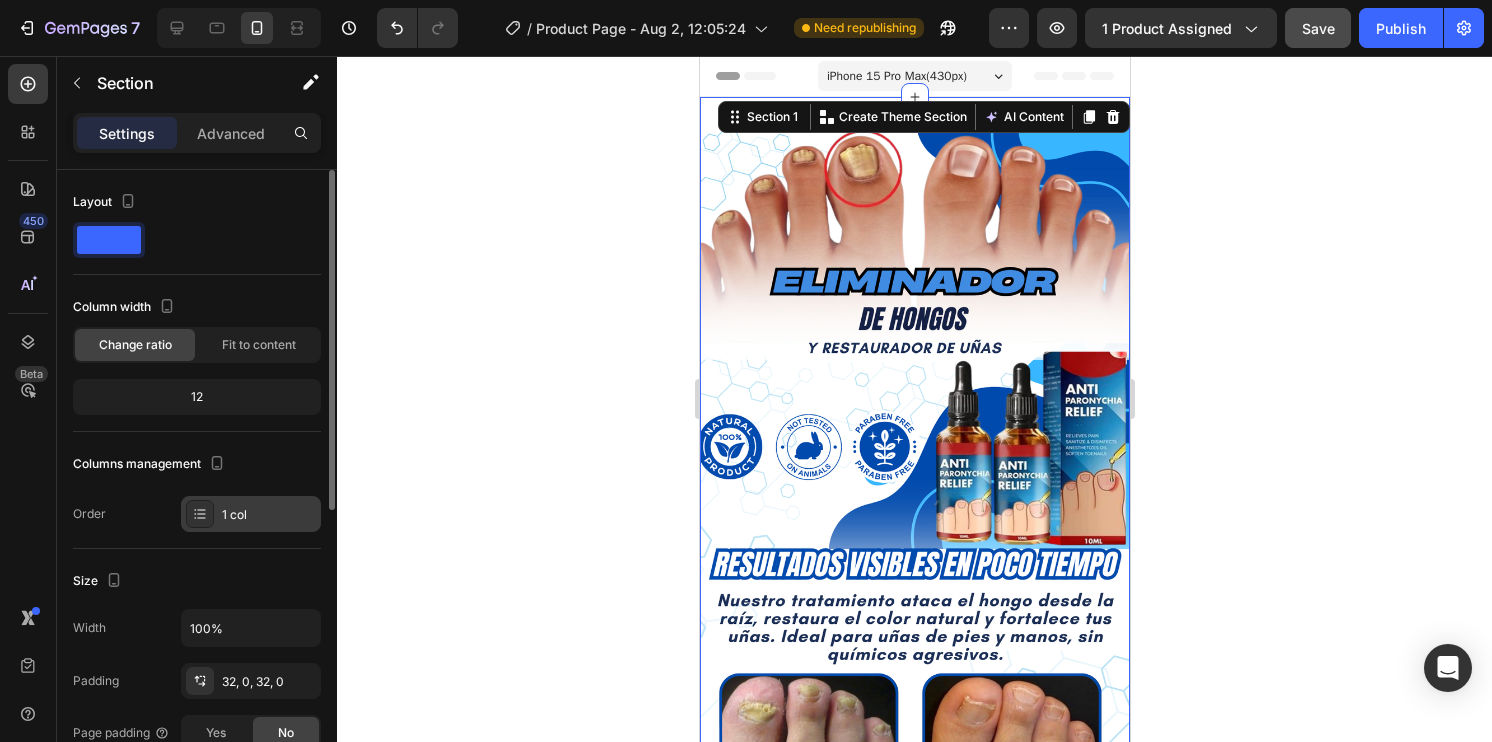 click 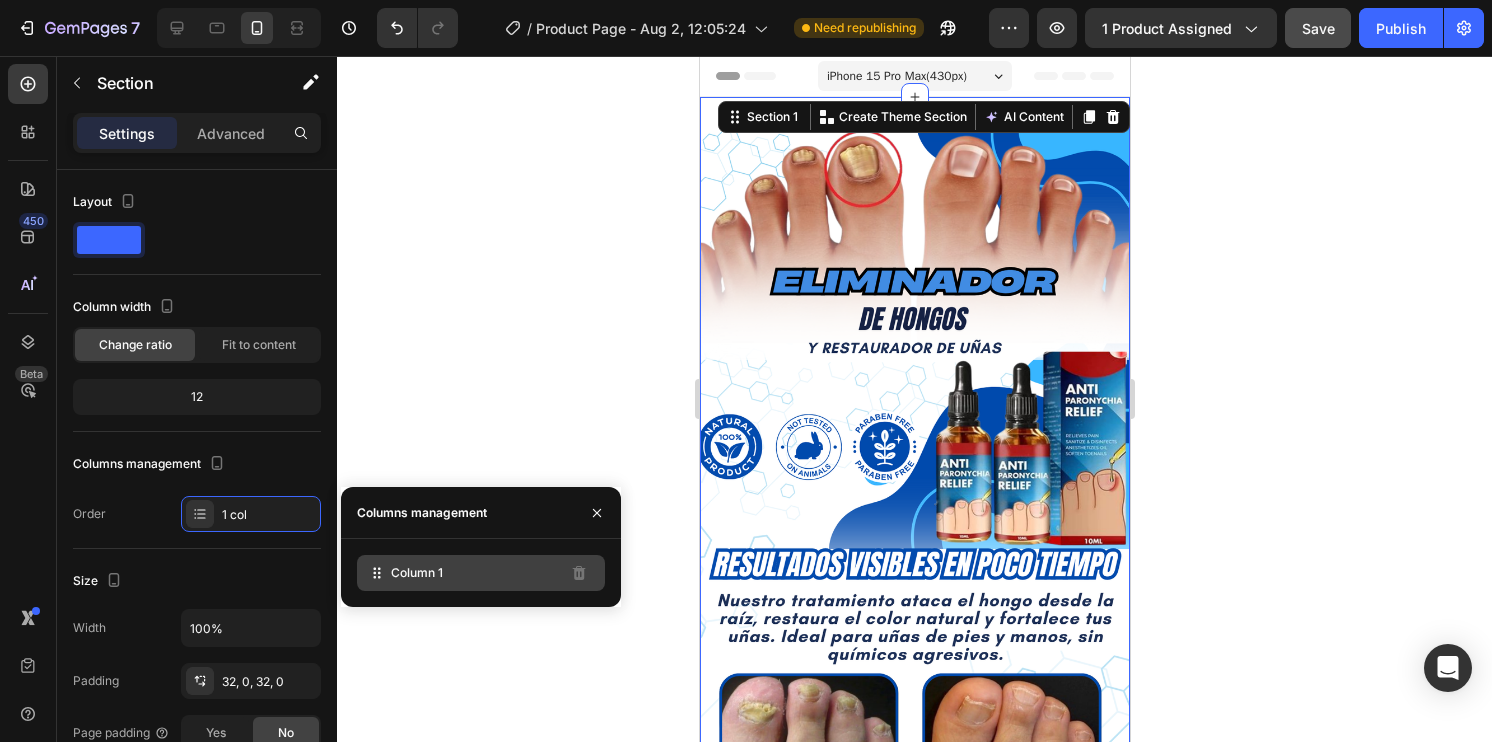 click on "Column 1" at bounding box center (417, 573) 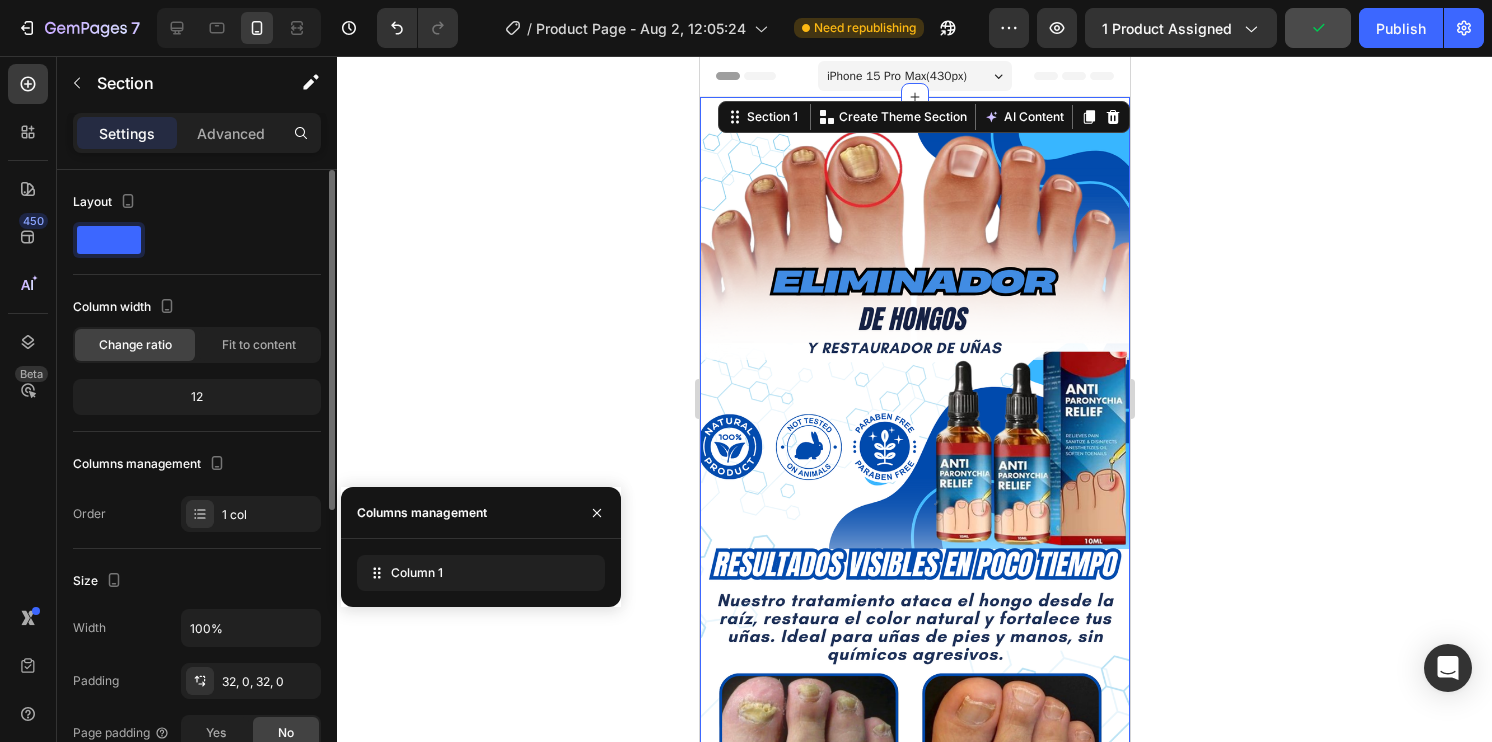 click on "Order 1 col" at bounding box center [197, 514] 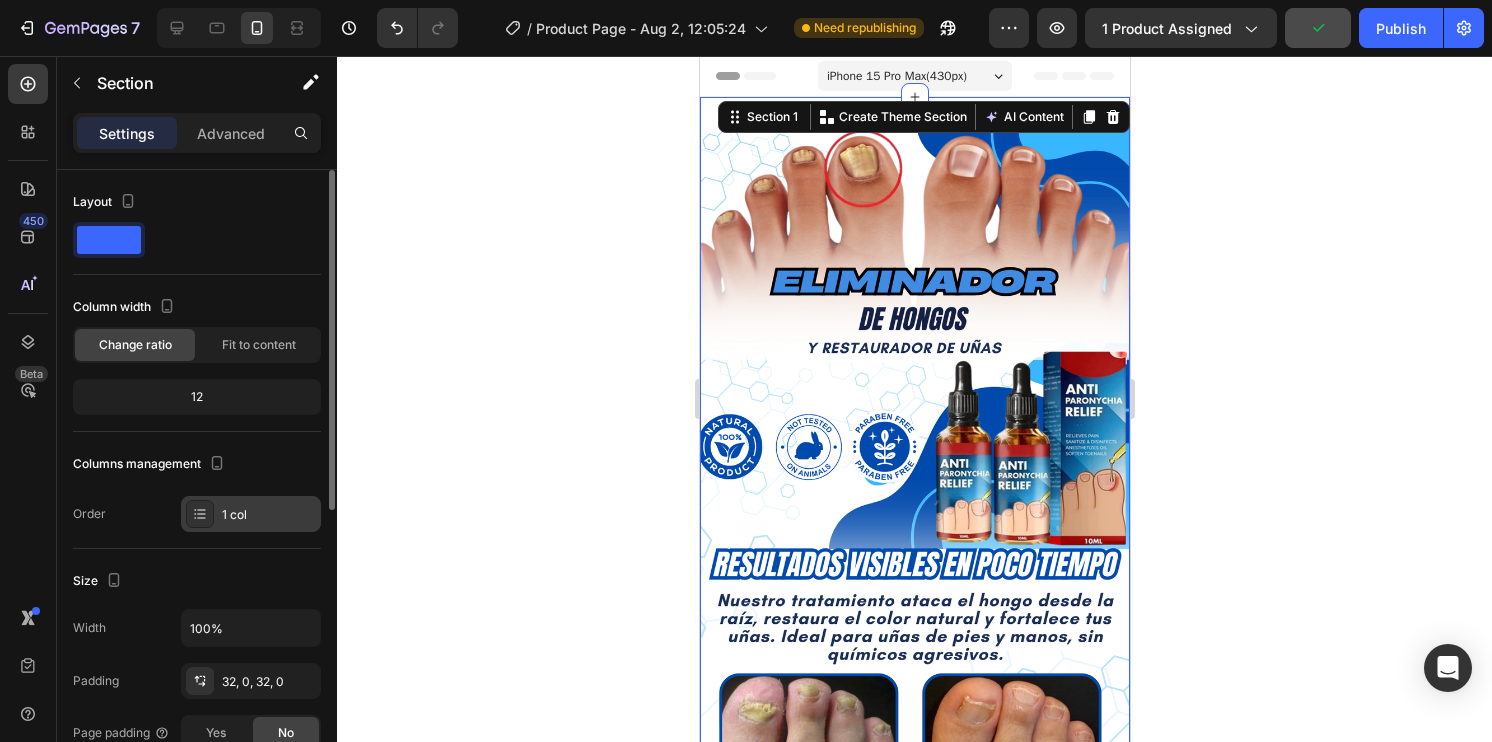 click 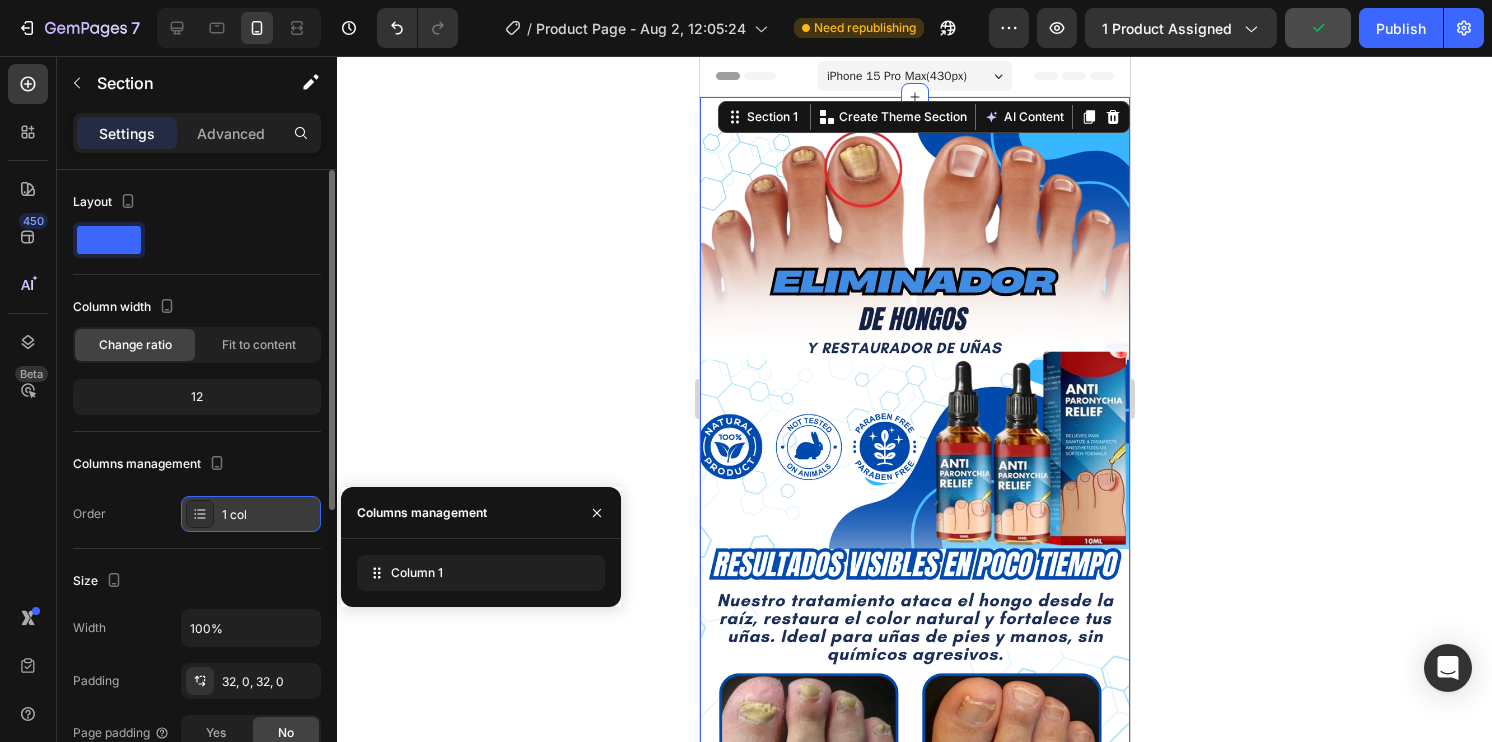 click on "1 col" at bounding box center [269, 515] 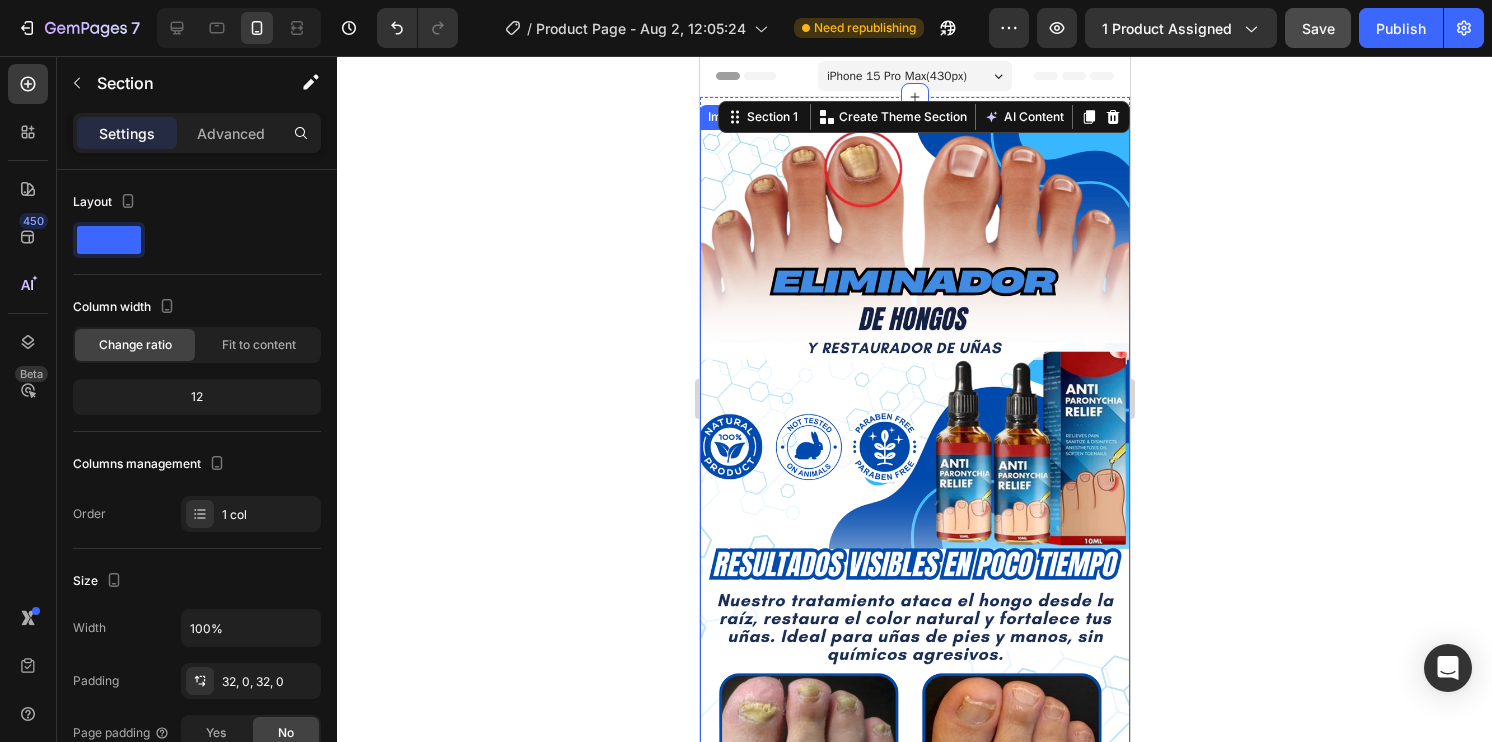 click 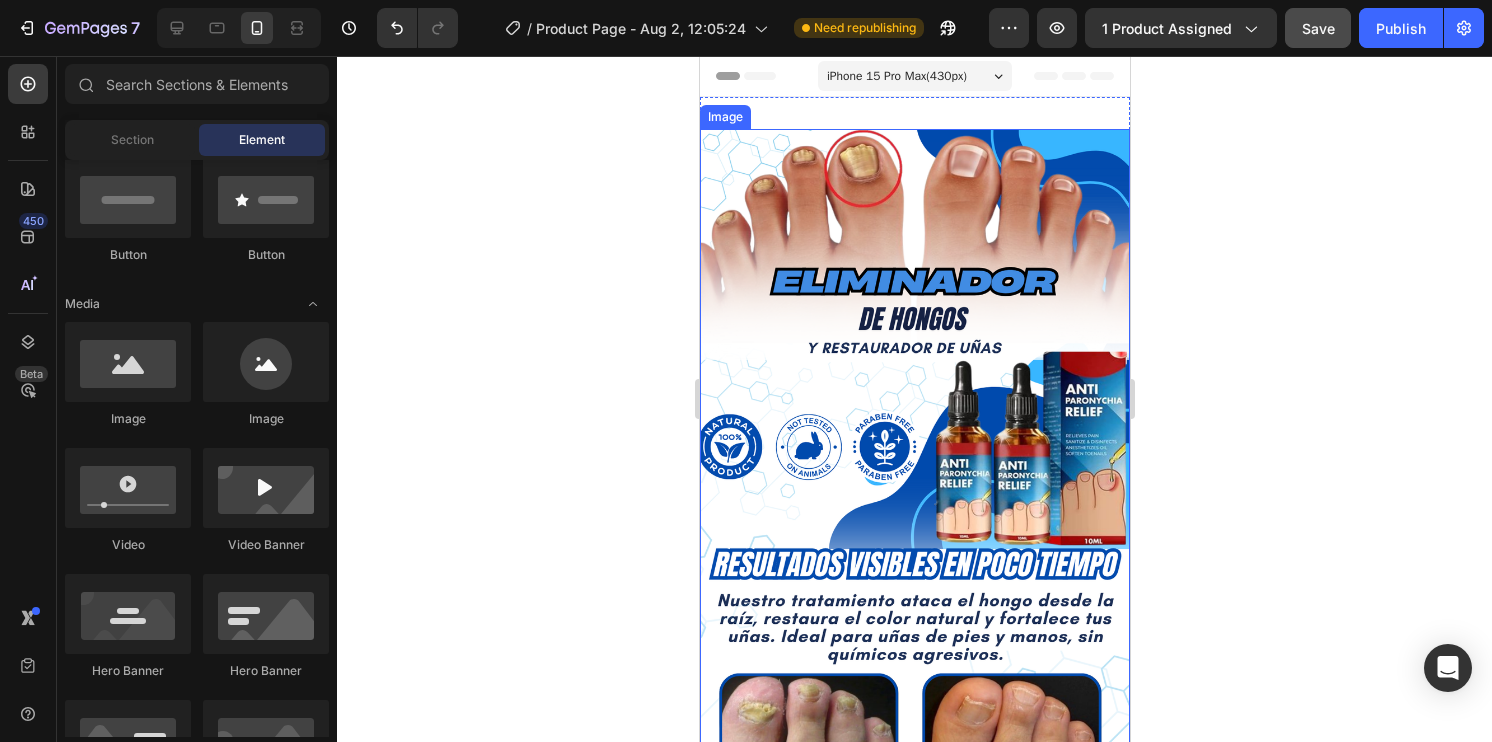 click at bounding box center (914, 511) 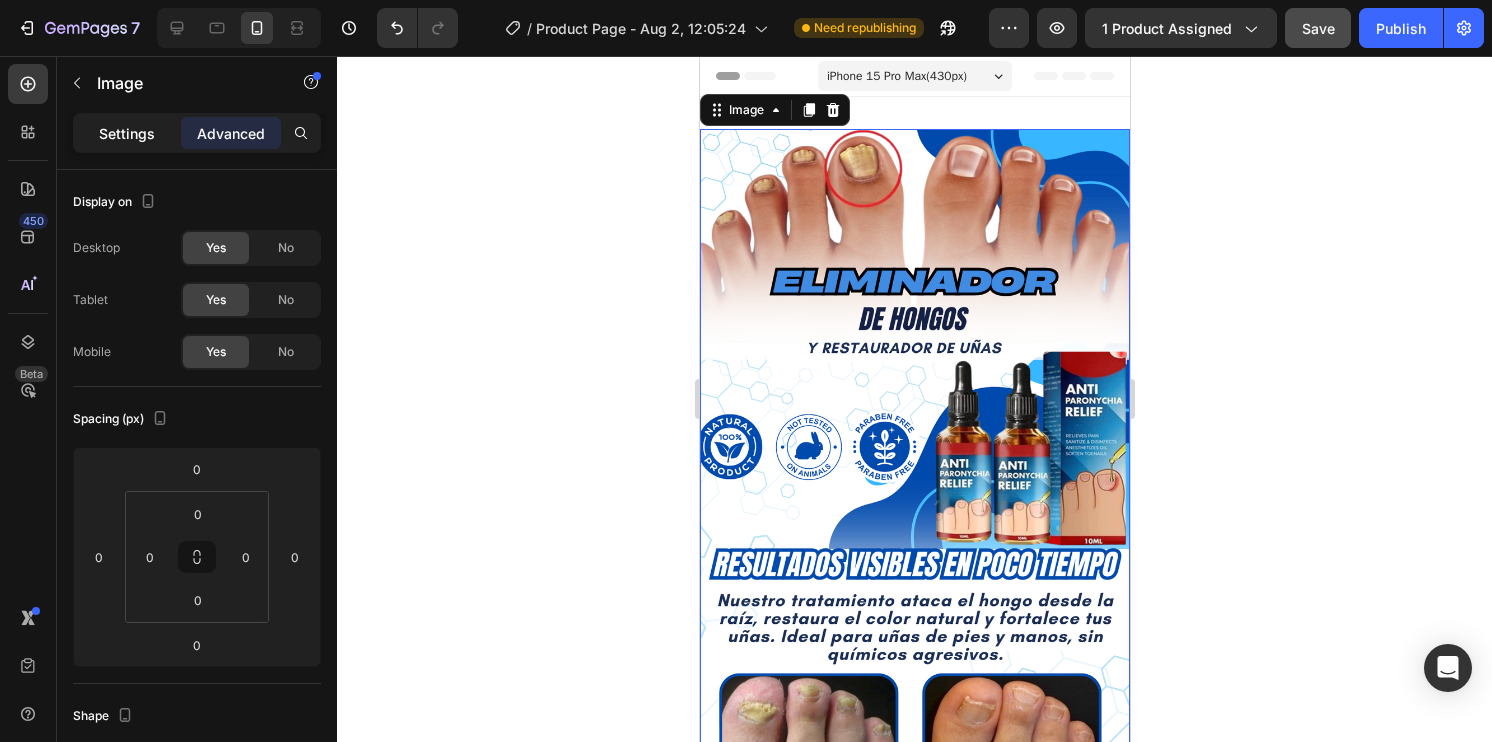 click on "Settings" at bounding box center (127, 133) 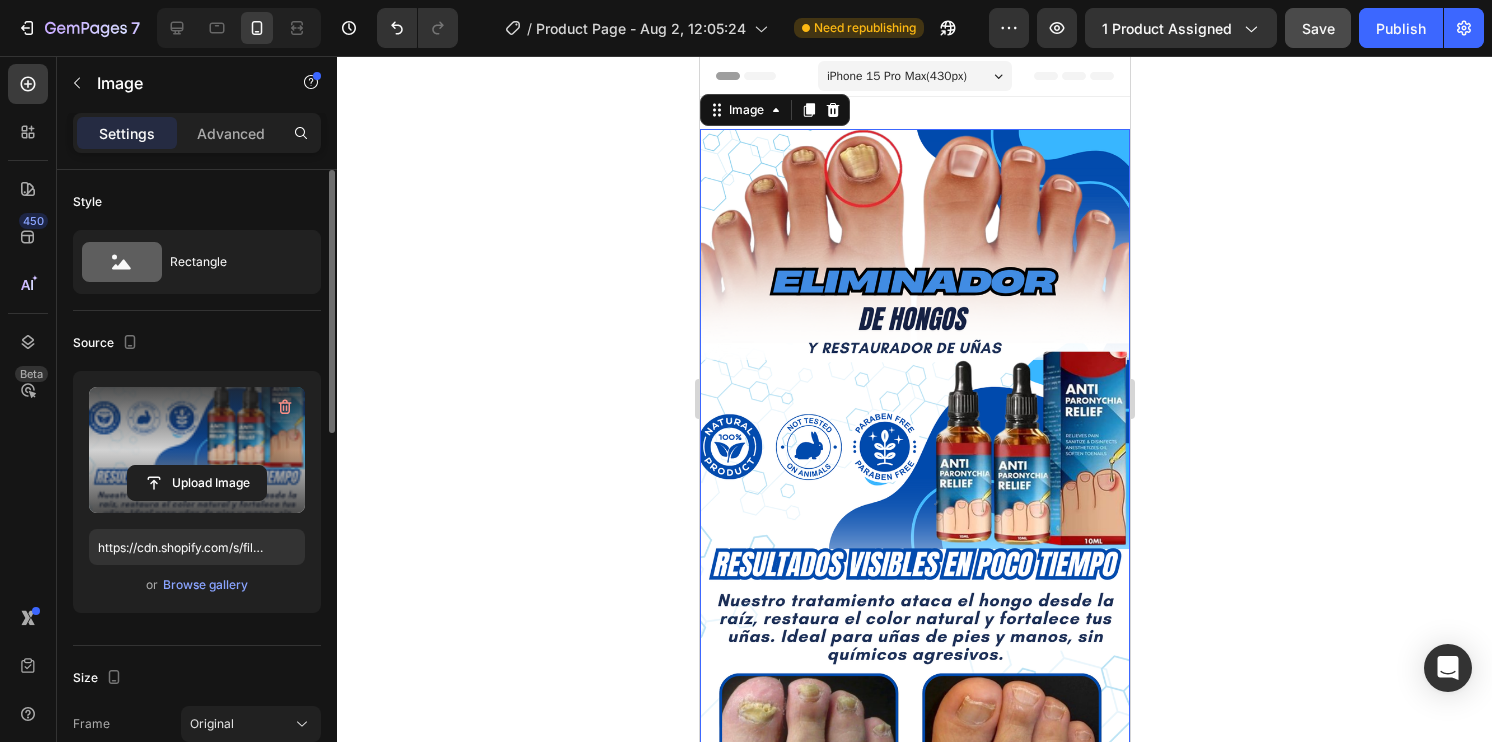 click at bounding box center [197, 450] 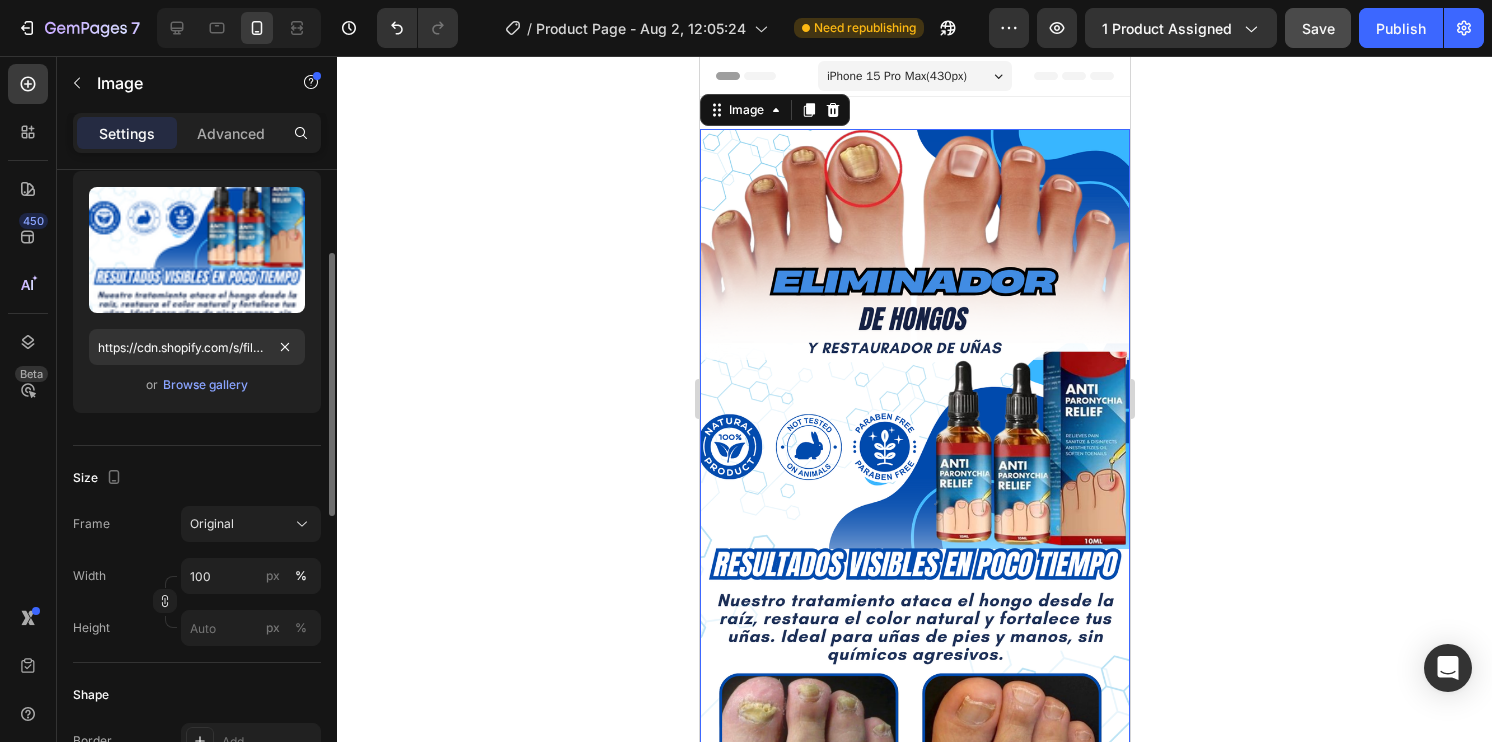 scroll, scrollTop: 300, scrollLeft: 0, axis: vertical 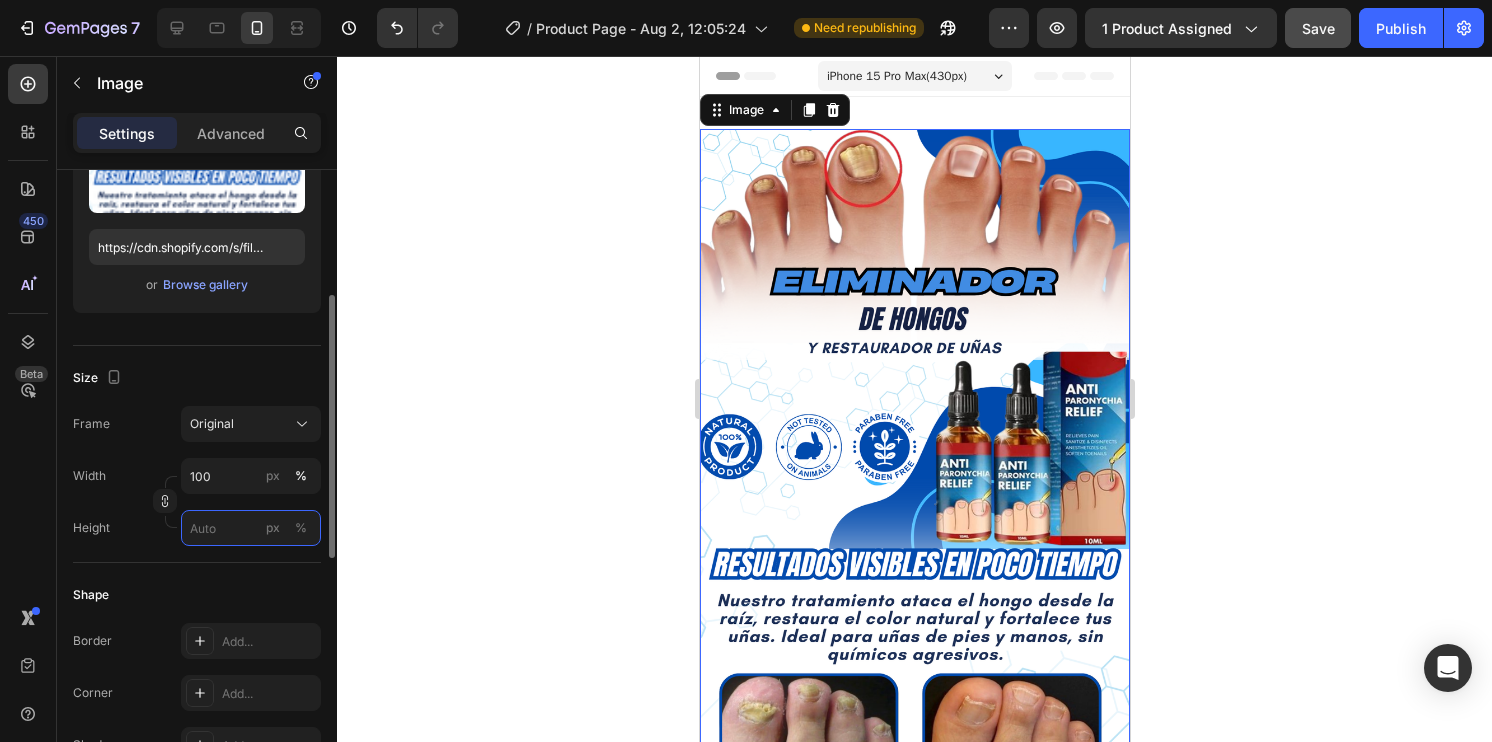 click on "px %" at bounding box center [251, 528] 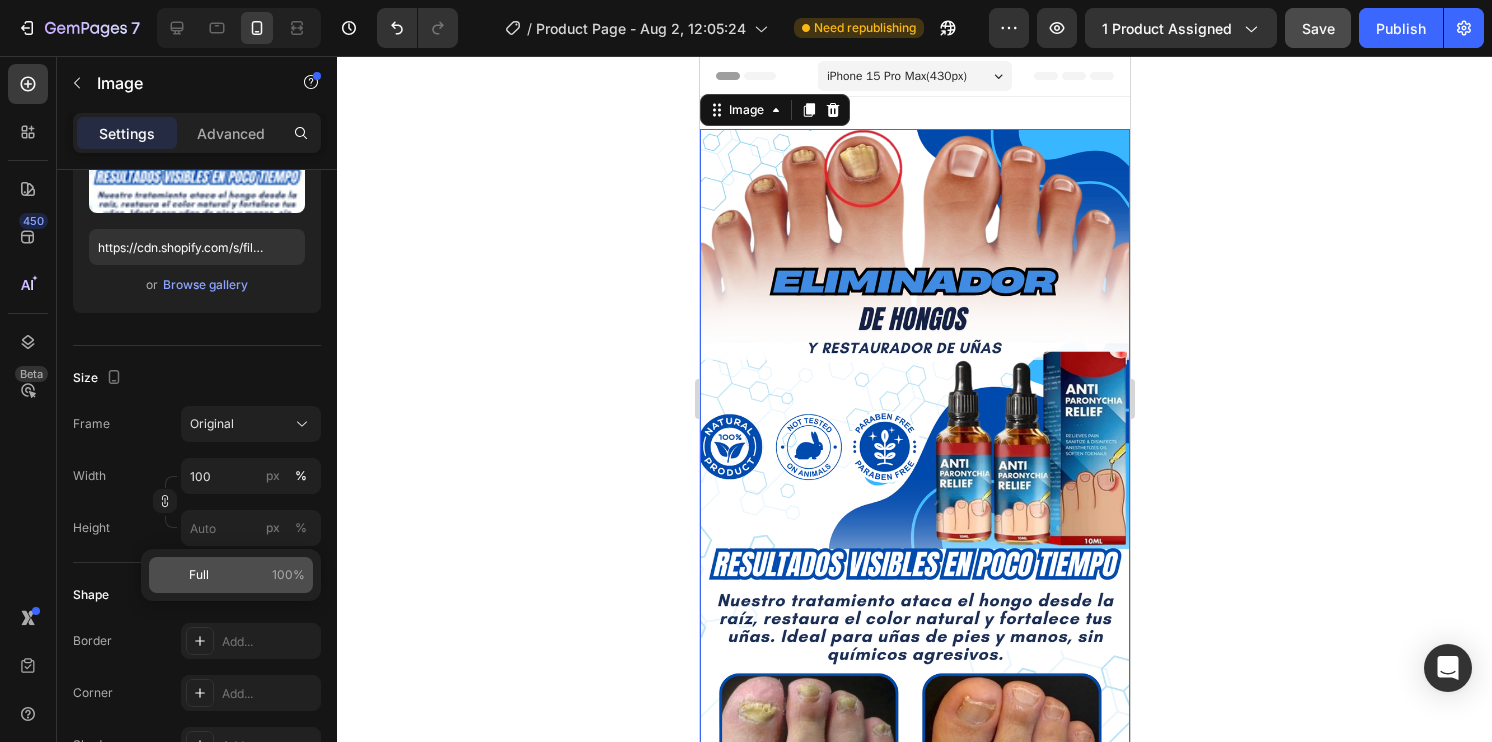 click on "Full 100%" at bounding box center (247, 575) 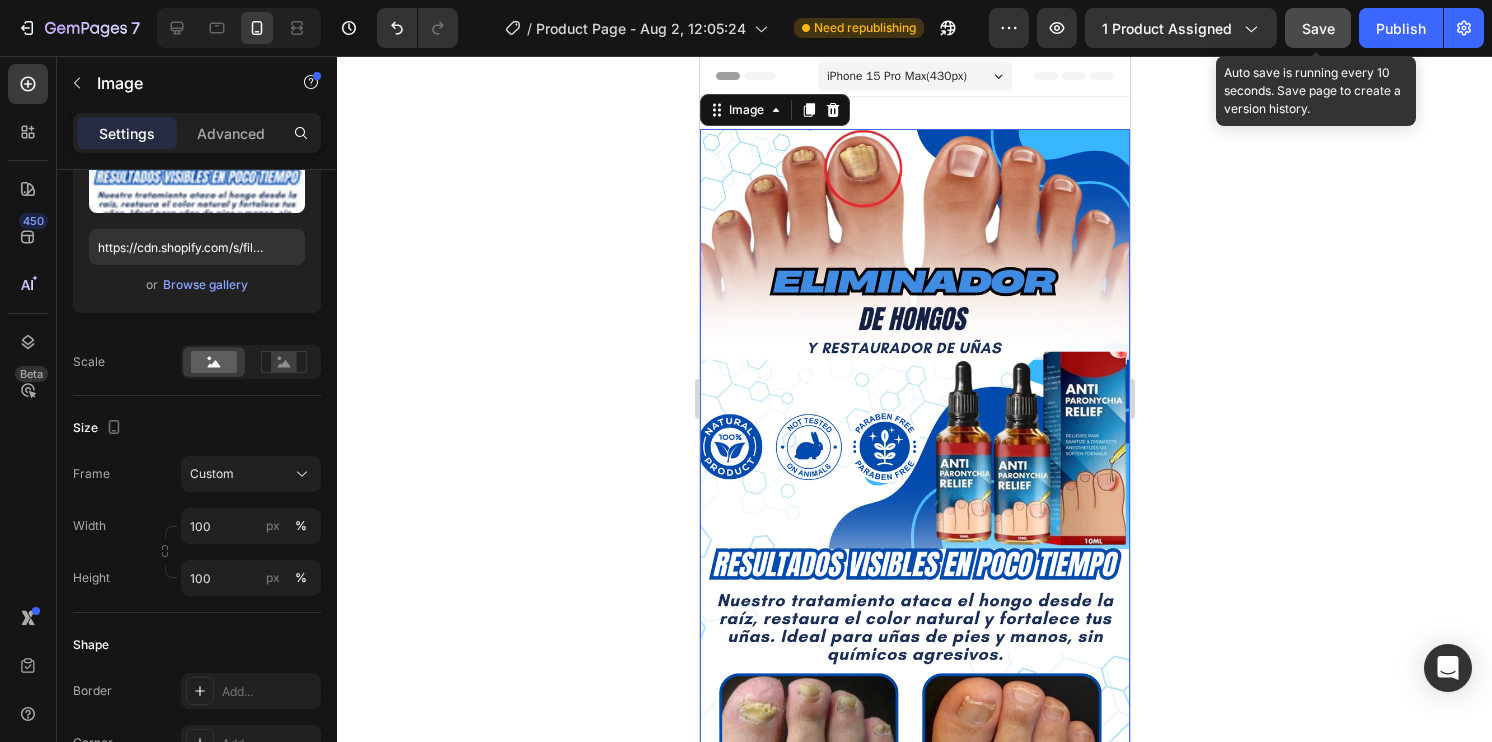 click on "Save" at bounding box center [1318, 28] 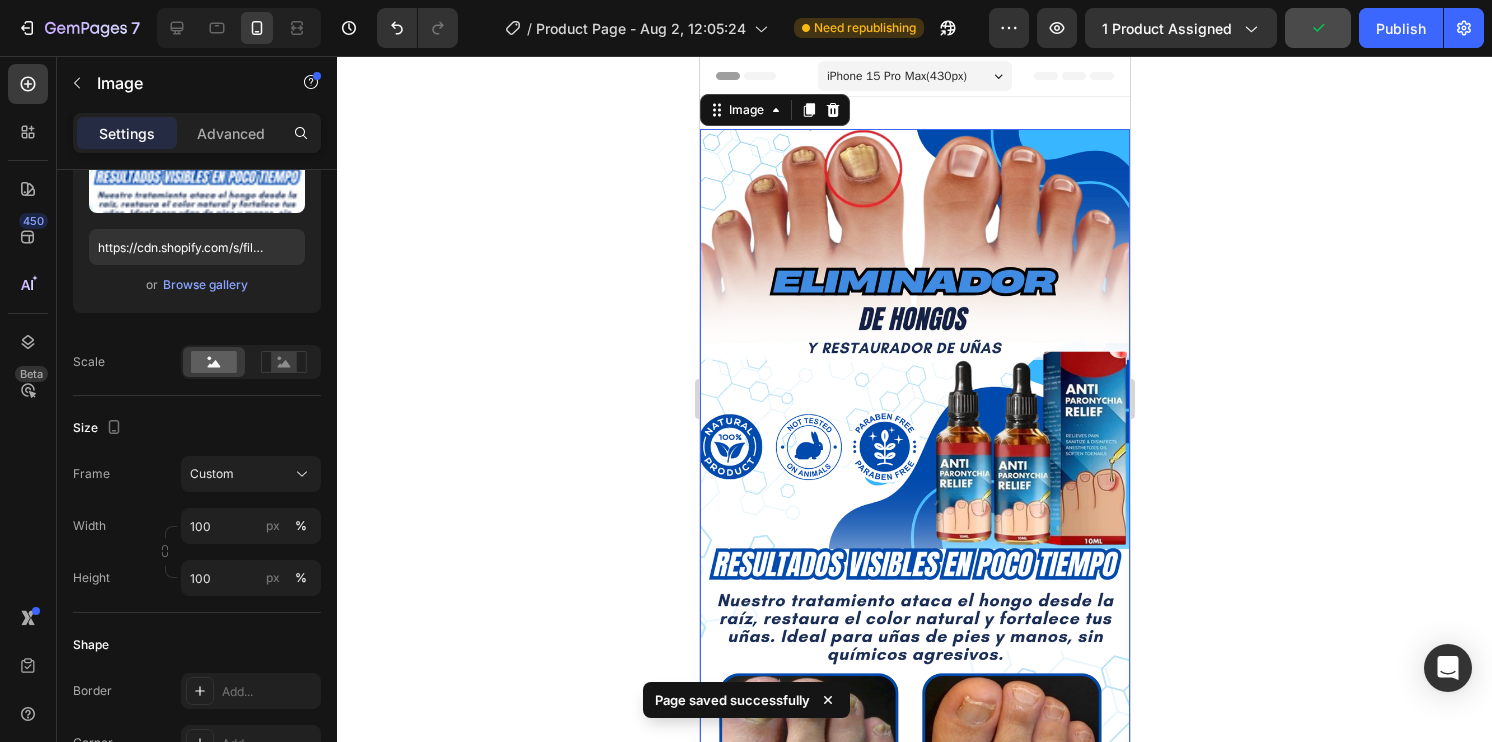 click at bounding box center [914, 511] 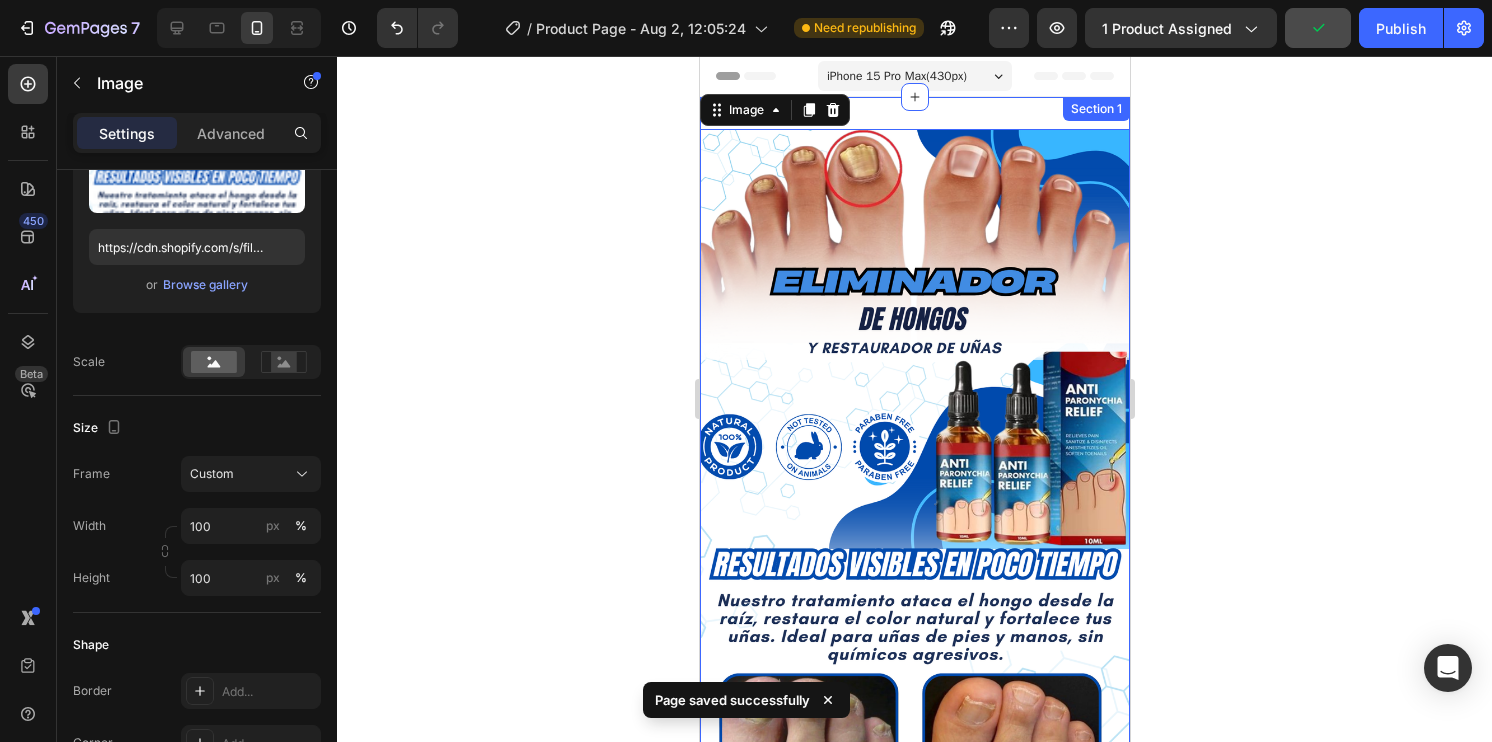 click on "Image   0 Section 1" at bounding box center [914, 511] 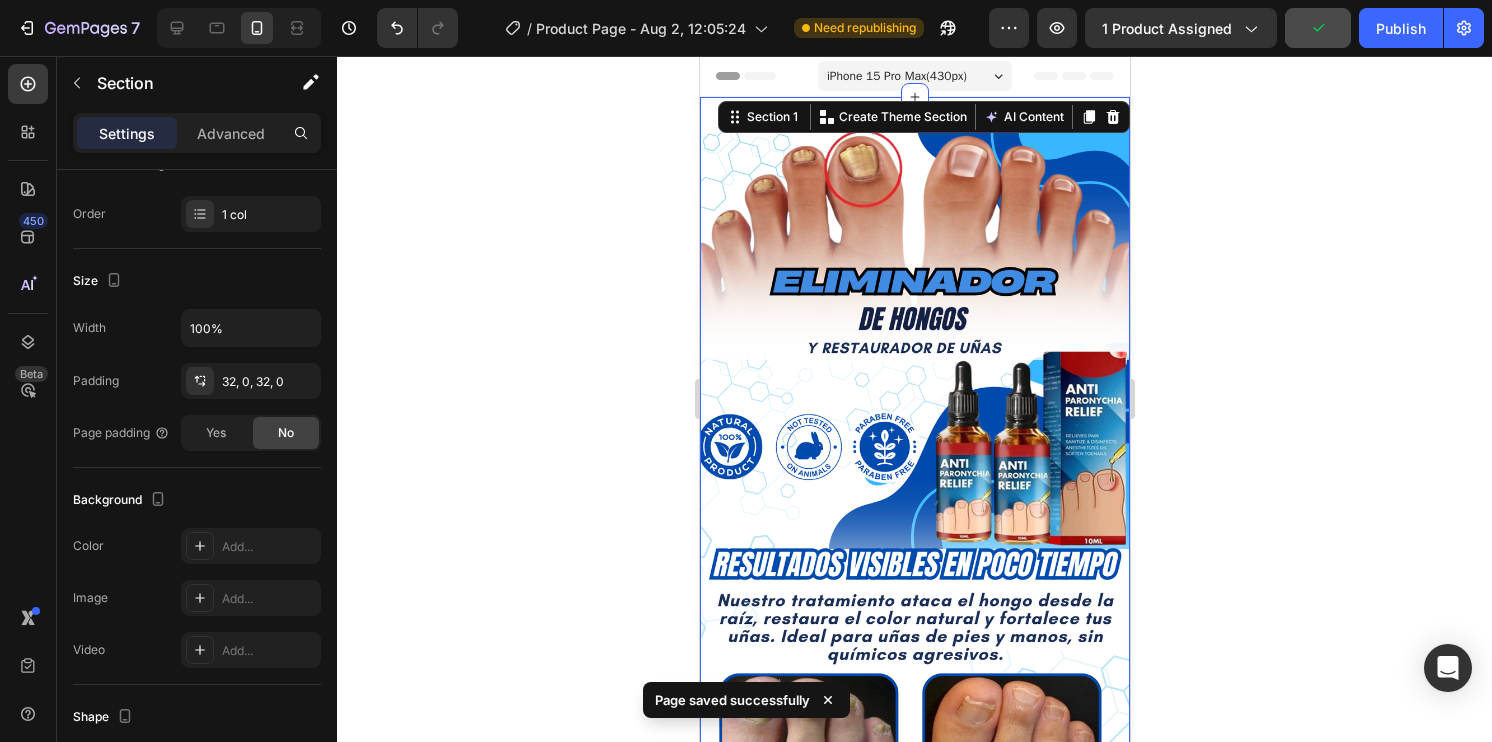 scroll, scrollTop: 0, scrollLeft: 0, axis: both 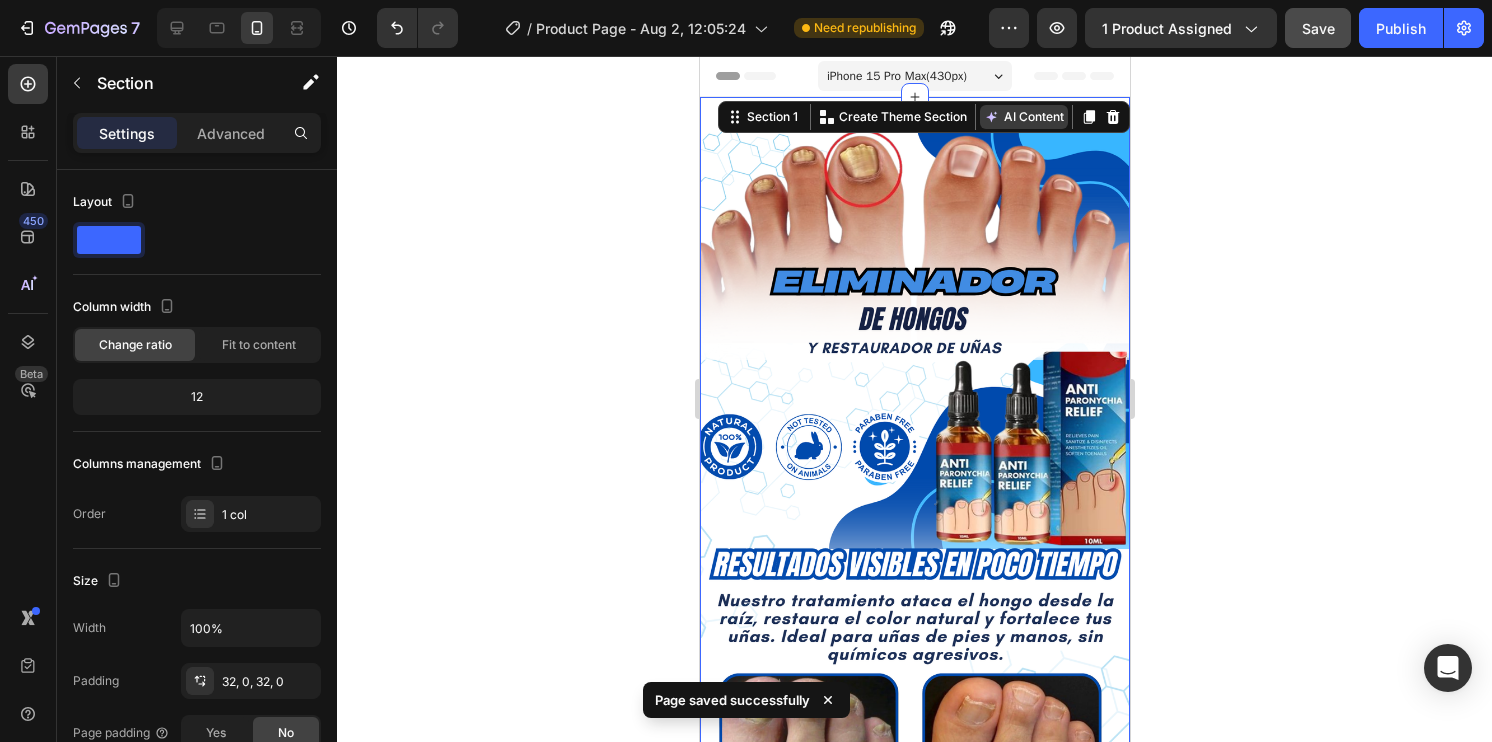 click on "AI Content" at bounding box center [1023, 117] 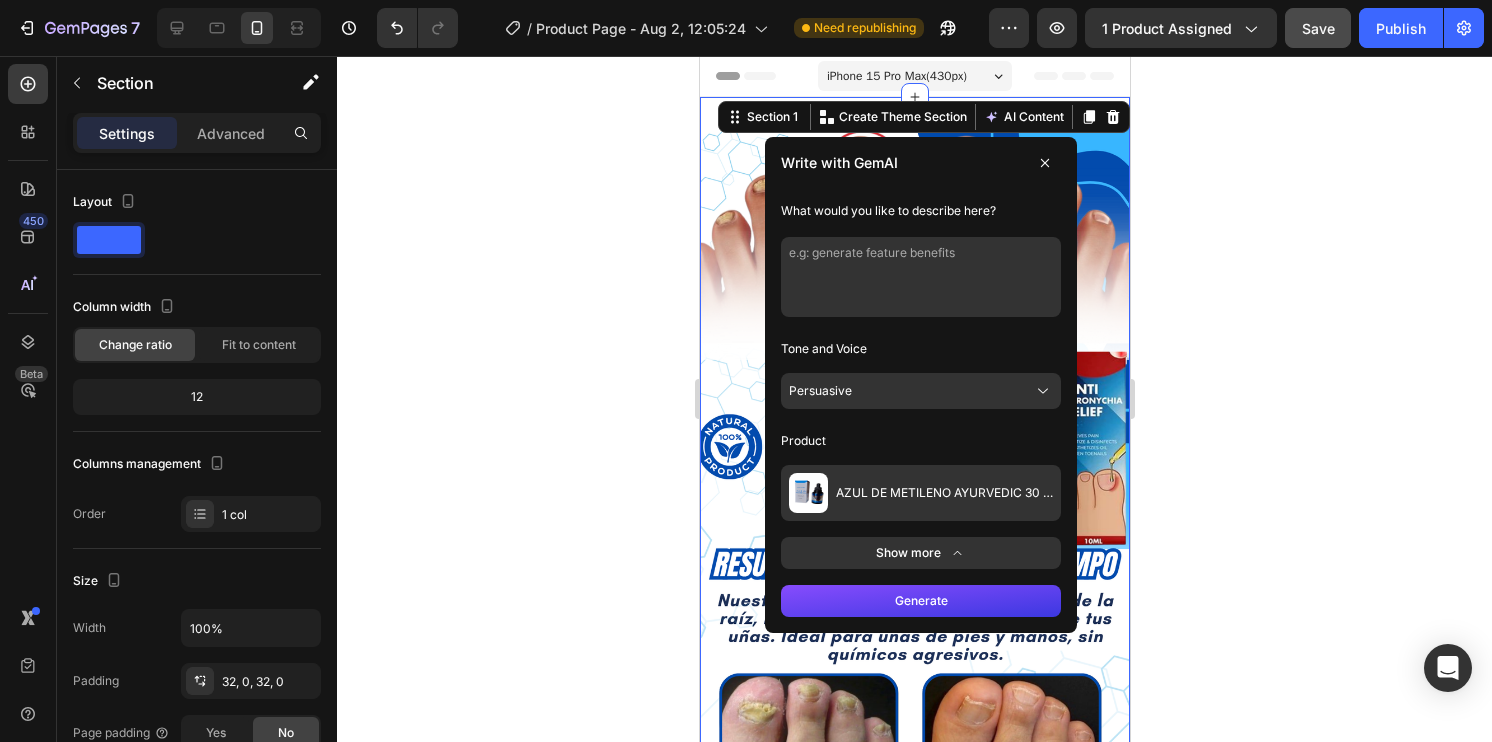 click 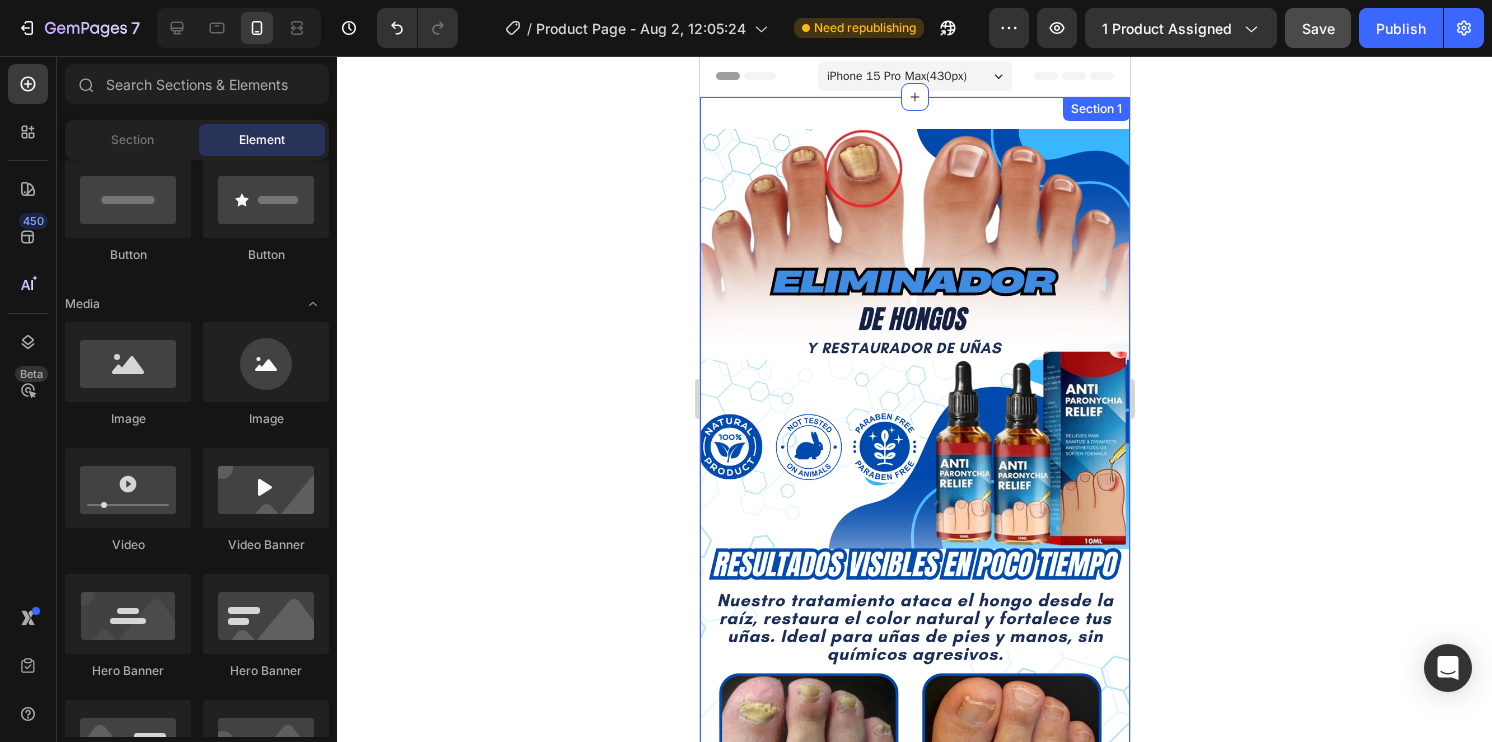 click on "Image Section 1" at bounding box center (914, 511) 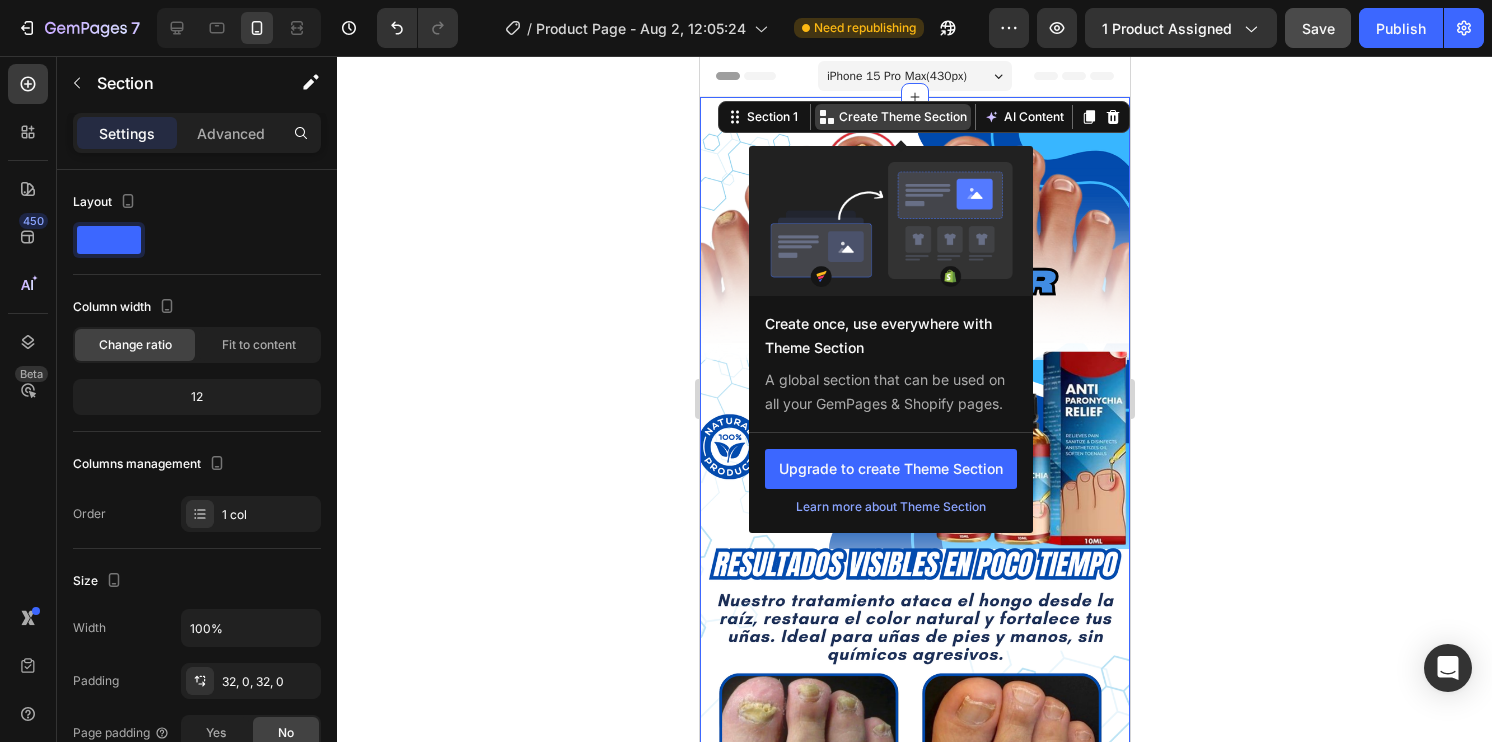 click on "Create Theme Section" at bounding box center [902, 117] 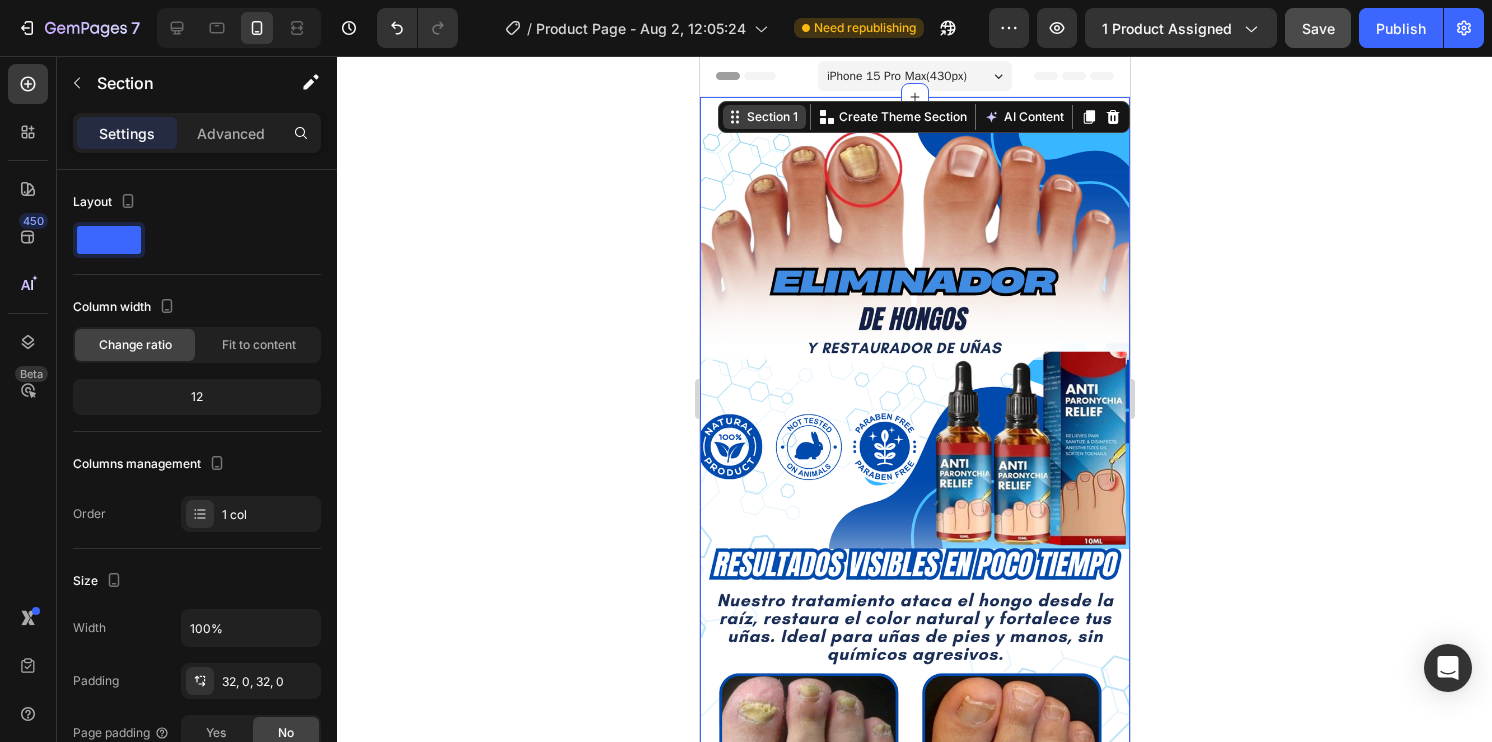 click on "Section 1" at bounding box center [771, 117] 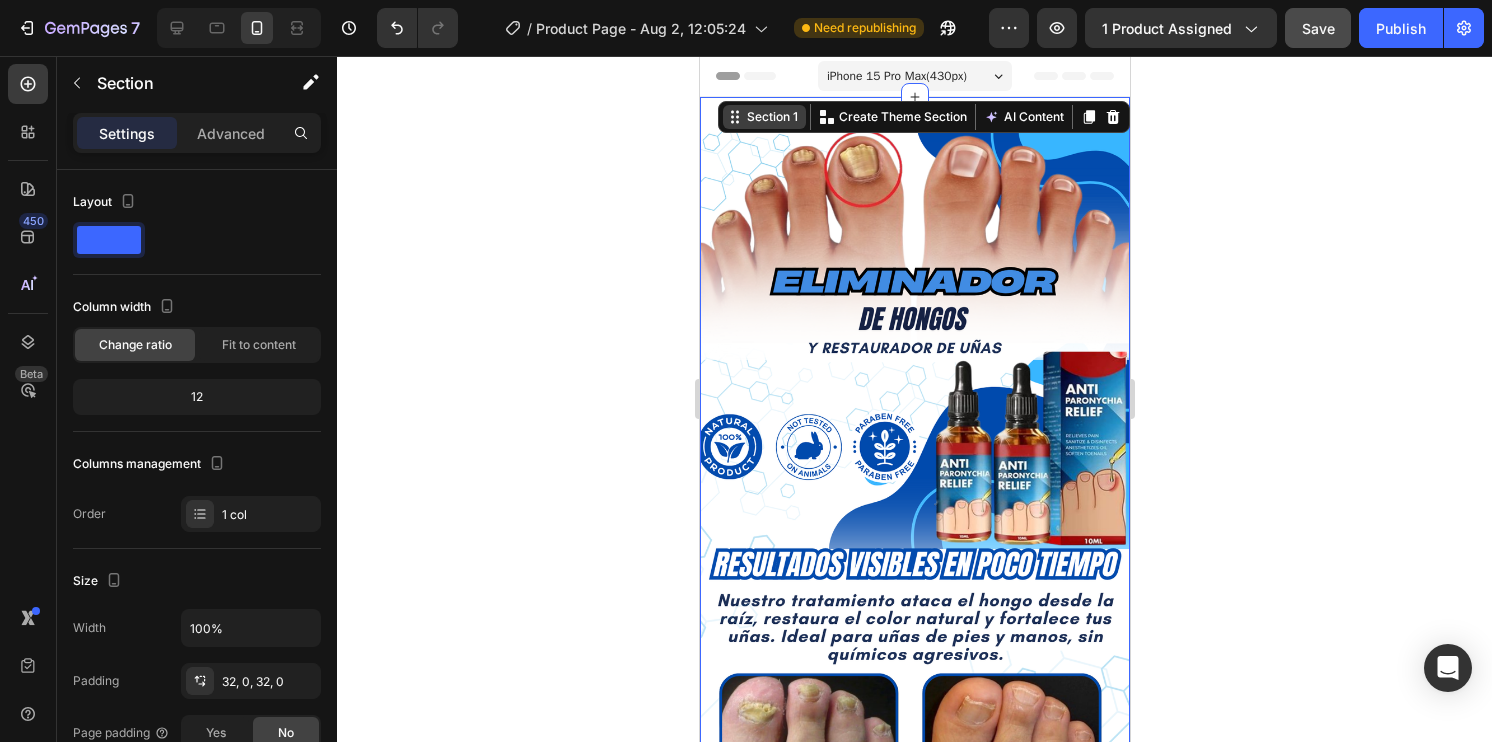 click on "Section 1" at bounding box center (771, 117) 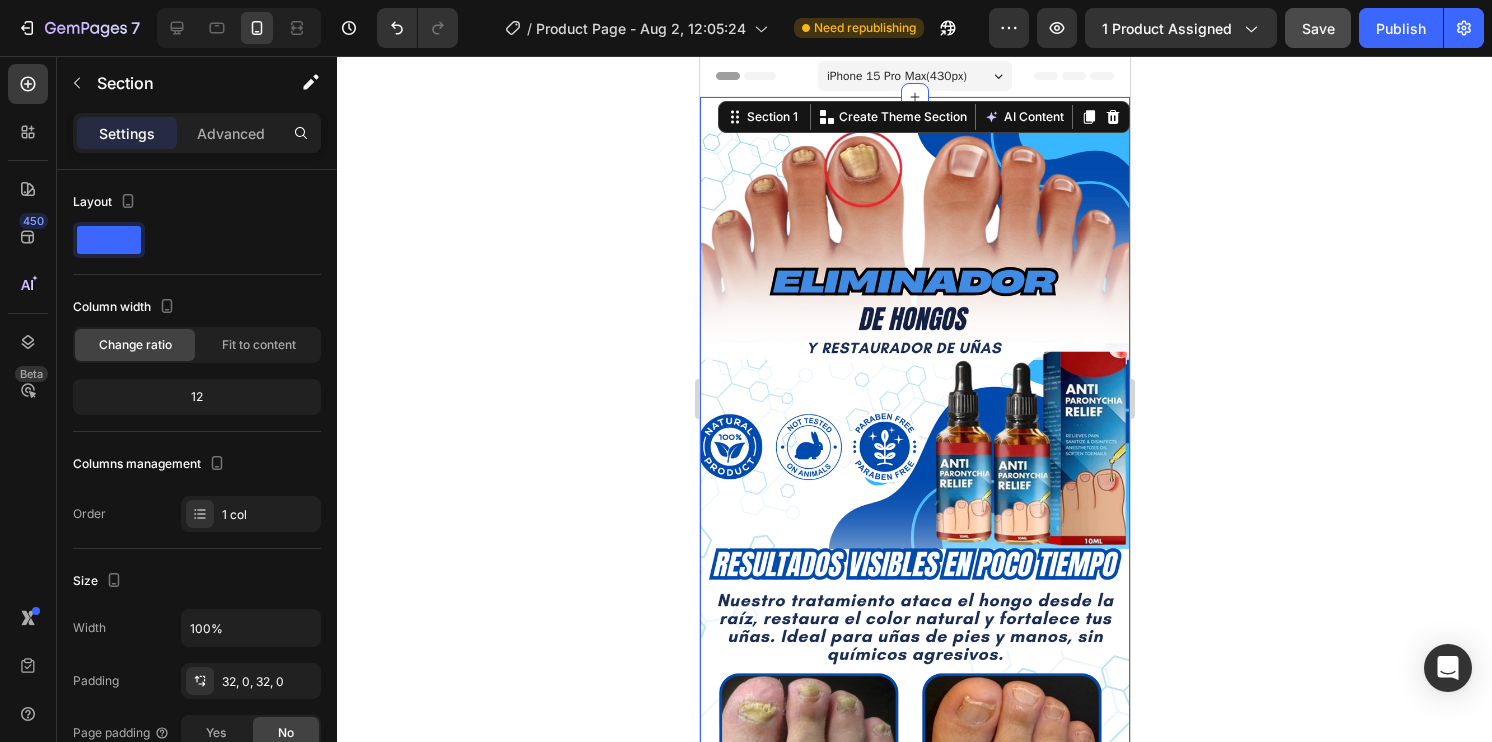 click 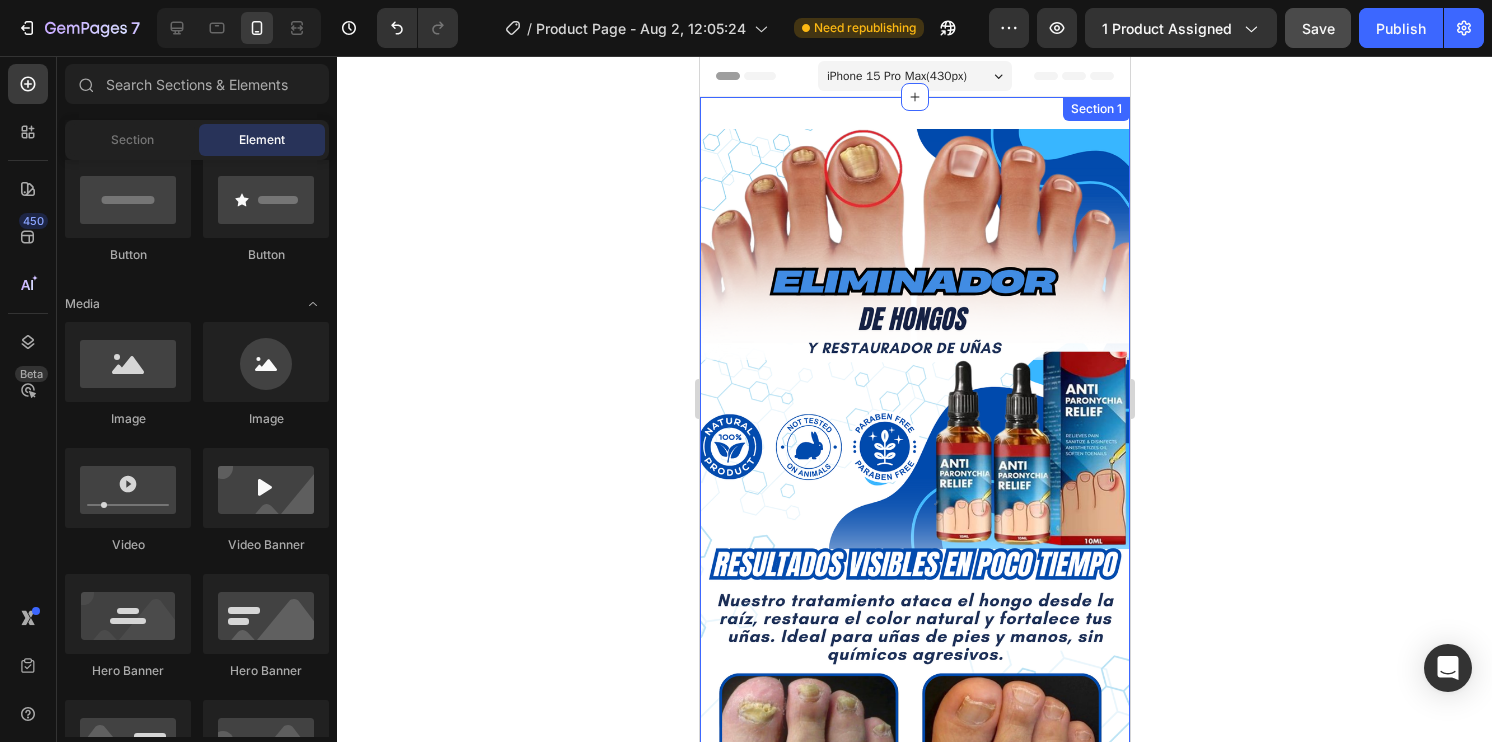 click on "Image Section 1" at bounding box center [914, 511] 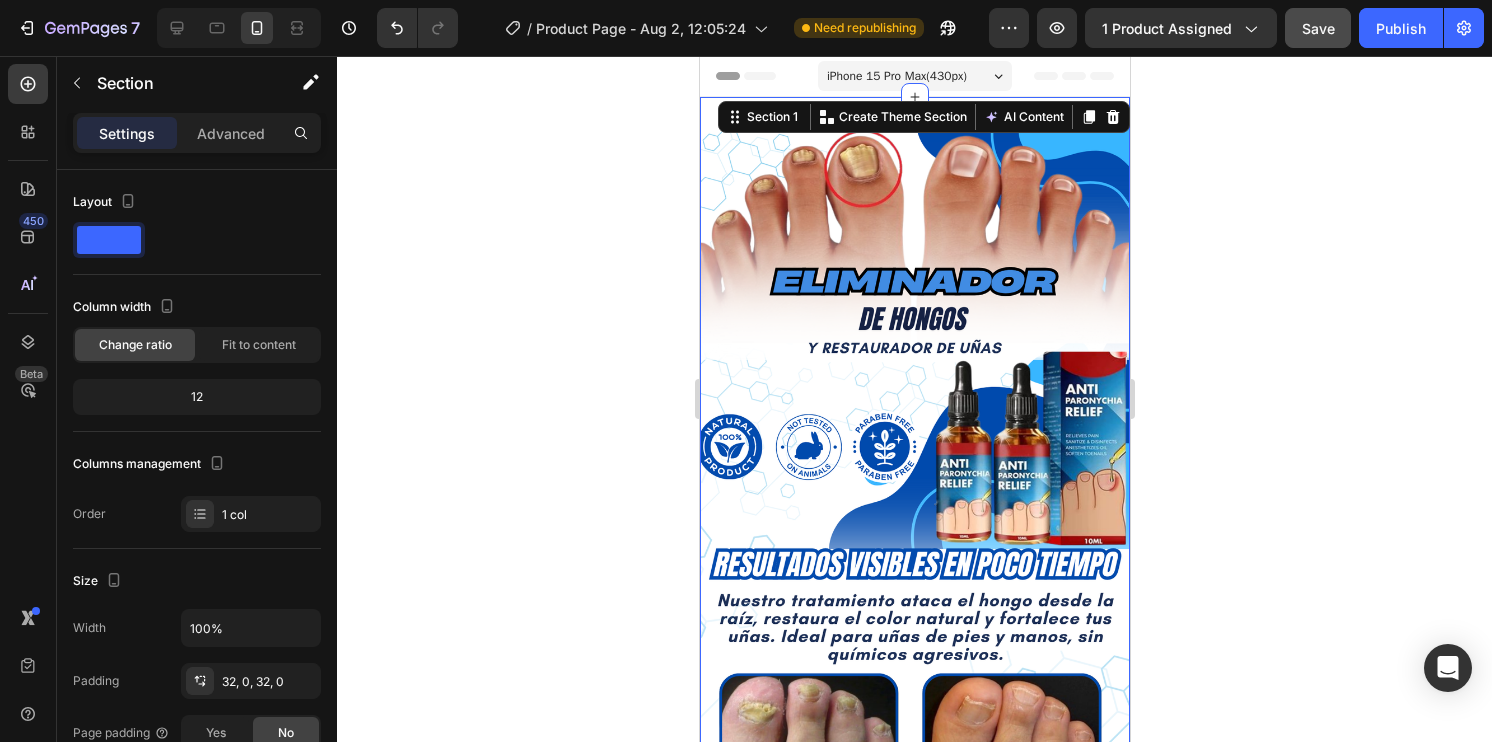 drag, startPoint x: 599, startPoint y: 146, endPoint x: 649, endPoint y: 126, distance: 53.851646 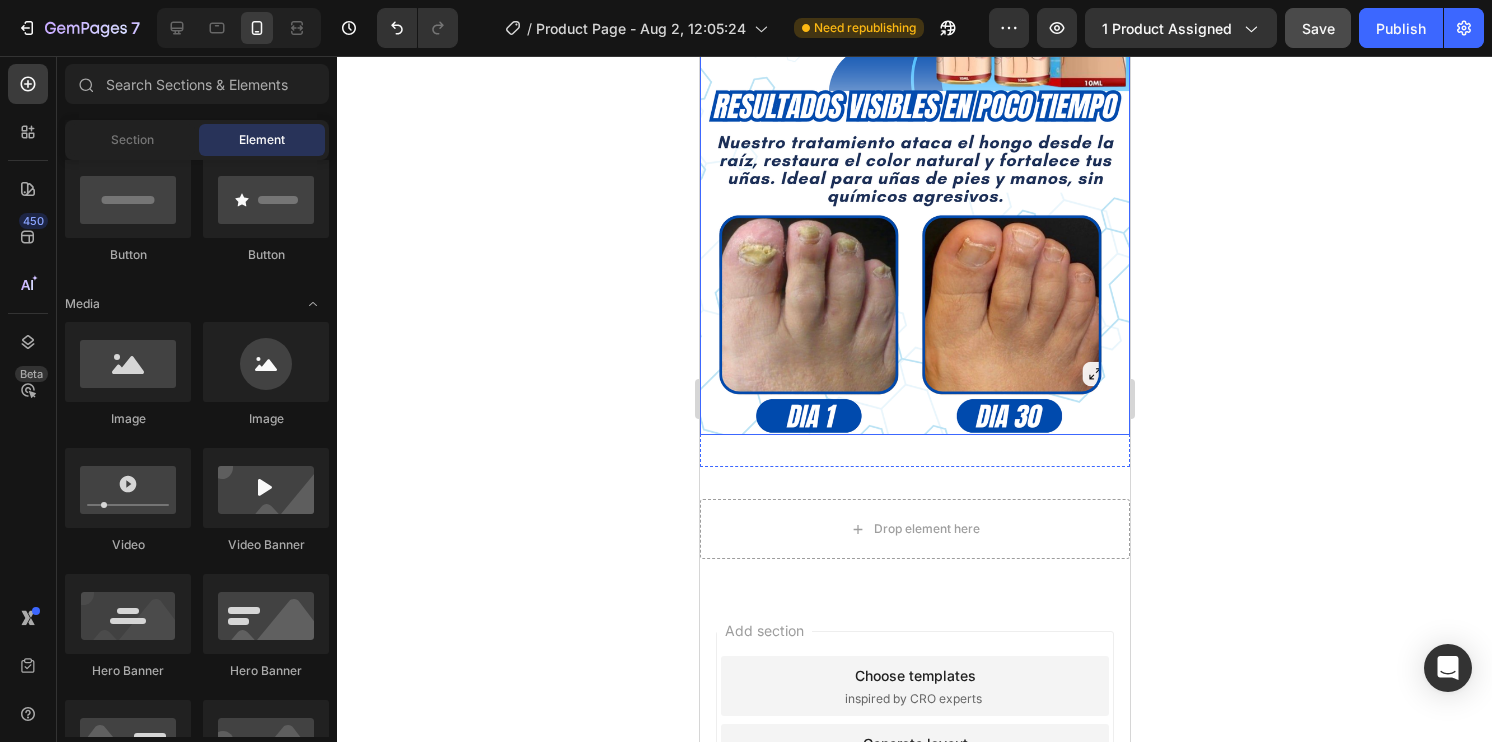 scroll, scrollTop: 500, scrollLeft: 0, axis: vertical 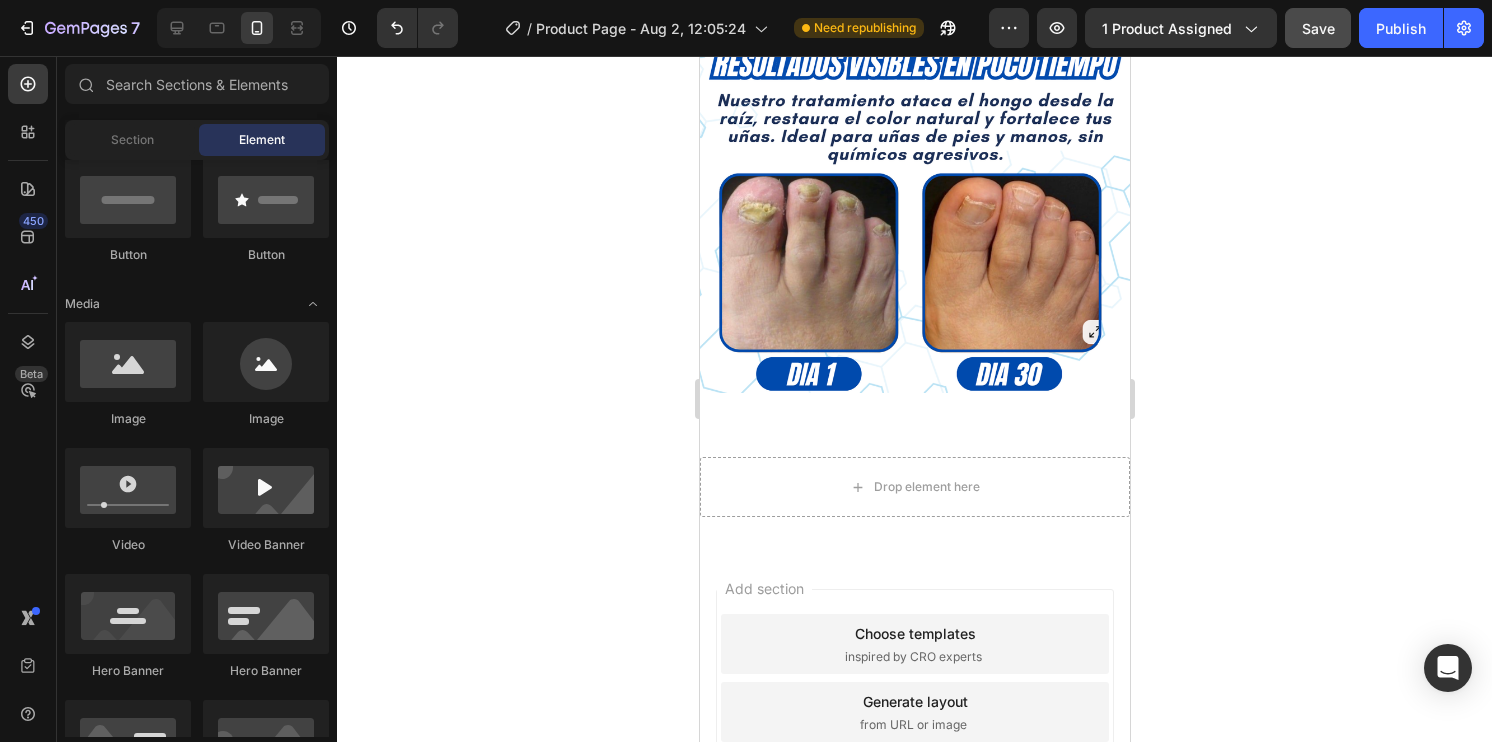 drag, startPoint x: 902, startPoint y: 389, endPoint x: 908, endPoint y: 436, distance: 47.38143 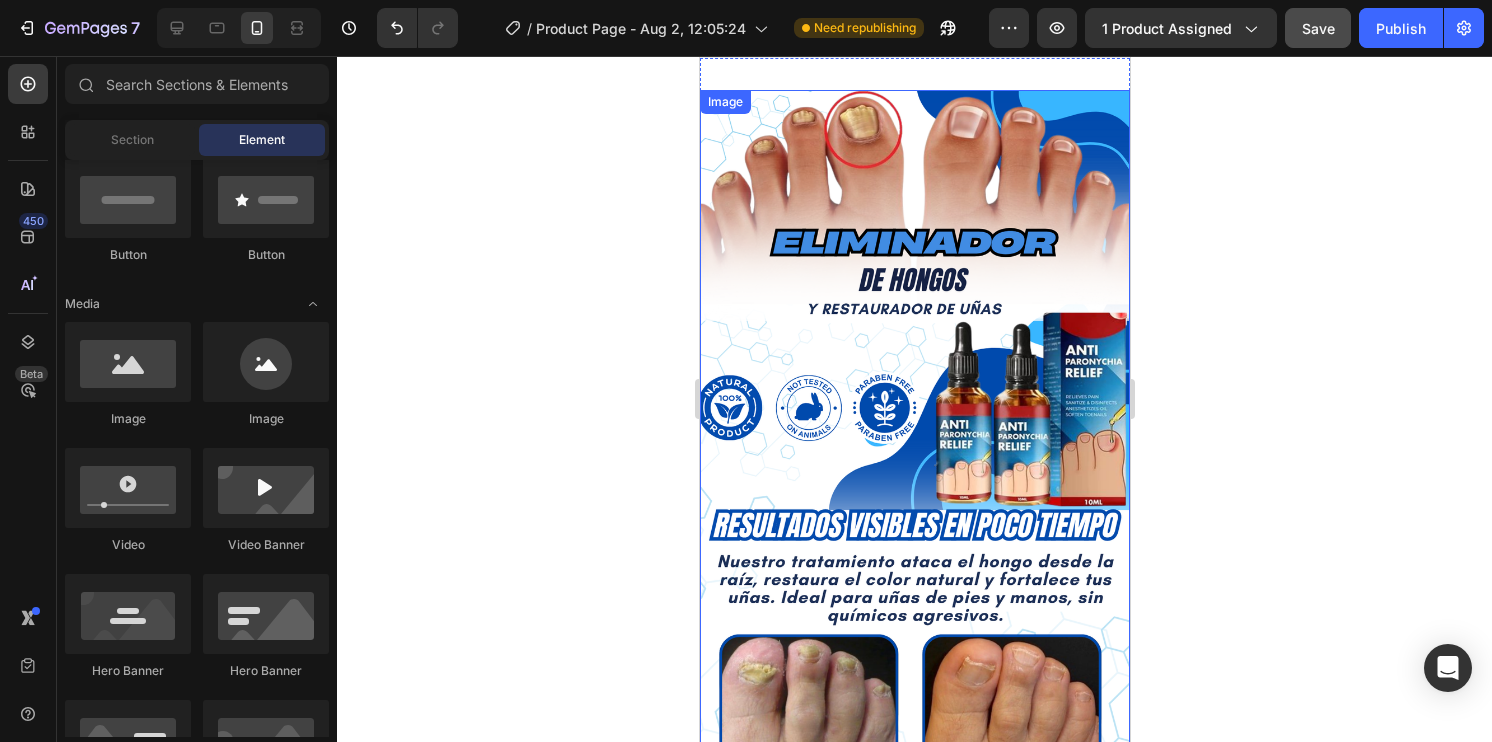 scroll, scrollTop: 0, scrollLeft: 0, axis: both 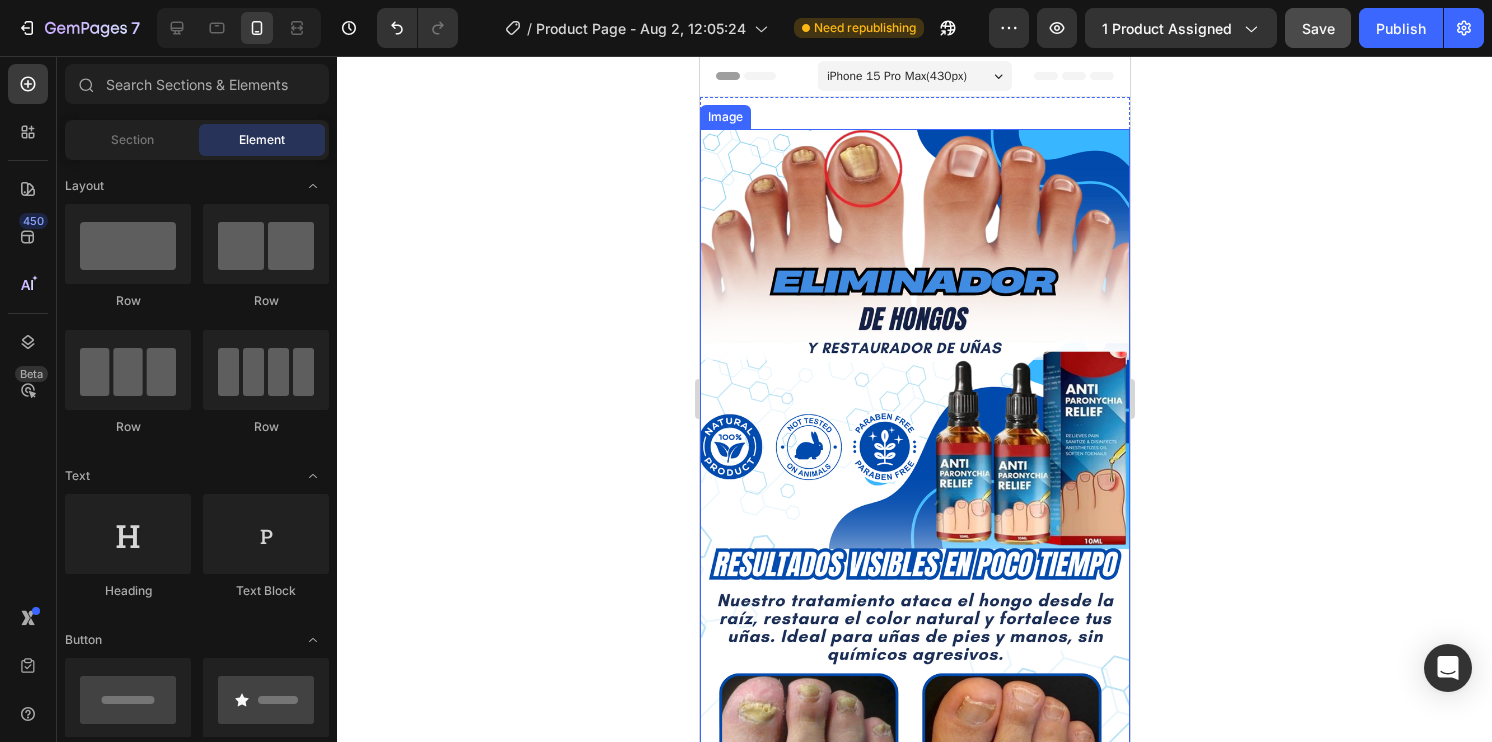 click at bounding box center [914, 511] 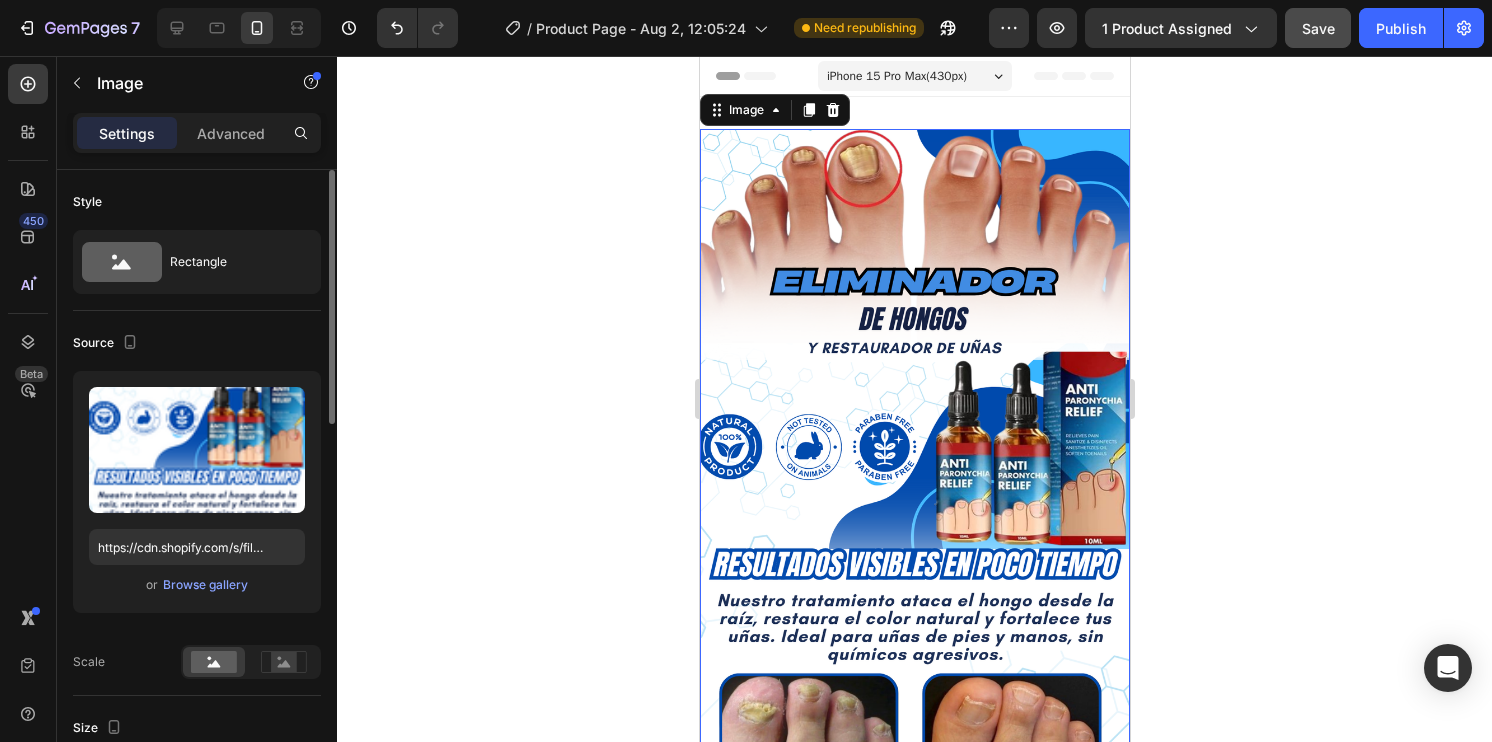 scroll, scrollTop: 100, scrollLeft: 0, axis: vertical 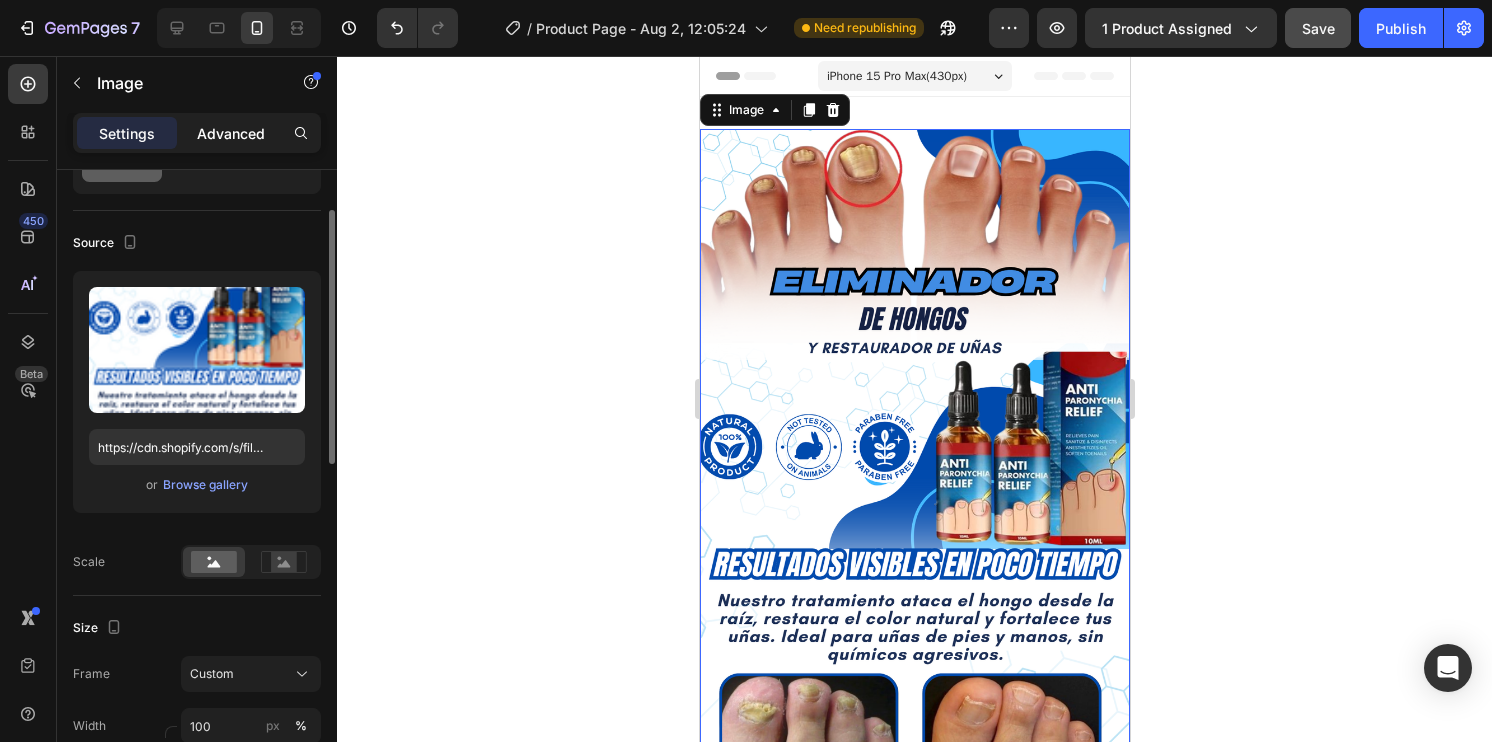 click on "Advanced" at bounding box center [231, 133] 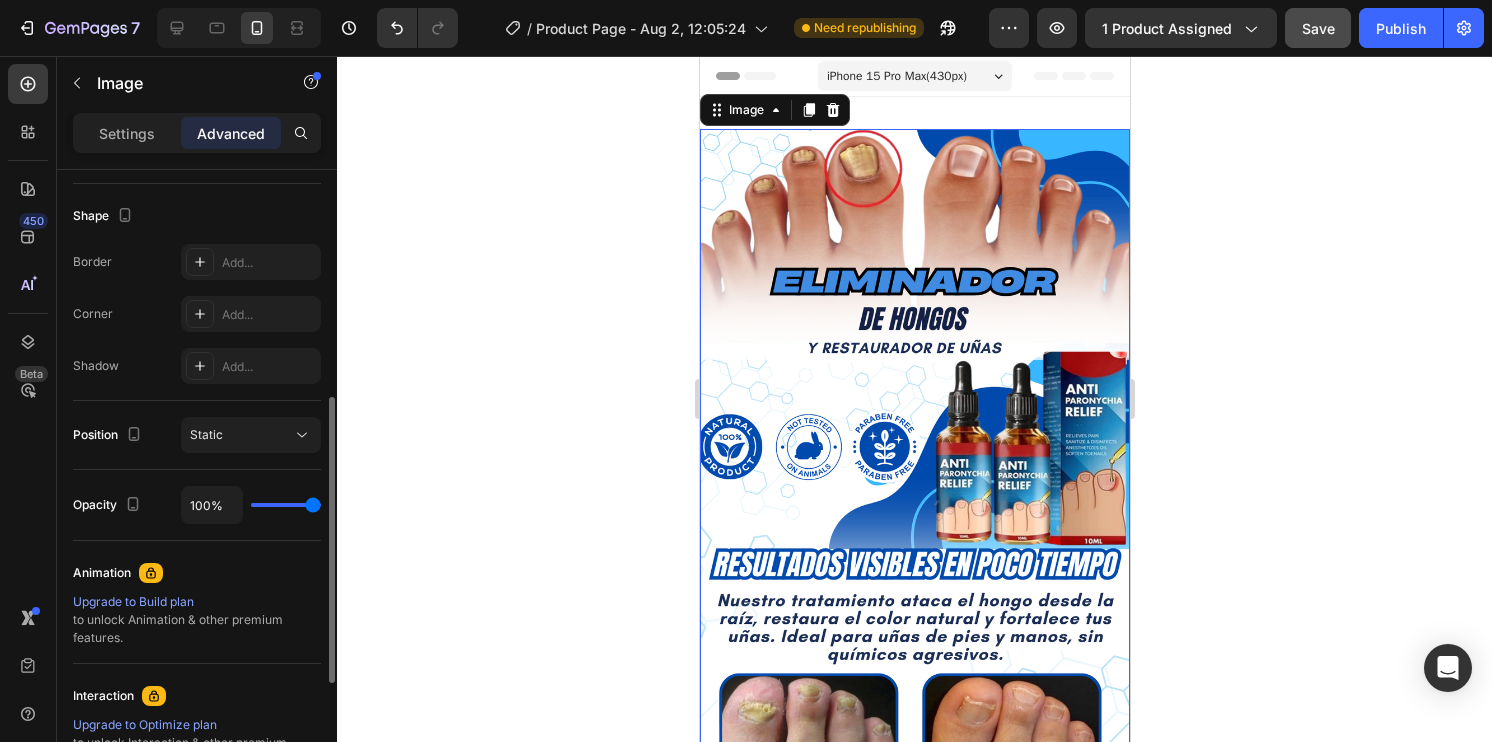scroll, scrollTop: 756, scrollLeft: 0, axis: vertical 